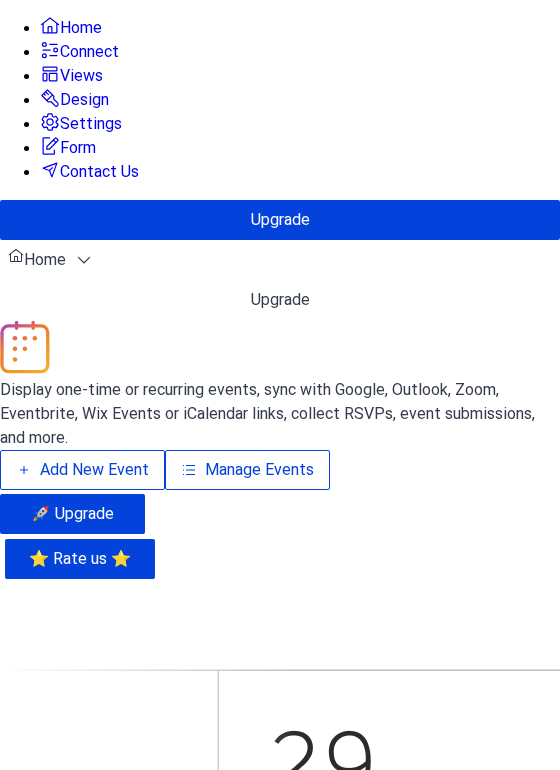 scroll, scrollTop: 0, scrollLeft: 0, axis: both 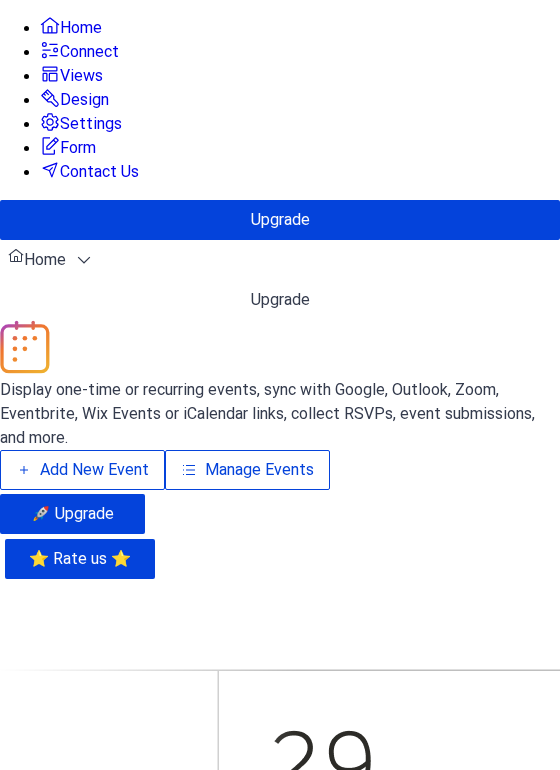 click on "Manage Events" at bounding box center (259, 470) 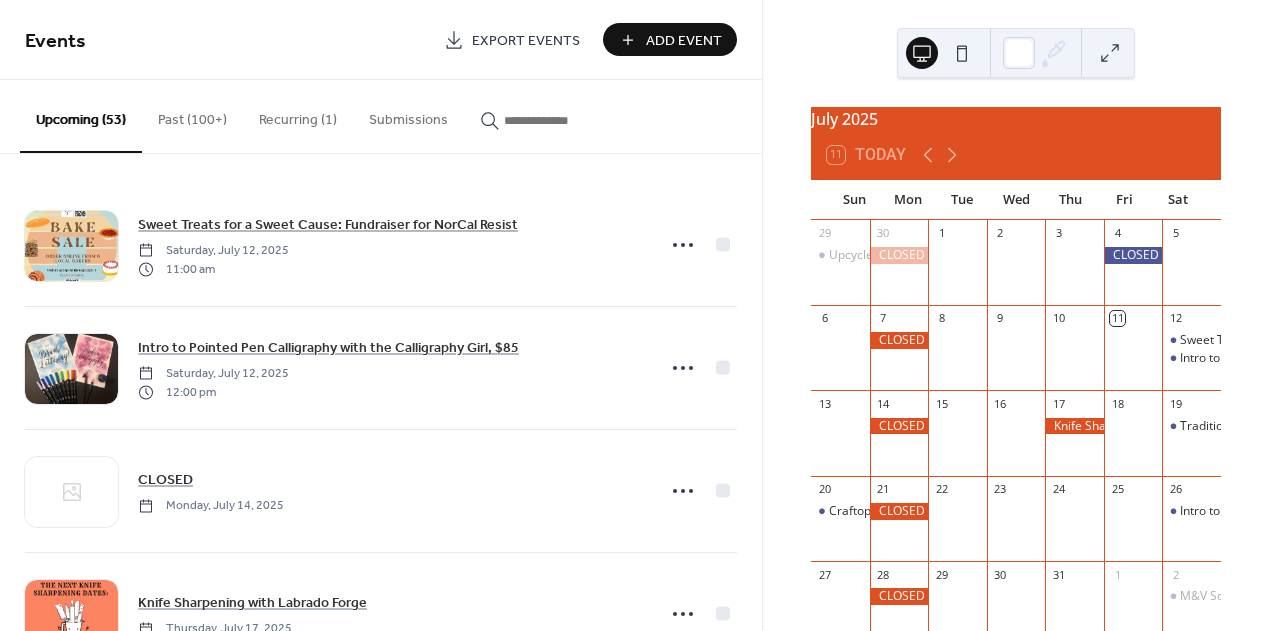 scroll, scrollTop: 0, scrollLeft: 0, axis: both 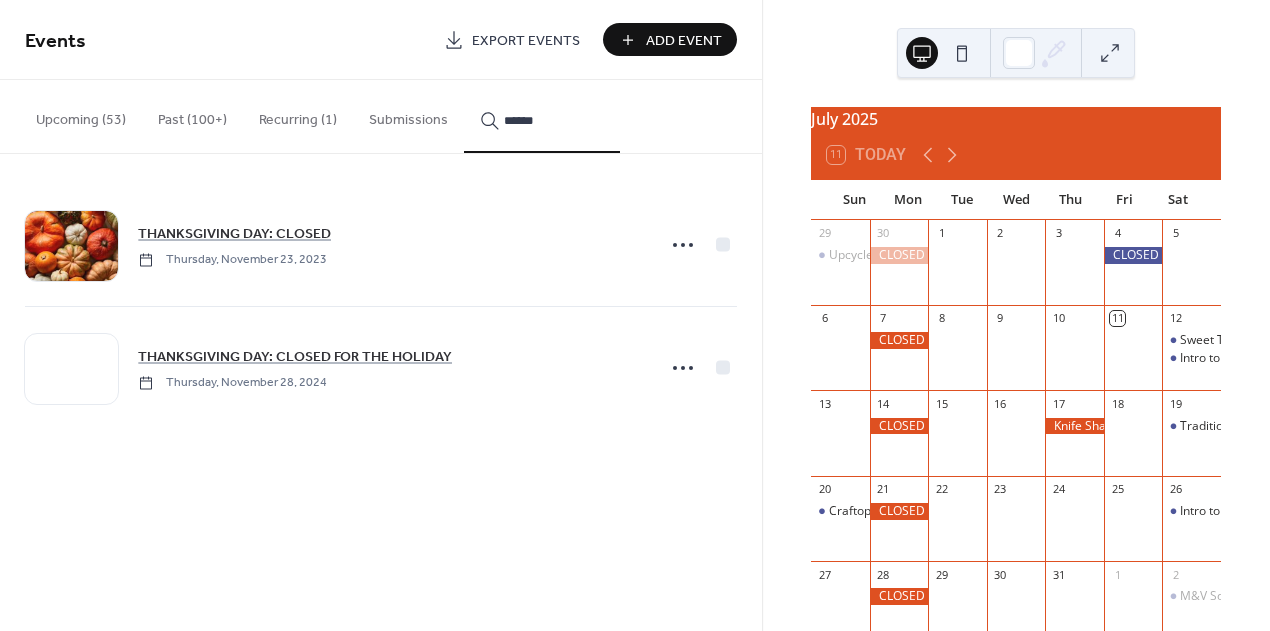 type on "******" 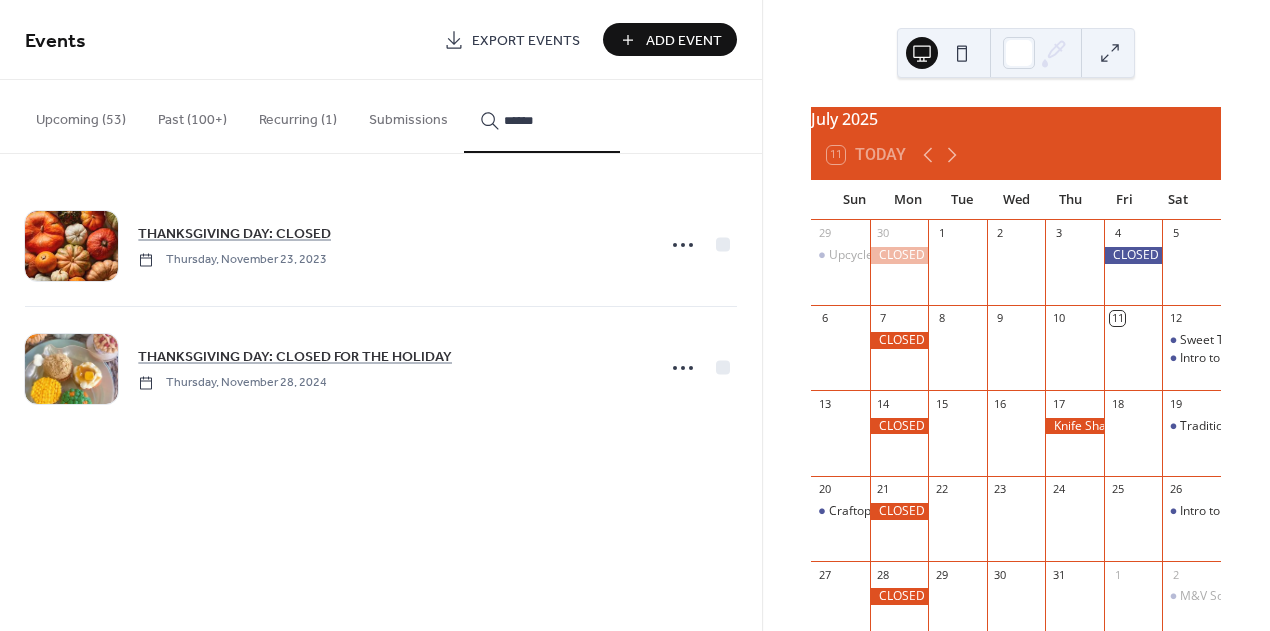 click 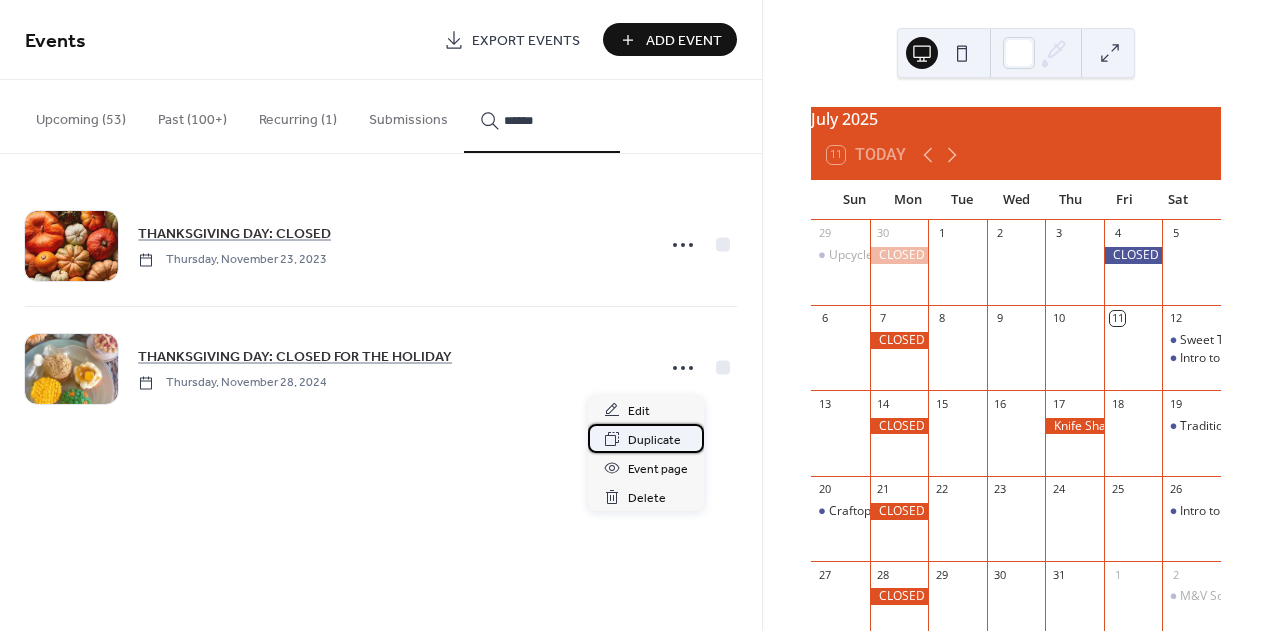 click on "Duplicate" at bounding box center (654, 440) 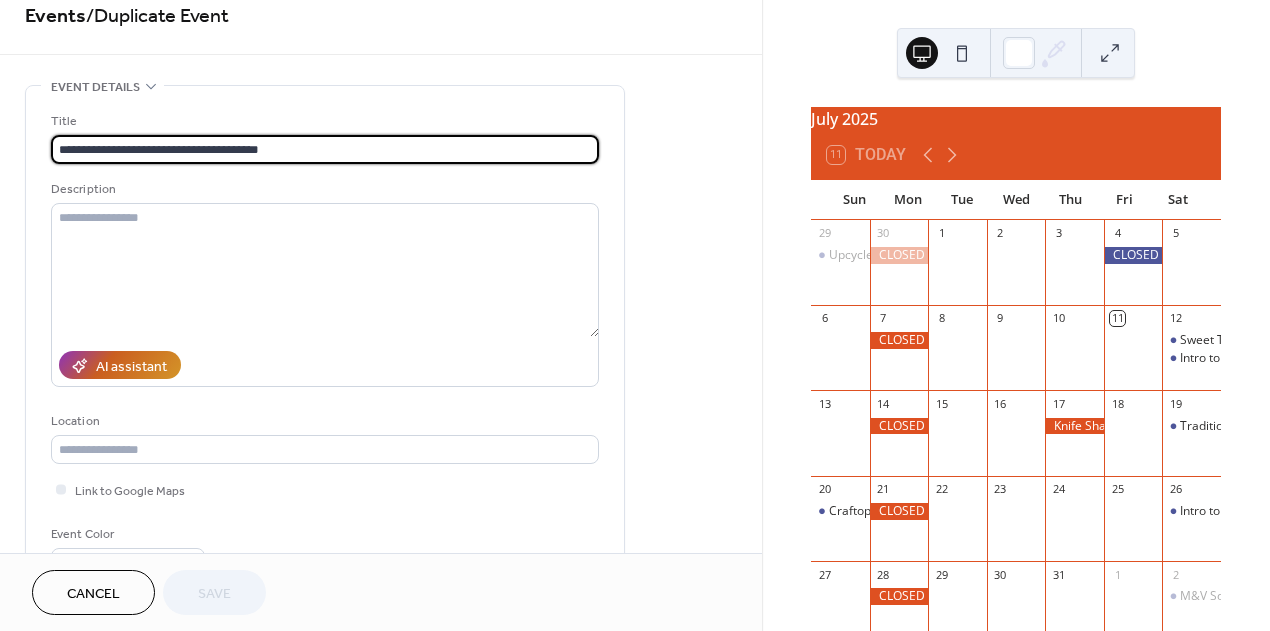 scroll, scrollTop: 23, scrollLeft: 0, axis: vertical 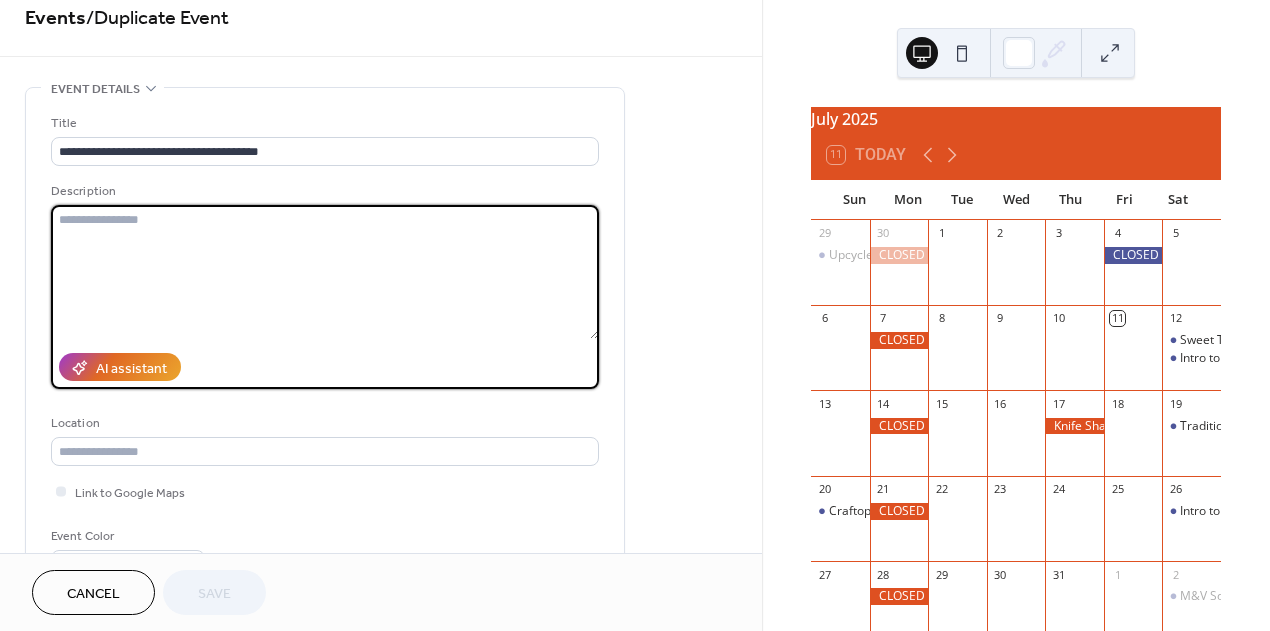 click at bounding box center (325, 272) 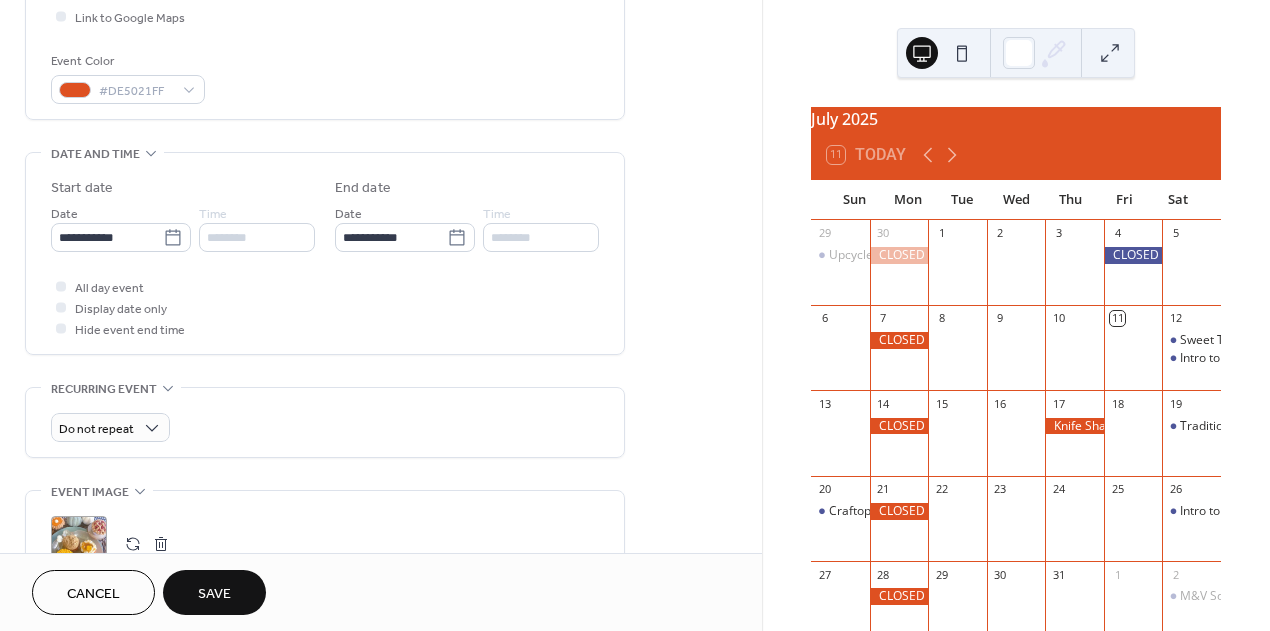 scroll, scrollTop: 713, scrollLeft: 0, axis: vertical 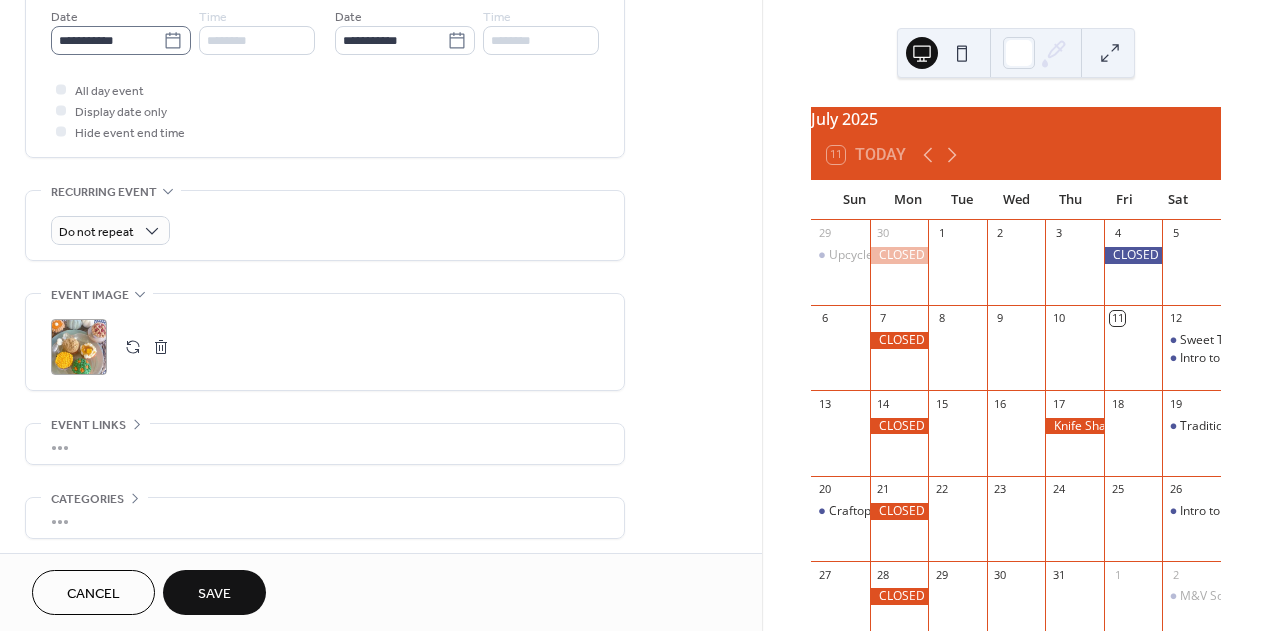 type on "**********" 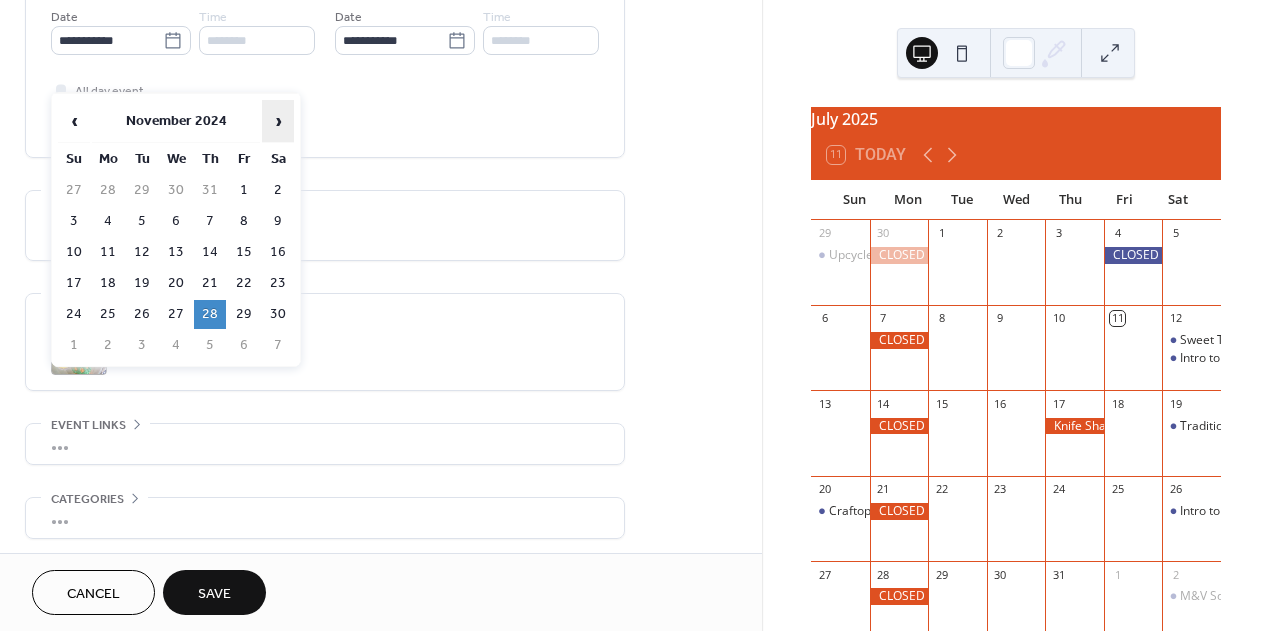 click on "›" at bounding box center (278, 121) 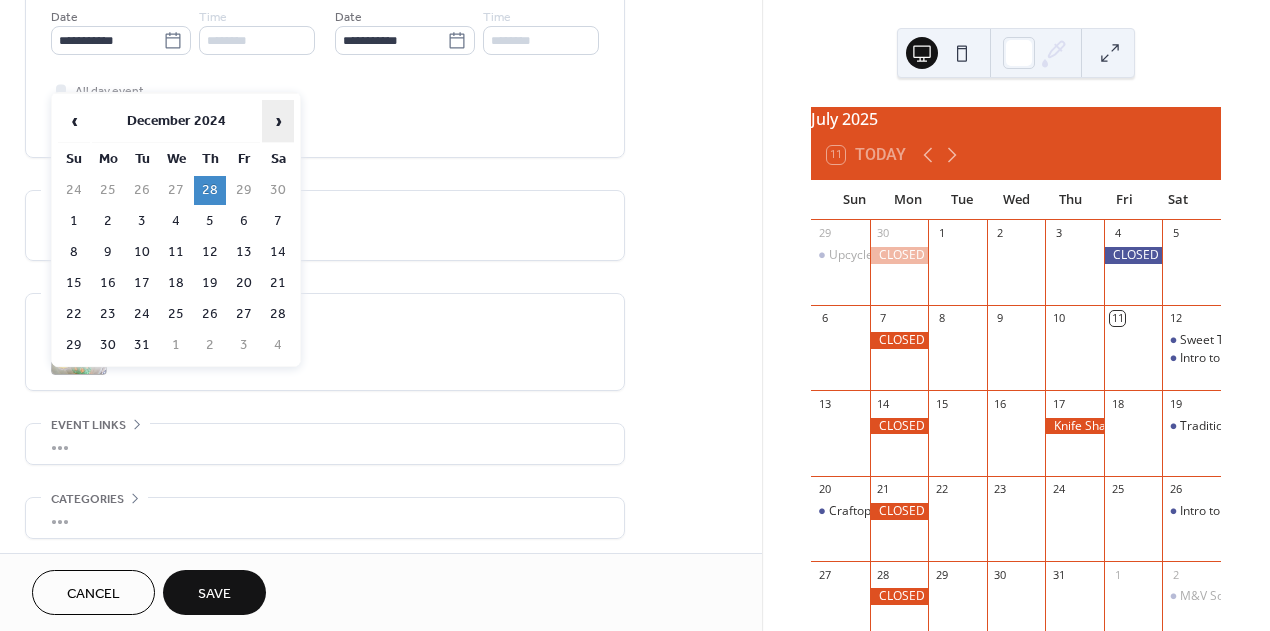 click on "›" at bounding box center [278, 121] 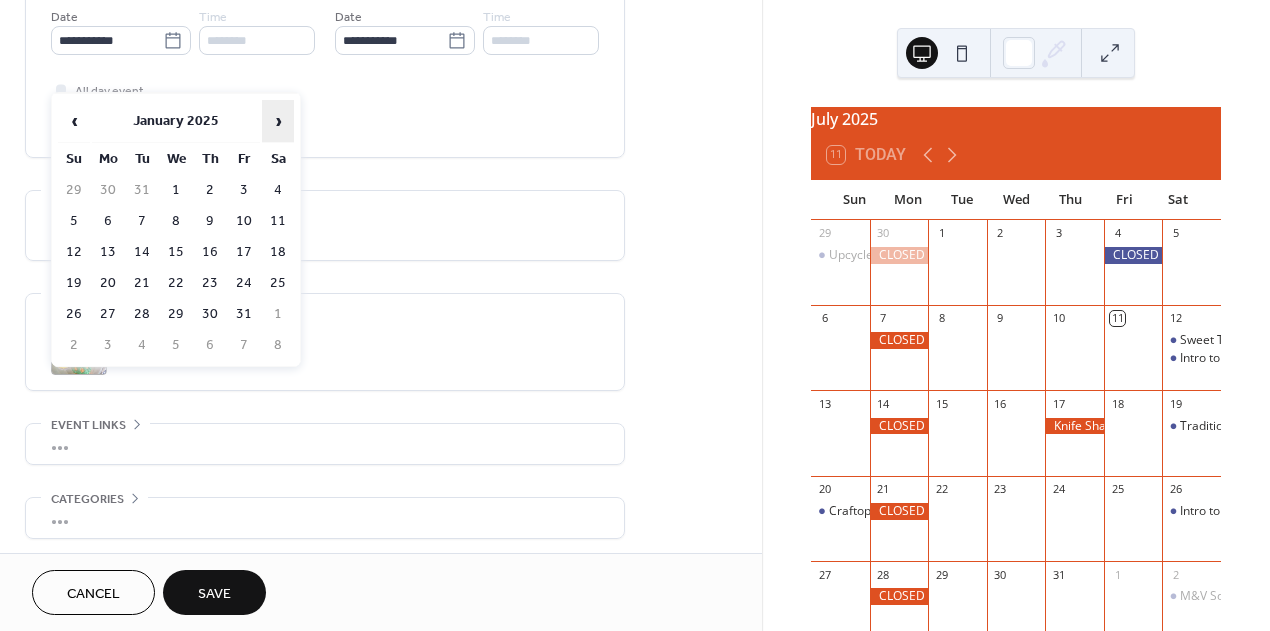 click on "›" at bounding box center (278, 121) 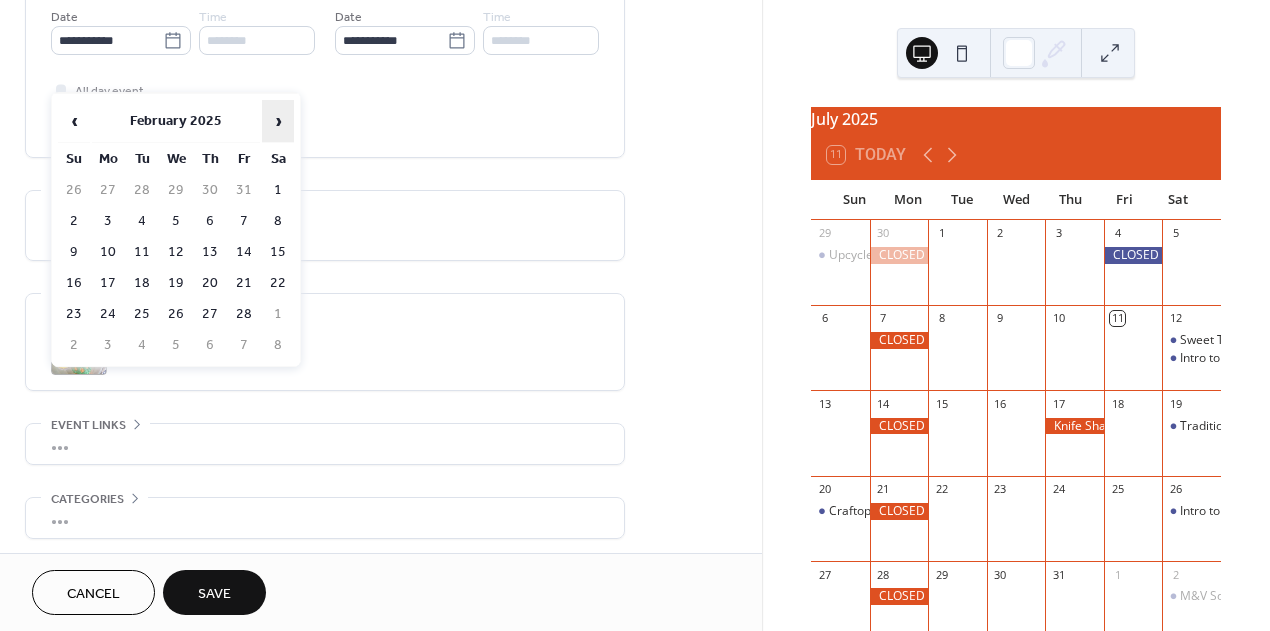 click on "›" at bounding box center [278, 121] 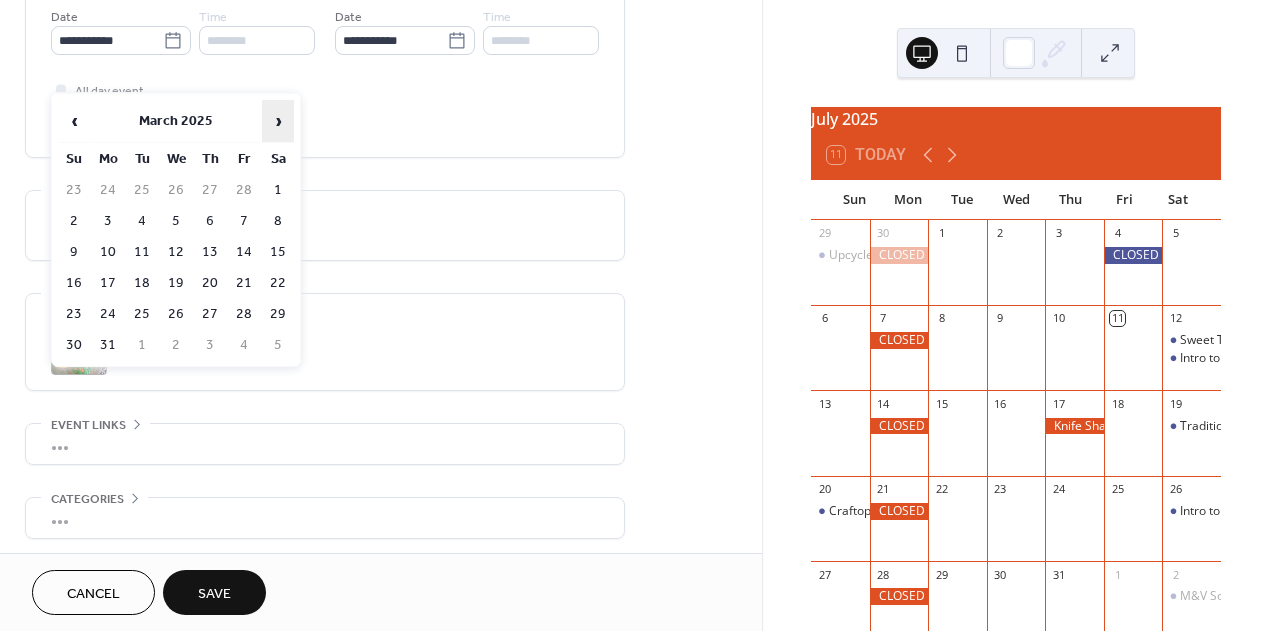 click on "›" at bounding box center (278, 121) 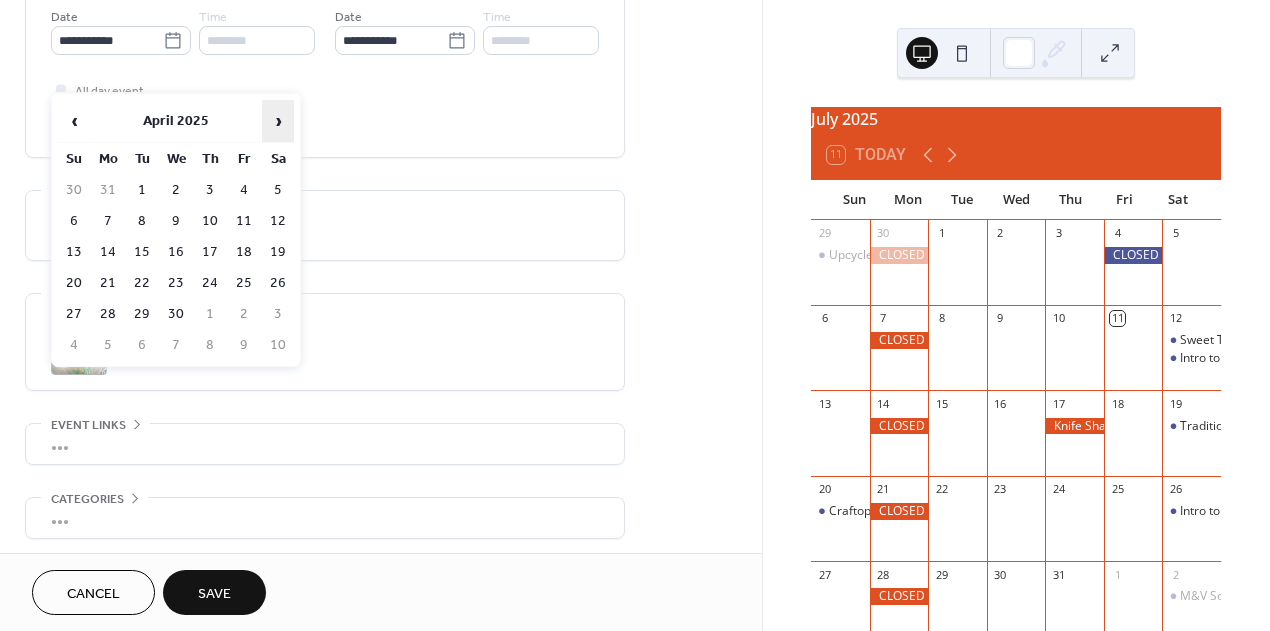 click on "›" at bounding box center [278, 121] 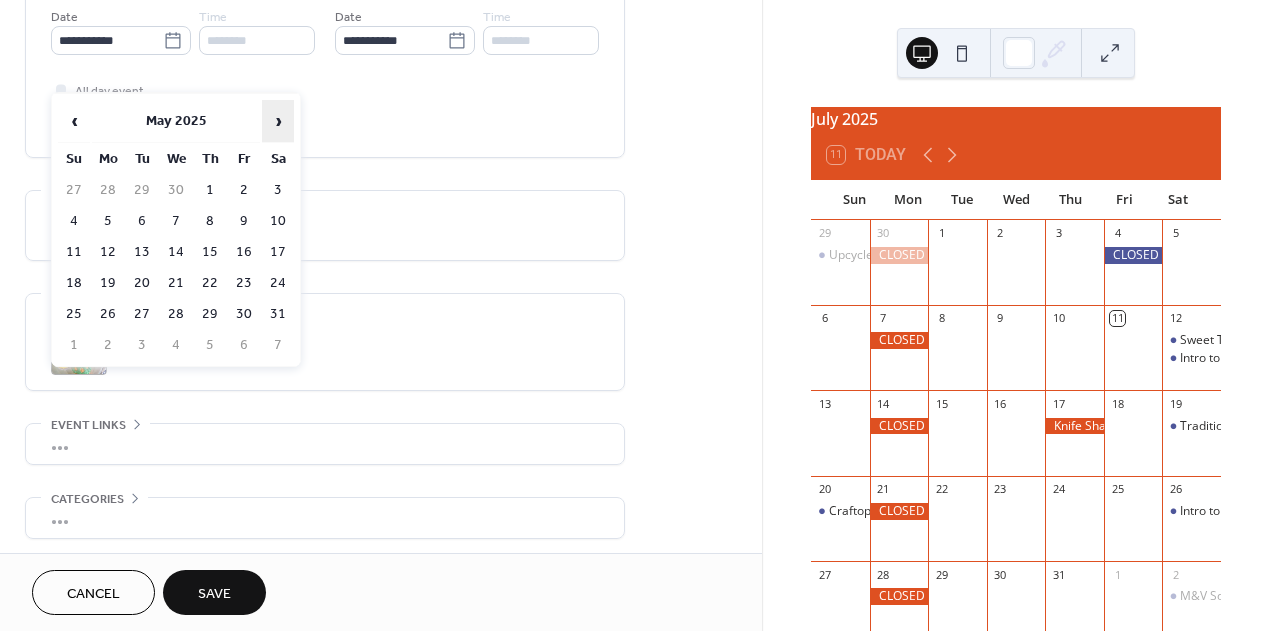 click on "›" at bounding box center (278, 121) 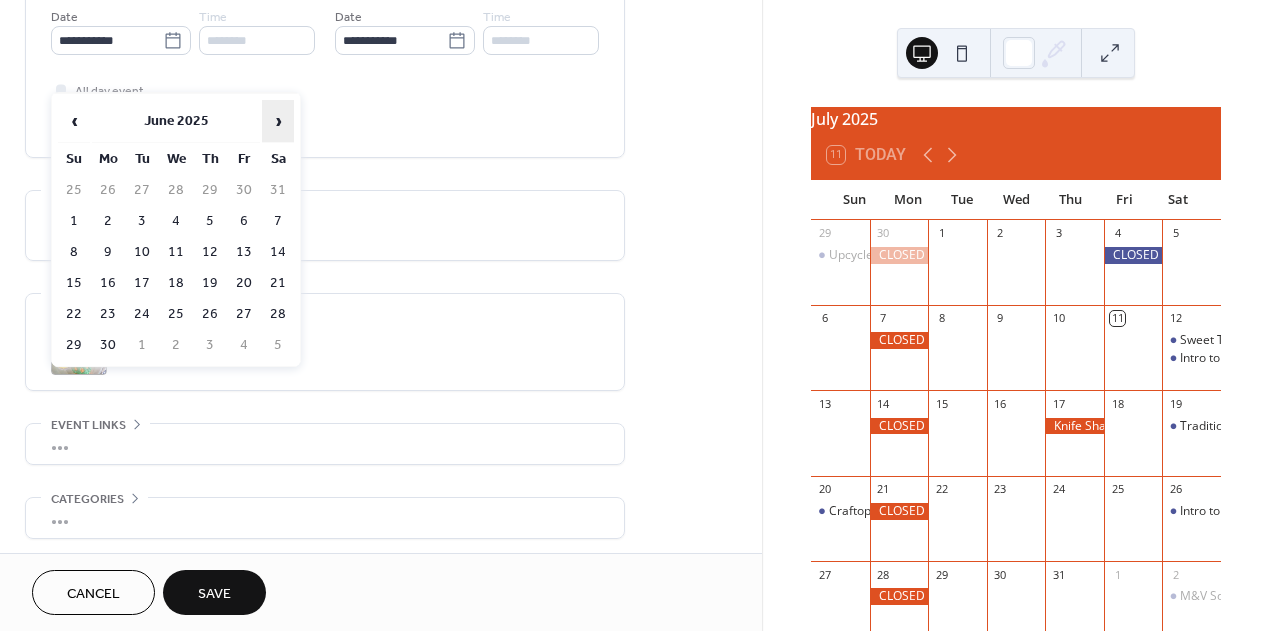 click on "›" at bounding box center [278, 121] 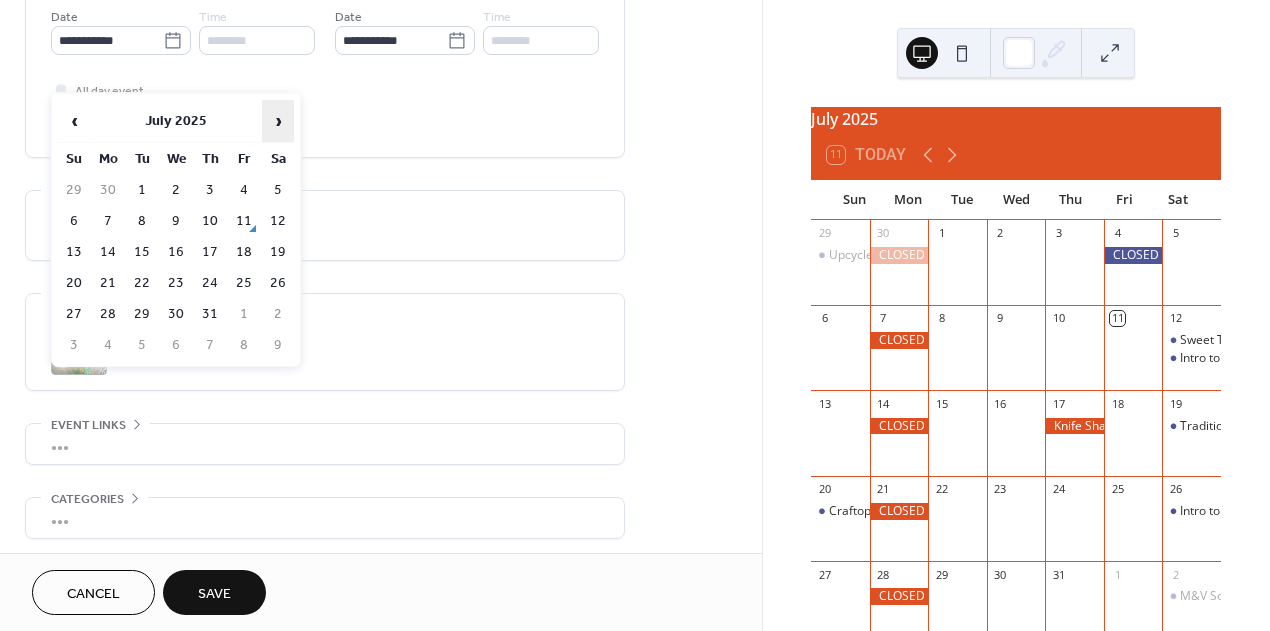 click on "›" at bounding box center (278, 121) 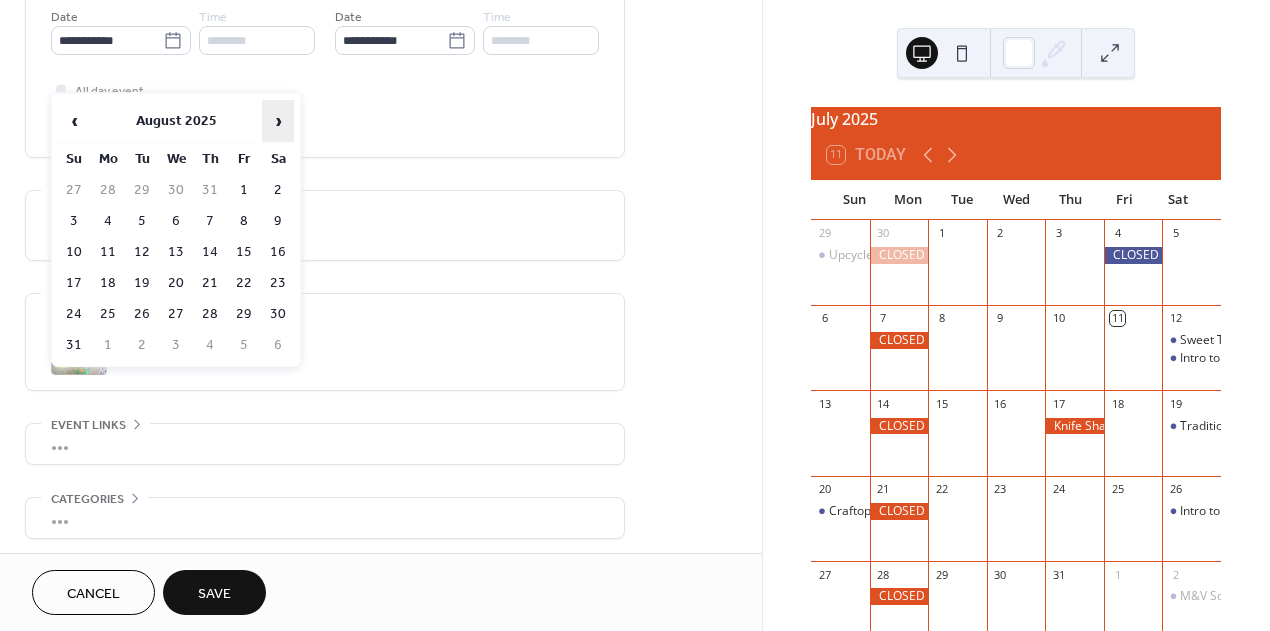 click on "›" at bounding box center (278, 121) 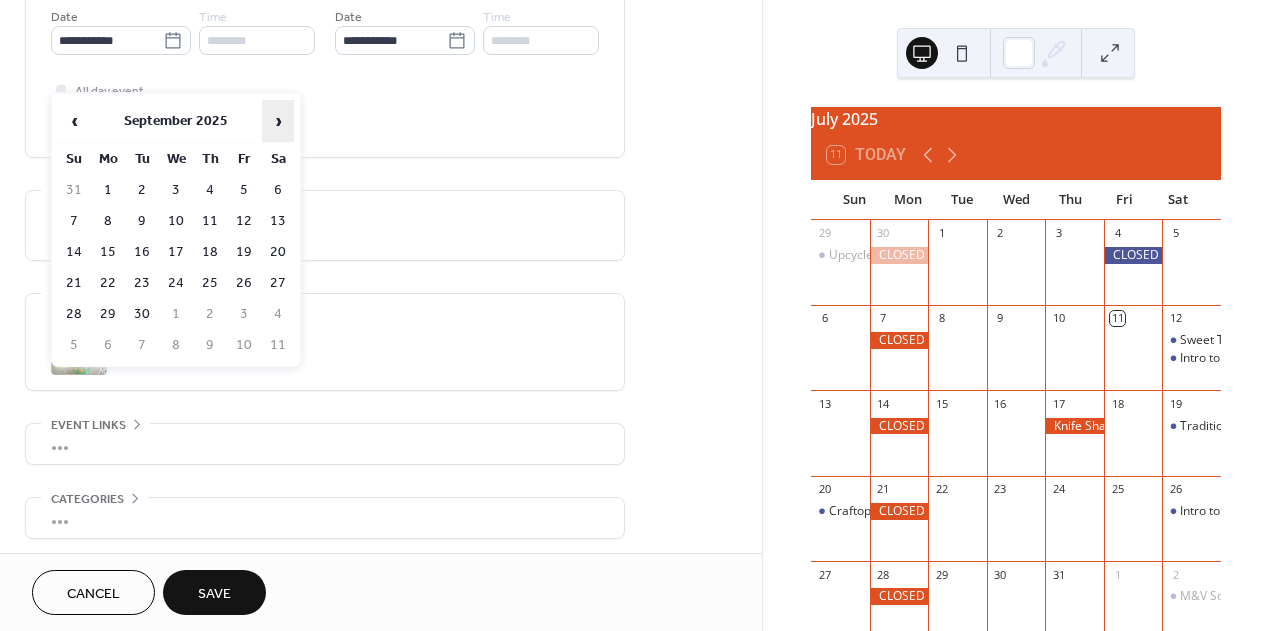 click on "›" at bounding box center [278, 121] 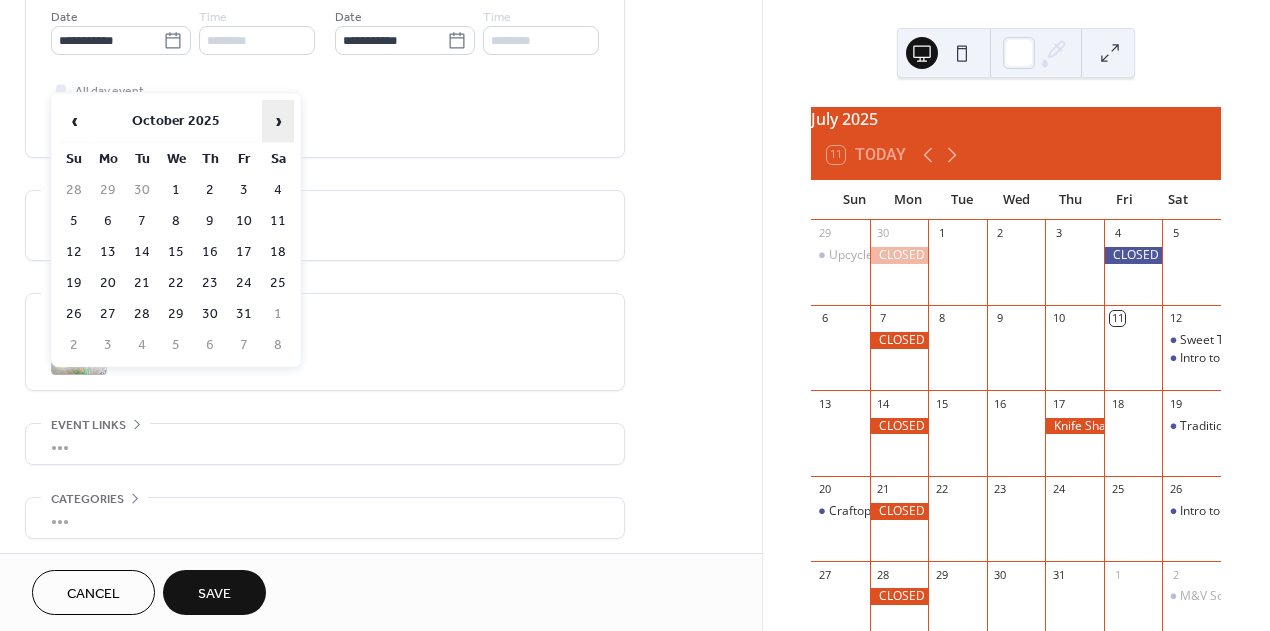 click on "›" at bounding box center [278, 121] 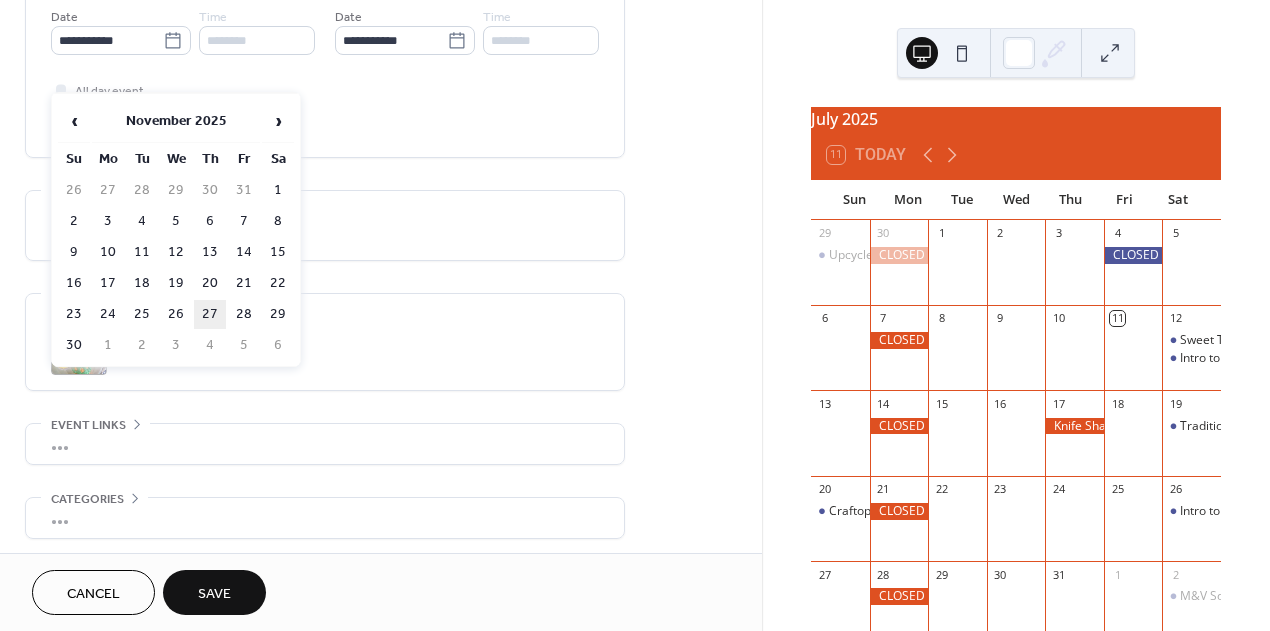 click on "27" at bounding box center (210, 314) 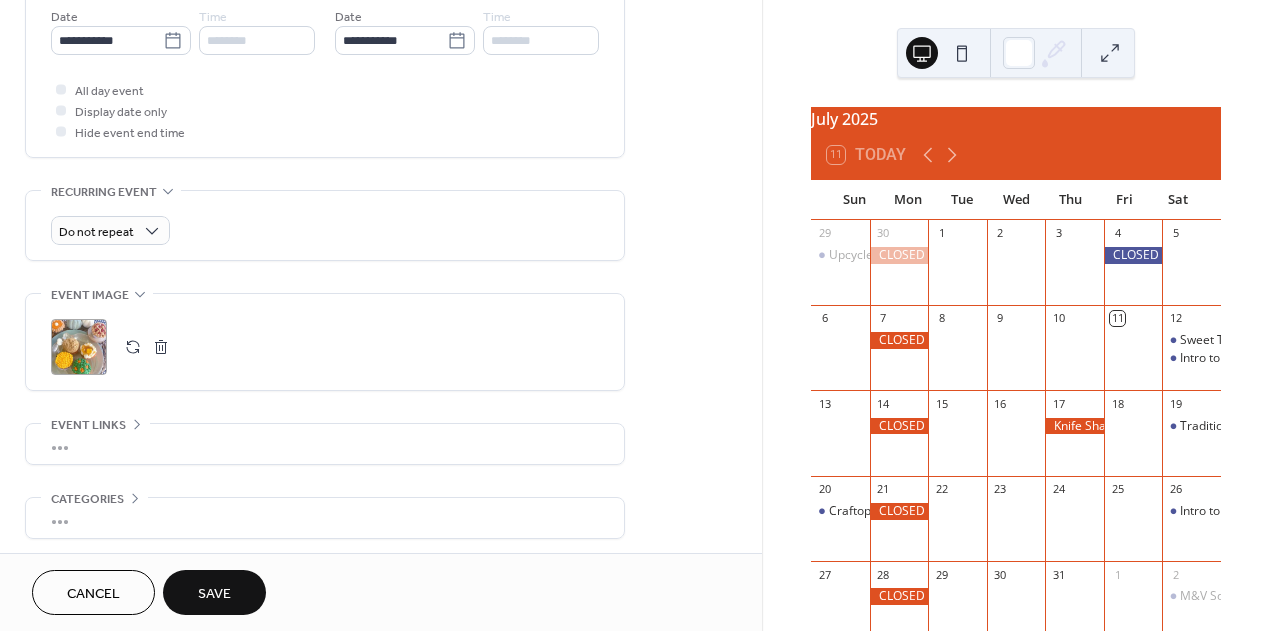 type on "**********" 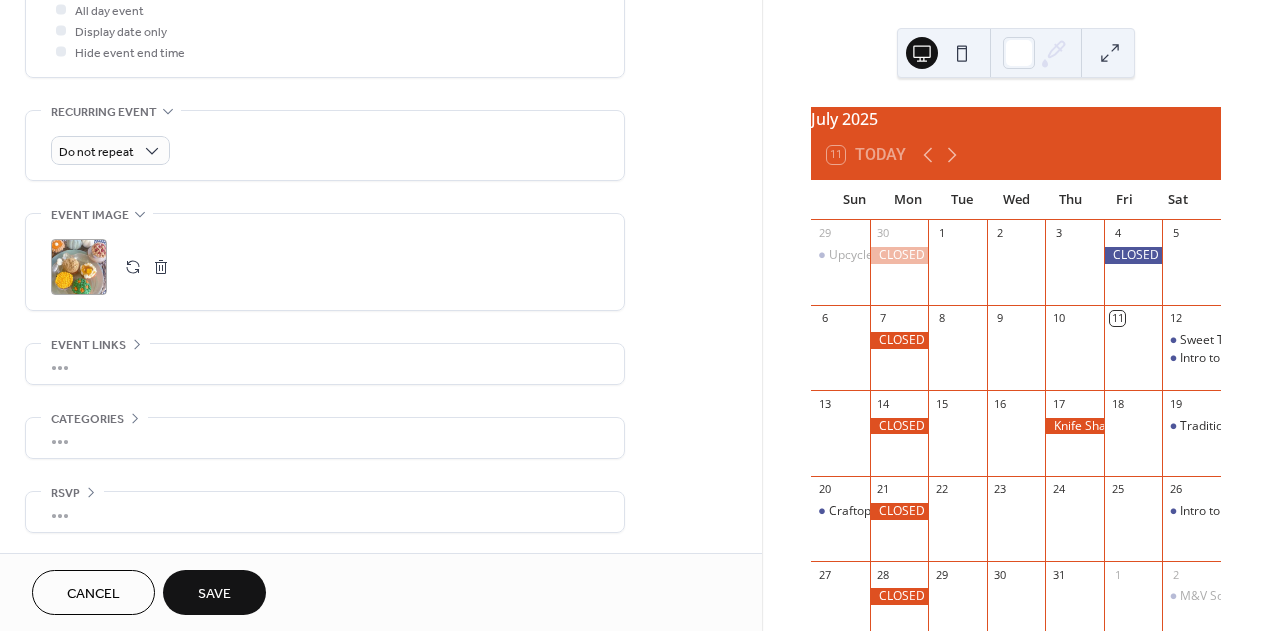 scroll, scrollTop: 843, scrollLeft: 0, axis: vertical 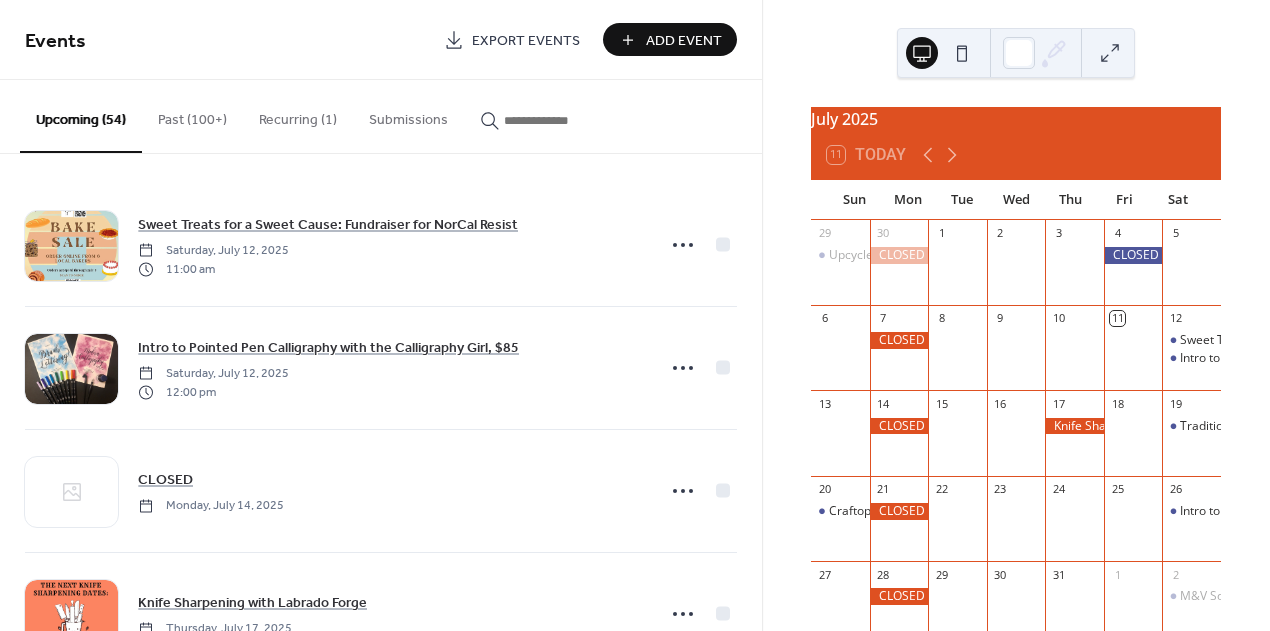 click at bounding box center (554, 120) 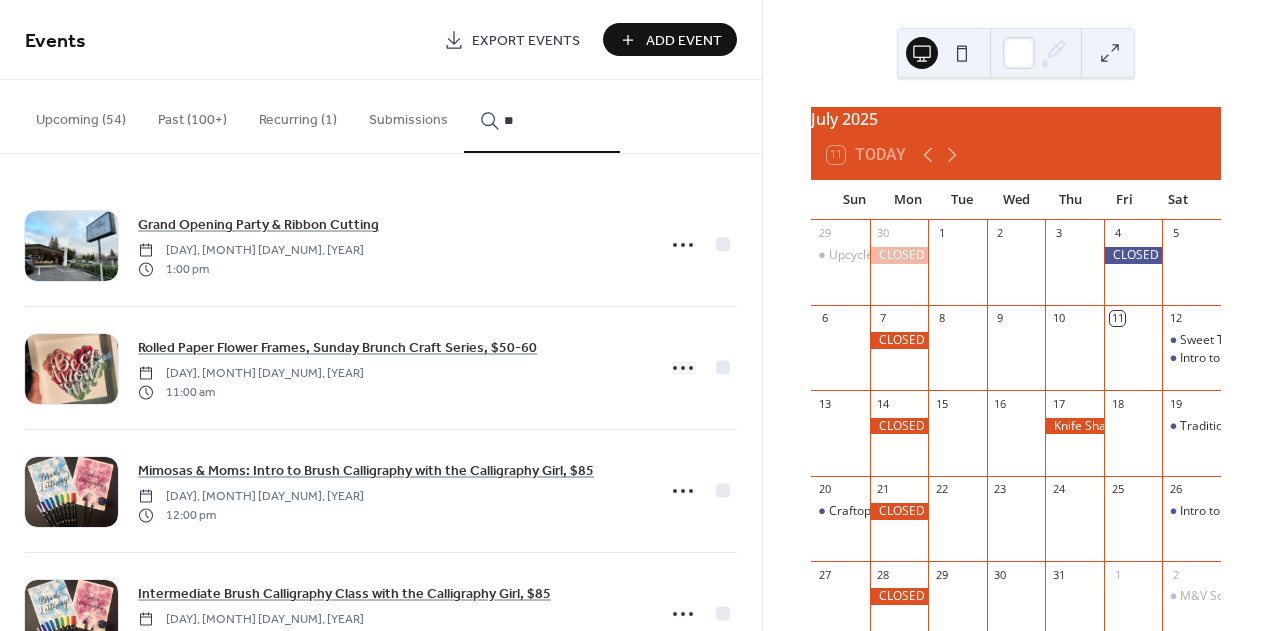 type on "*" 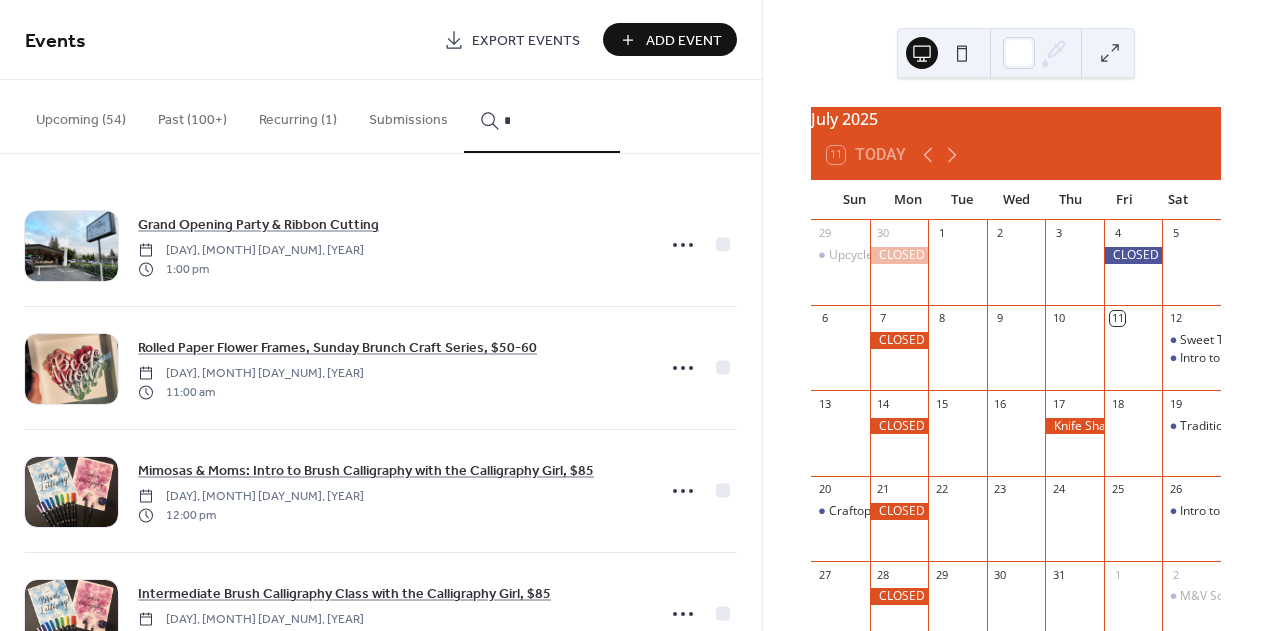 type 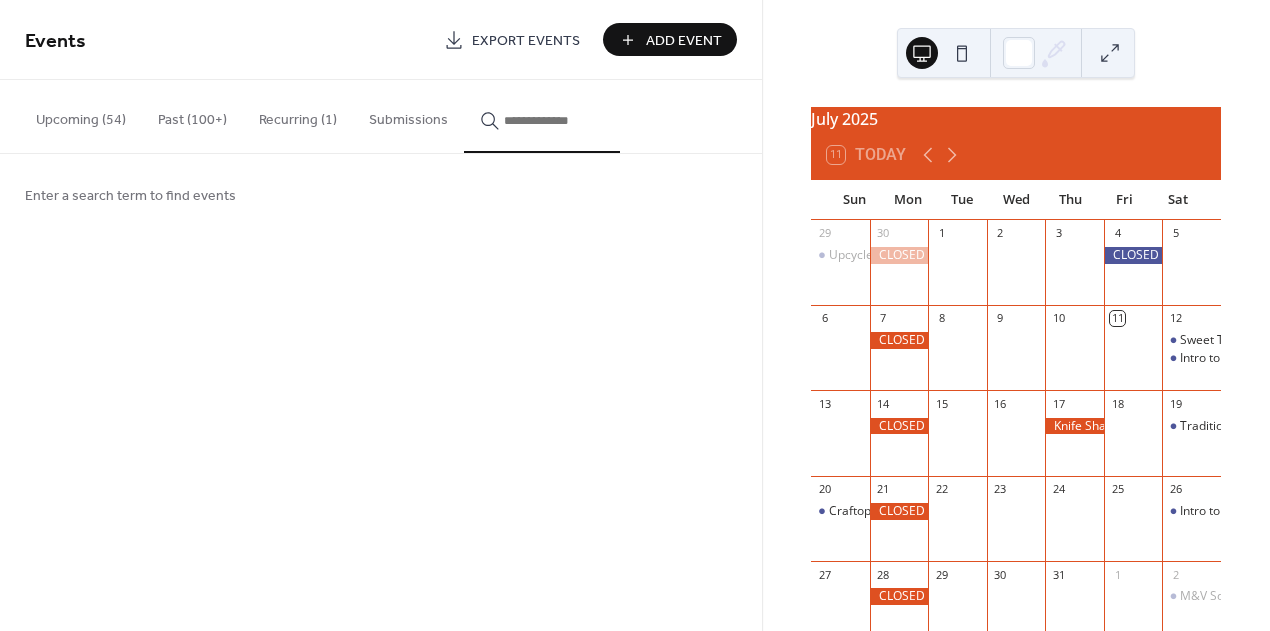 click on "Add Event" at bounding box center (684, 41) 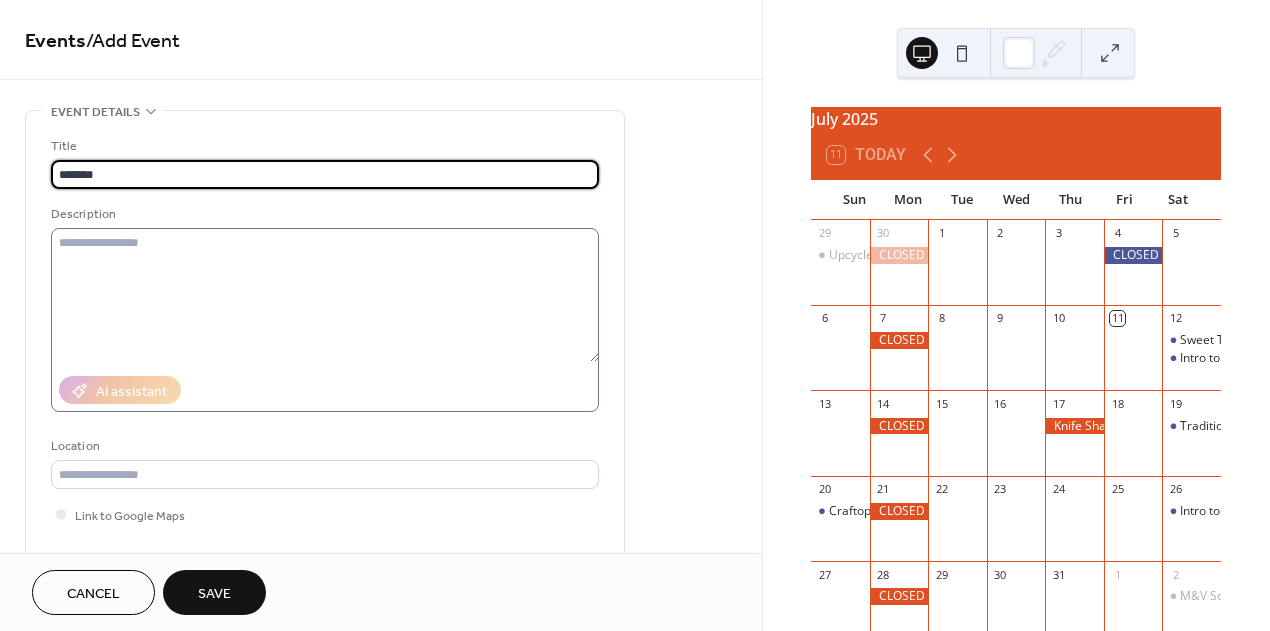 type on "******" 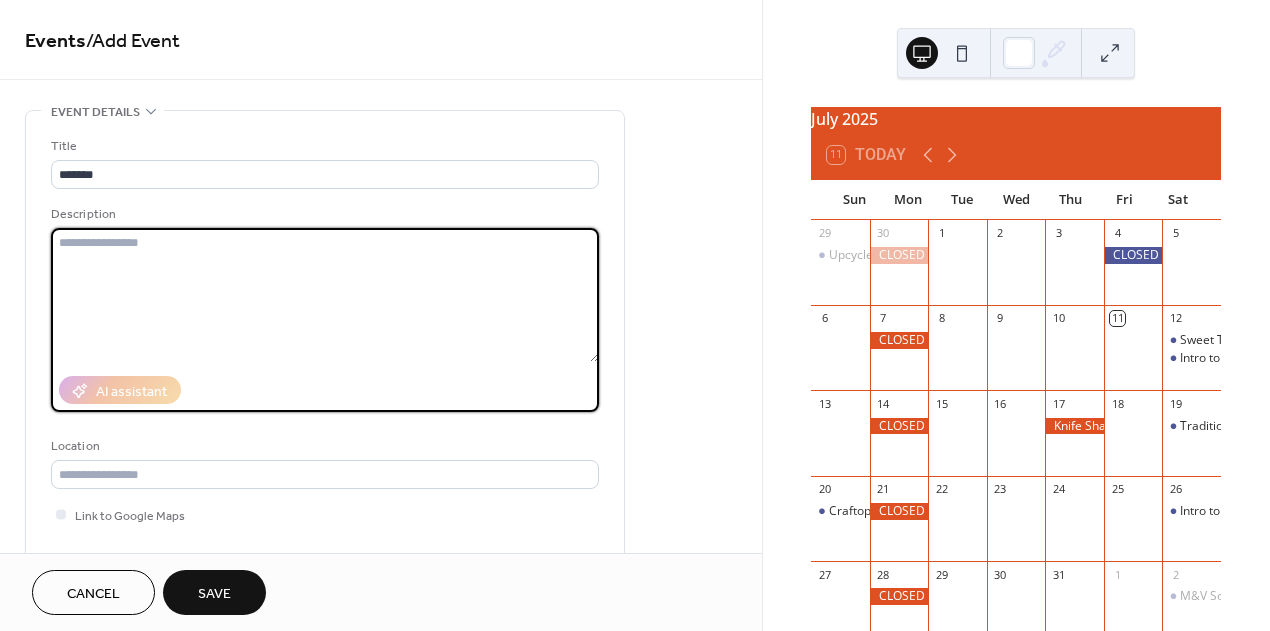 click at bounding box center [325, 295] 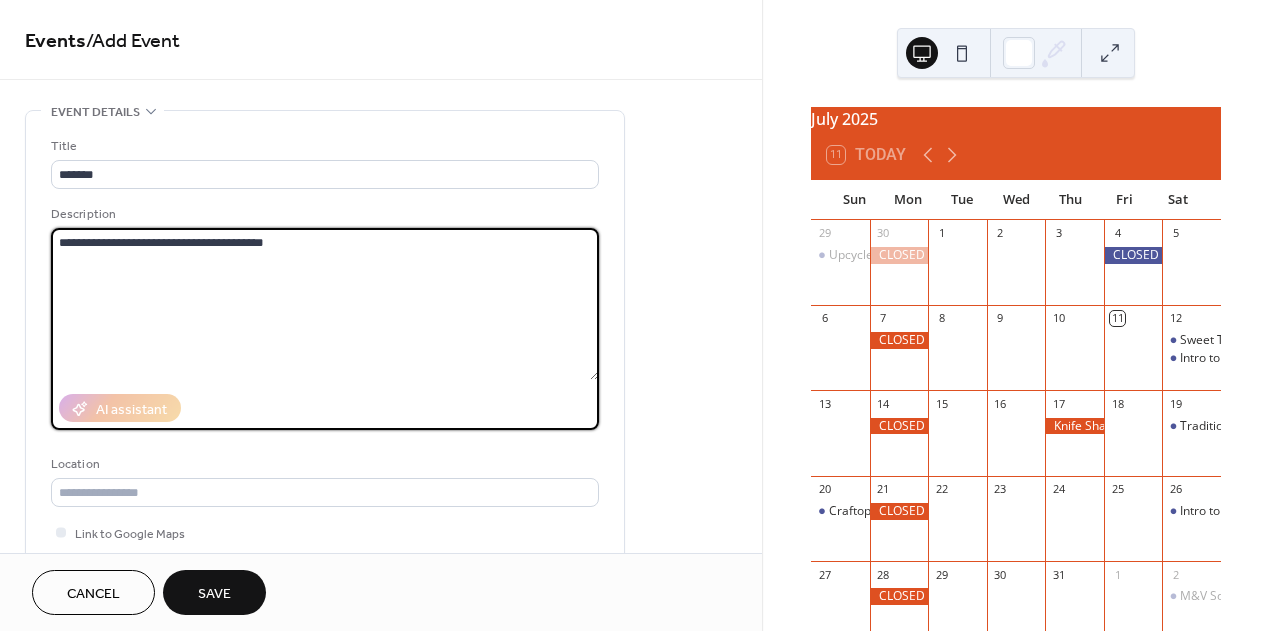 click on "**********" at bounding box center (325, 304) 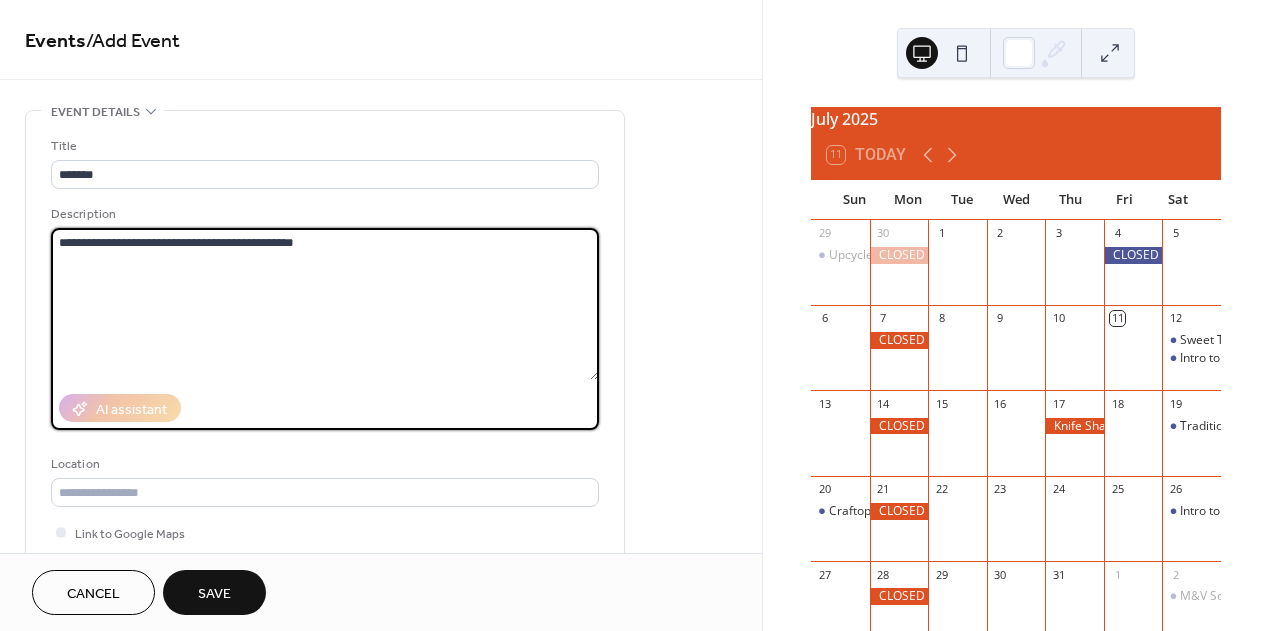 click on "**********" at bounding box center (325, 304) 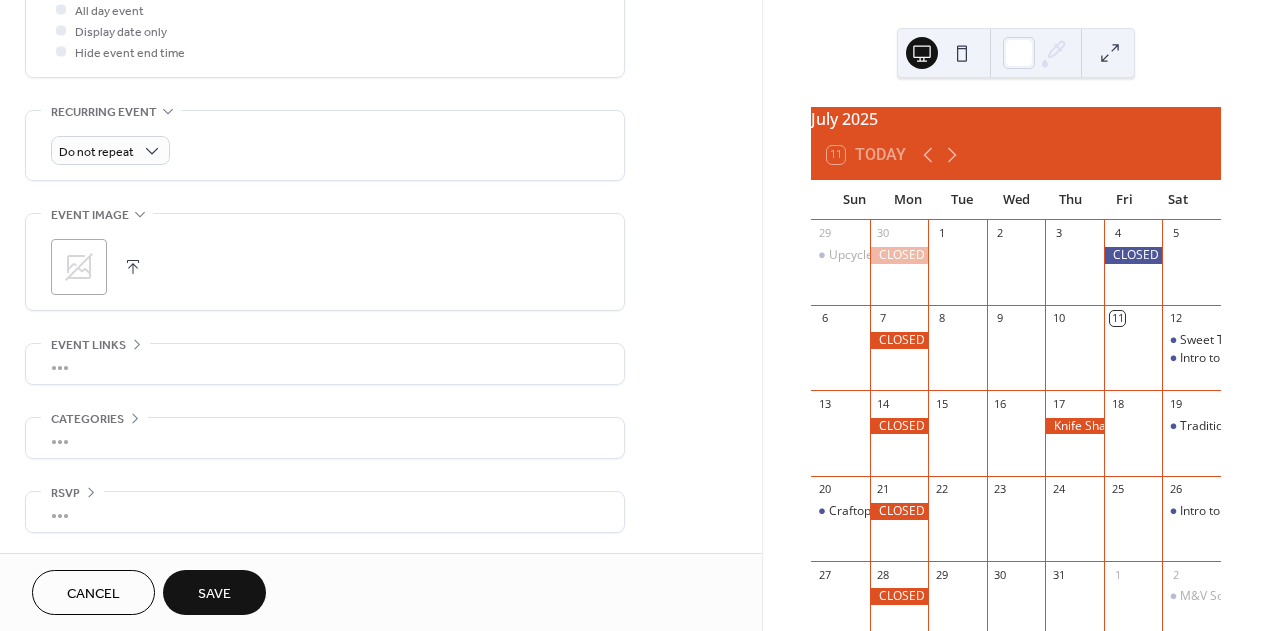 scroll, scrollTop: 843, scrollLeft: 0, axis: vertical 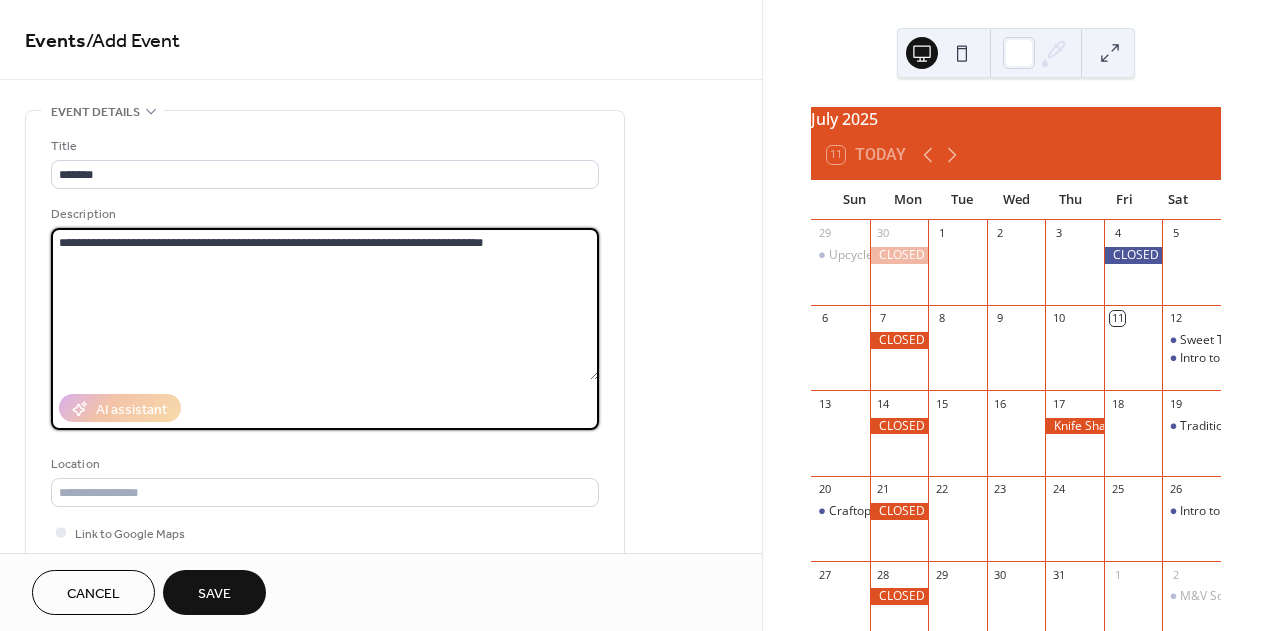 drag, startPoint x: 221, startPoint y: 252, endPoint x: 534, endPoint y: 259, distance: 313.07828 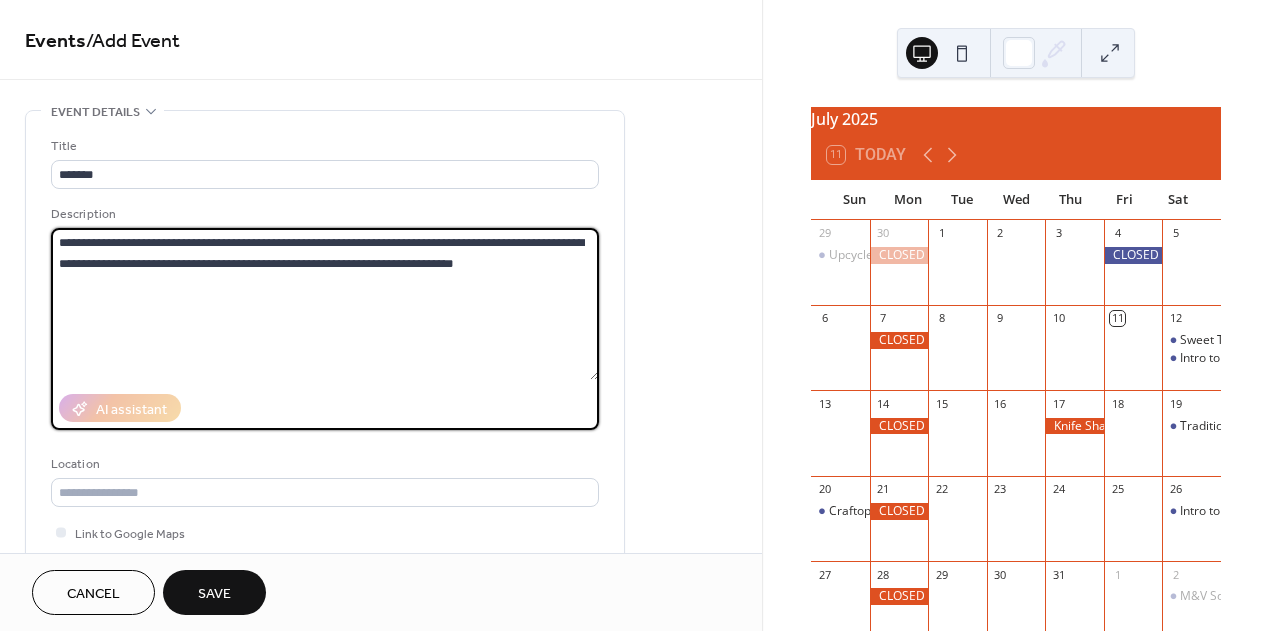 scroll, scrollTop: 0, scrollLeft: 0, axis: both 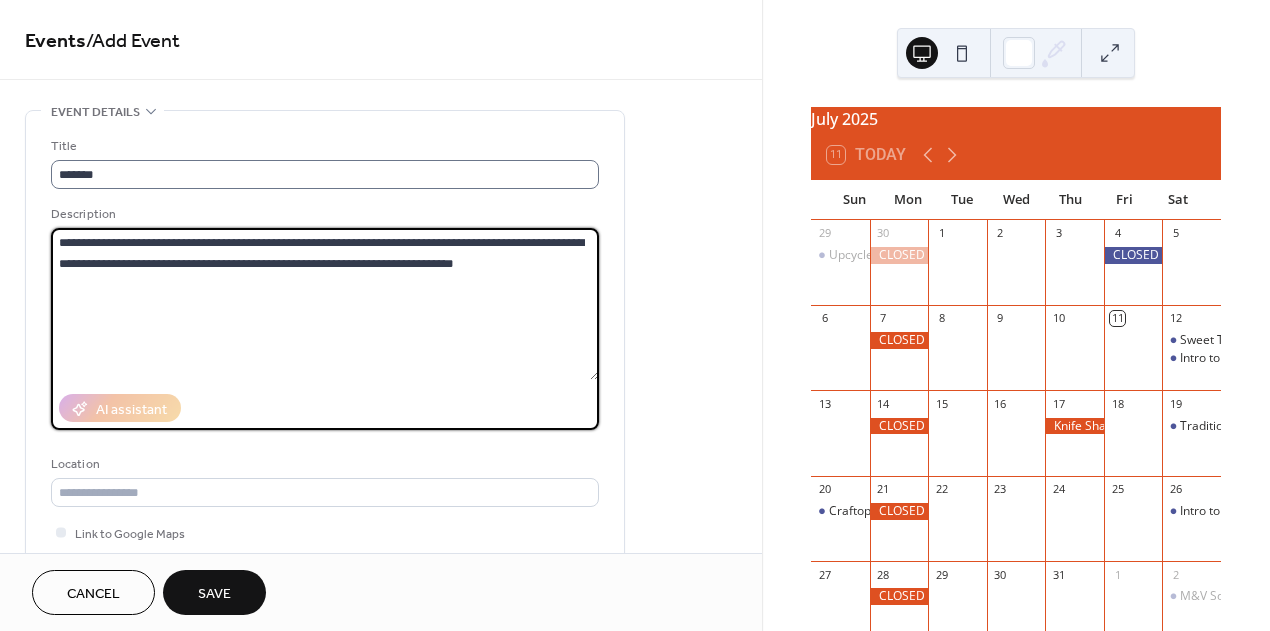 type on "**********" 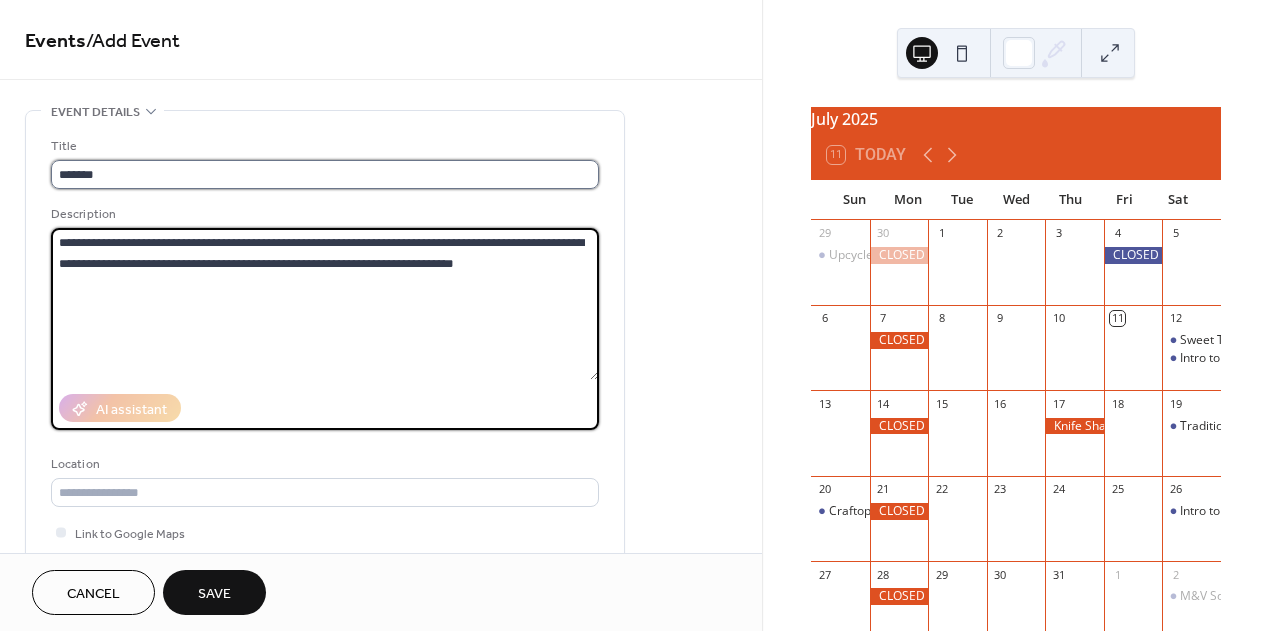 click on "******" at bounding box center [325, 174] 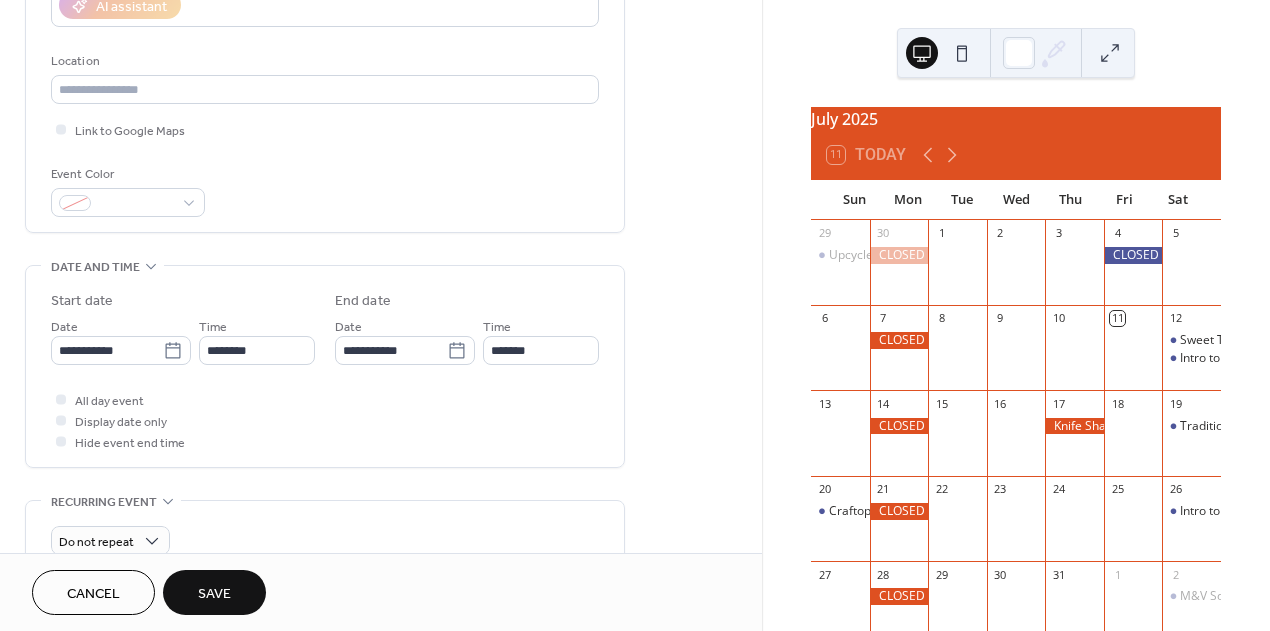 scroll, scrollTop: 428, scrollLeft: 0, axis: vertical 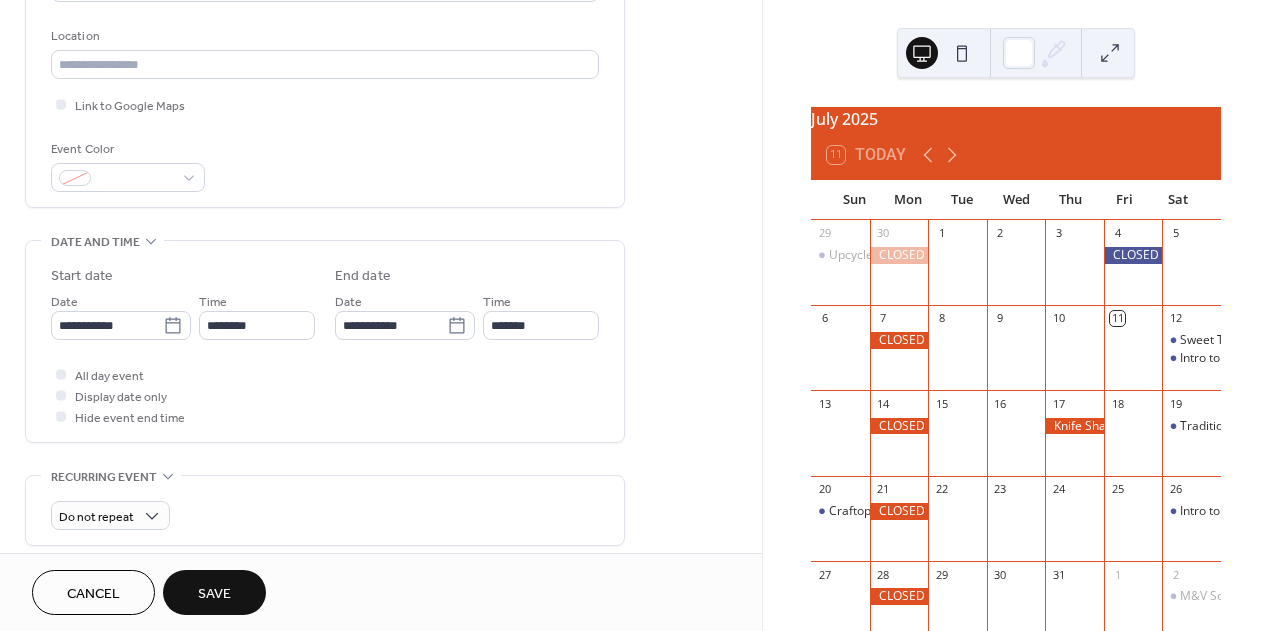 type on "**********" 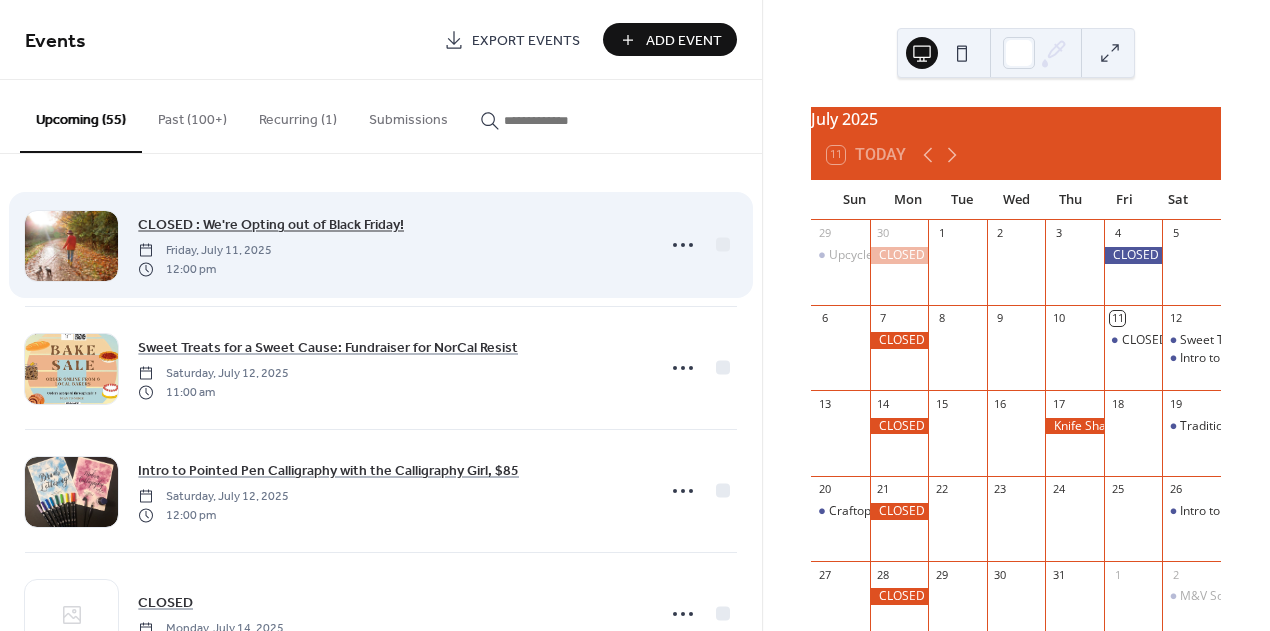 click on "CLOSED : We're Opting out of Black Friday!" at bounding box center (271, 225) 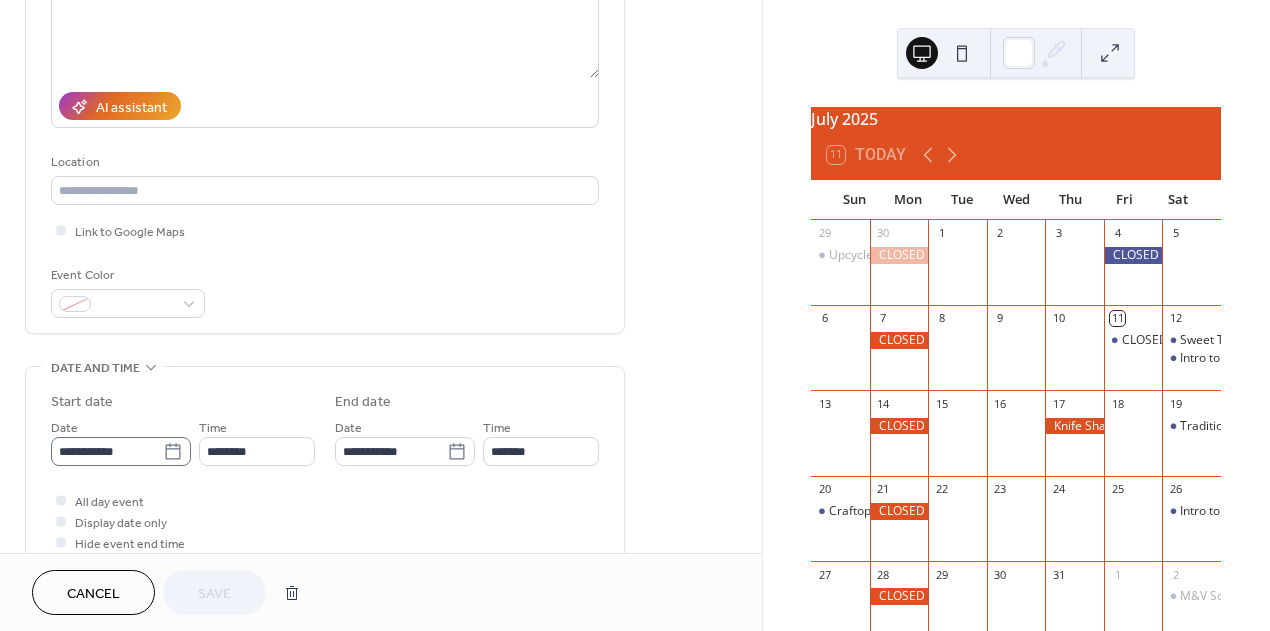 scroll, scrollTop: 319, scrollLeft: 0, axis: vertical 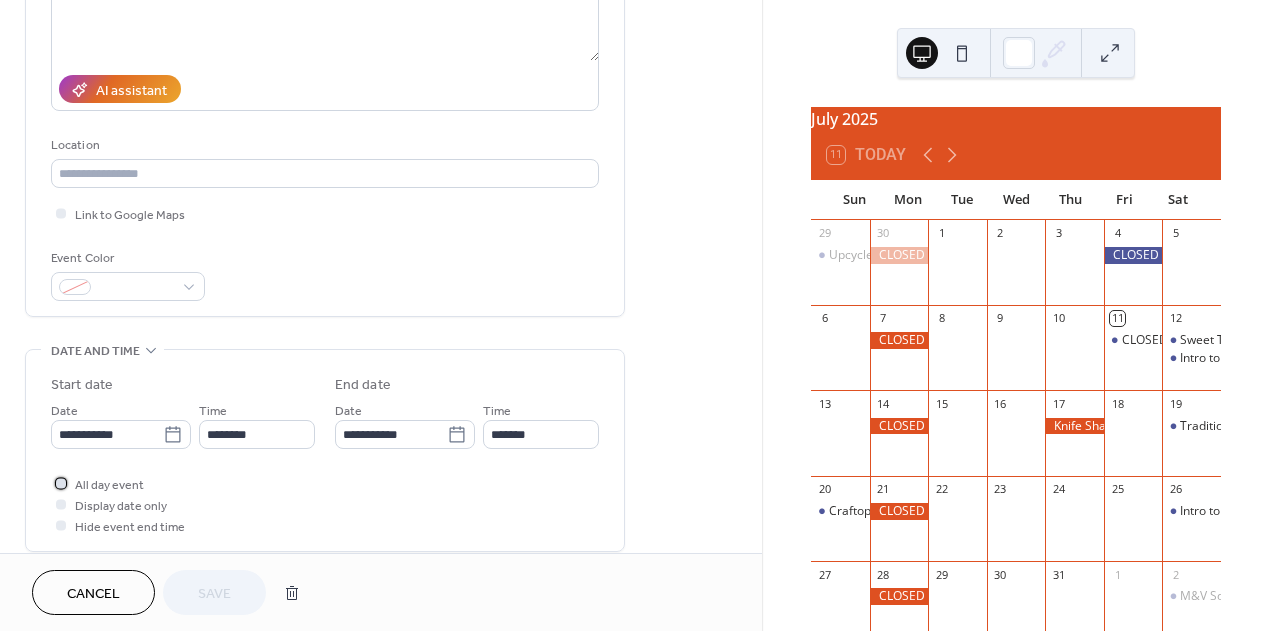 click at bounding box center (61, 483) 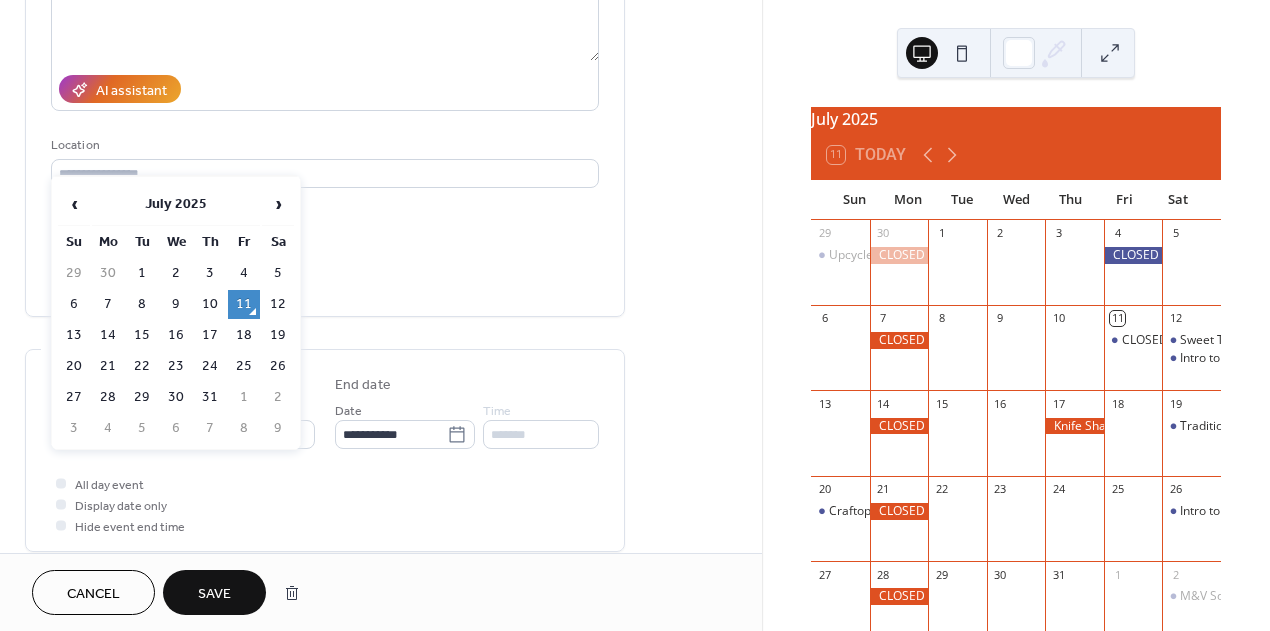 click 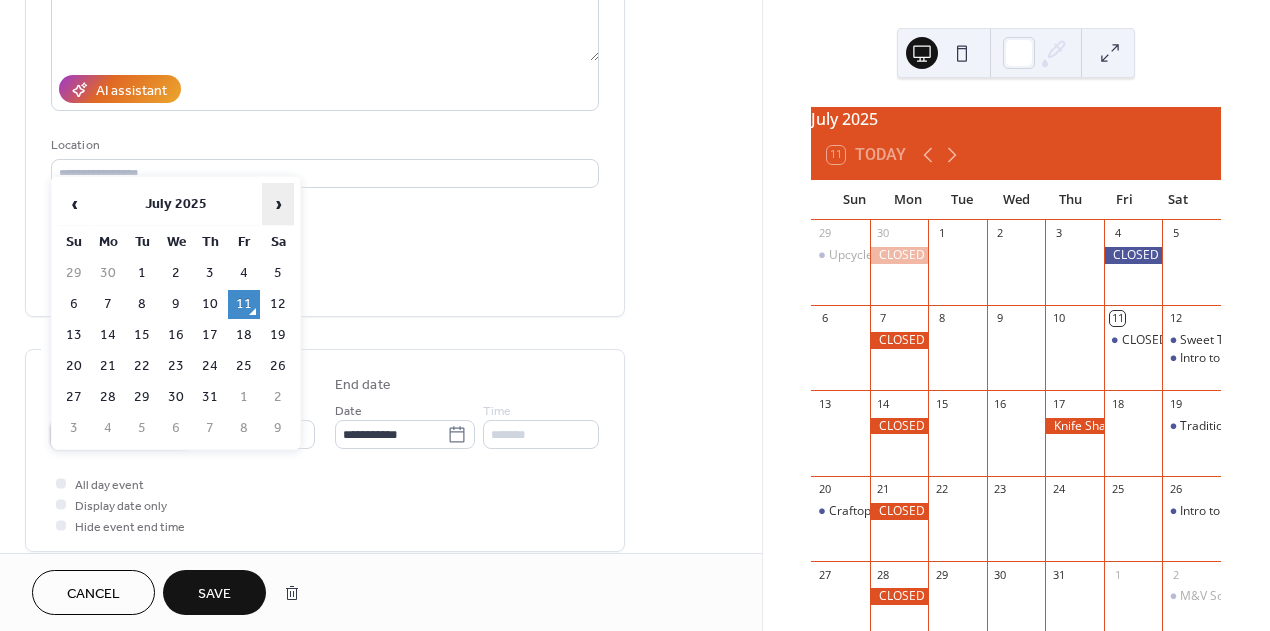 click on "›" at bounding box center [278, 204] 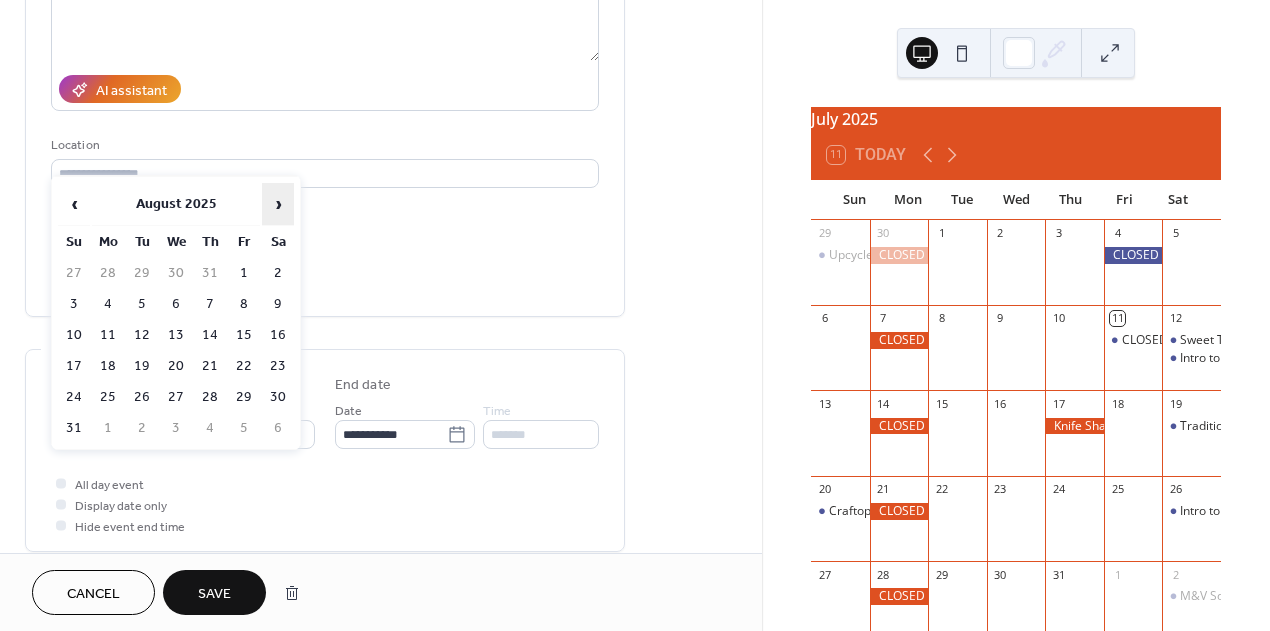 click on "›" at bounding box center [278, 204] 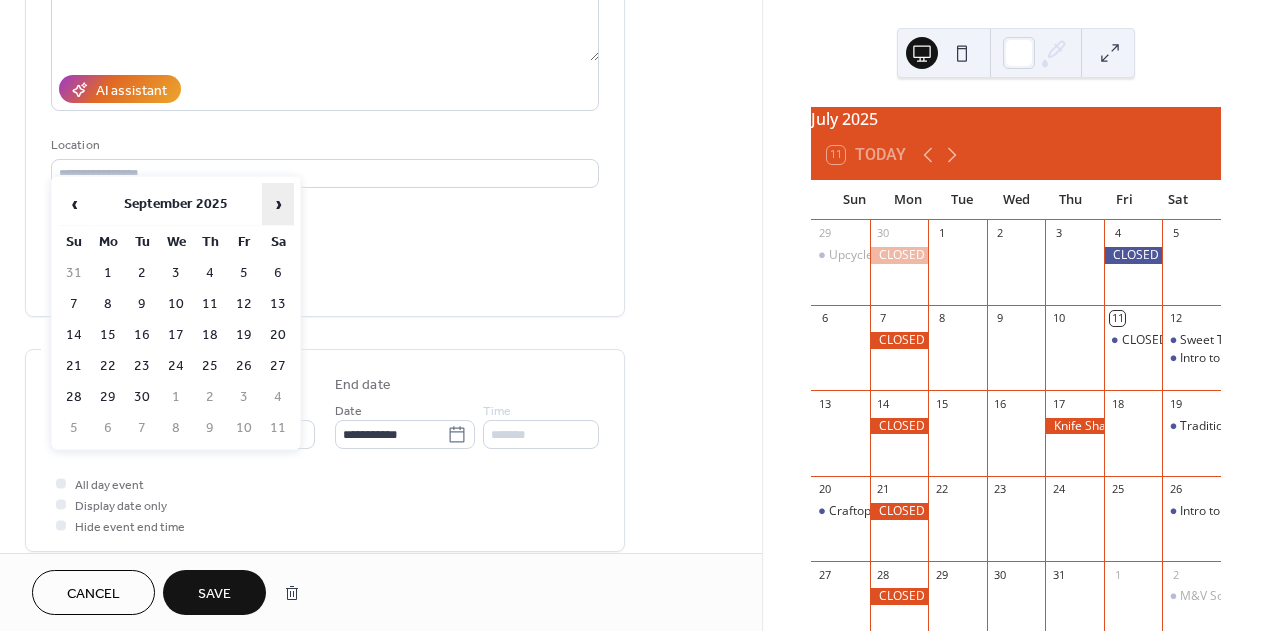 click on "›" at bounding box center (278, 204) 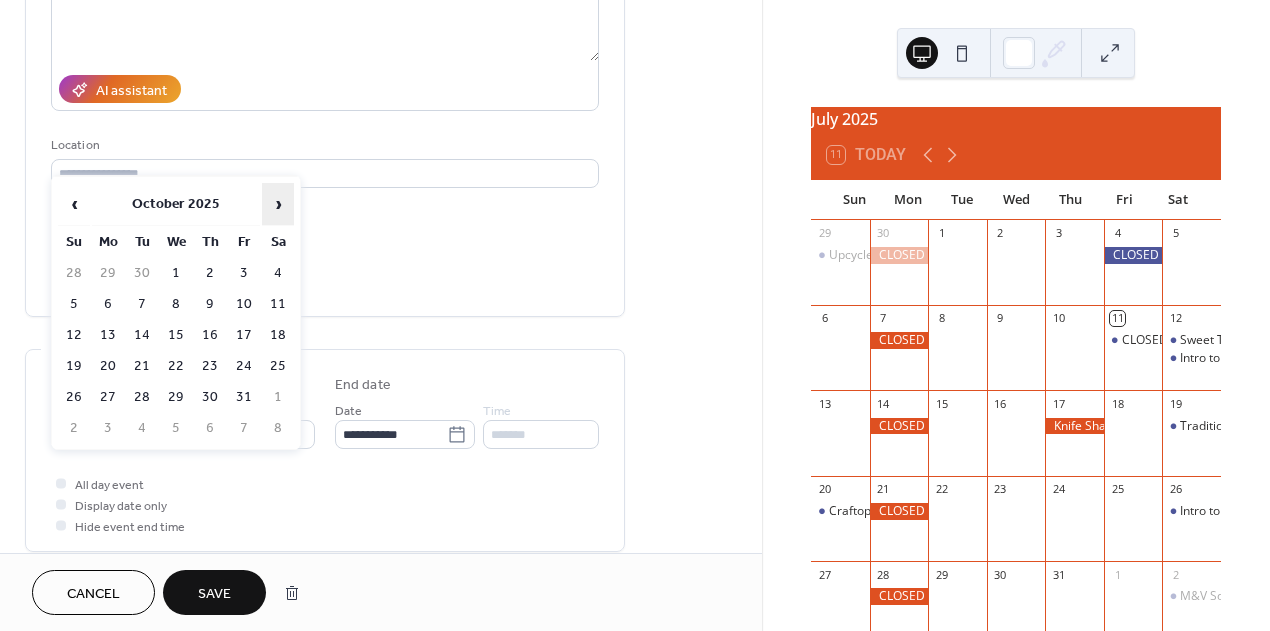 click on "›" at bounding box center [278, 204] 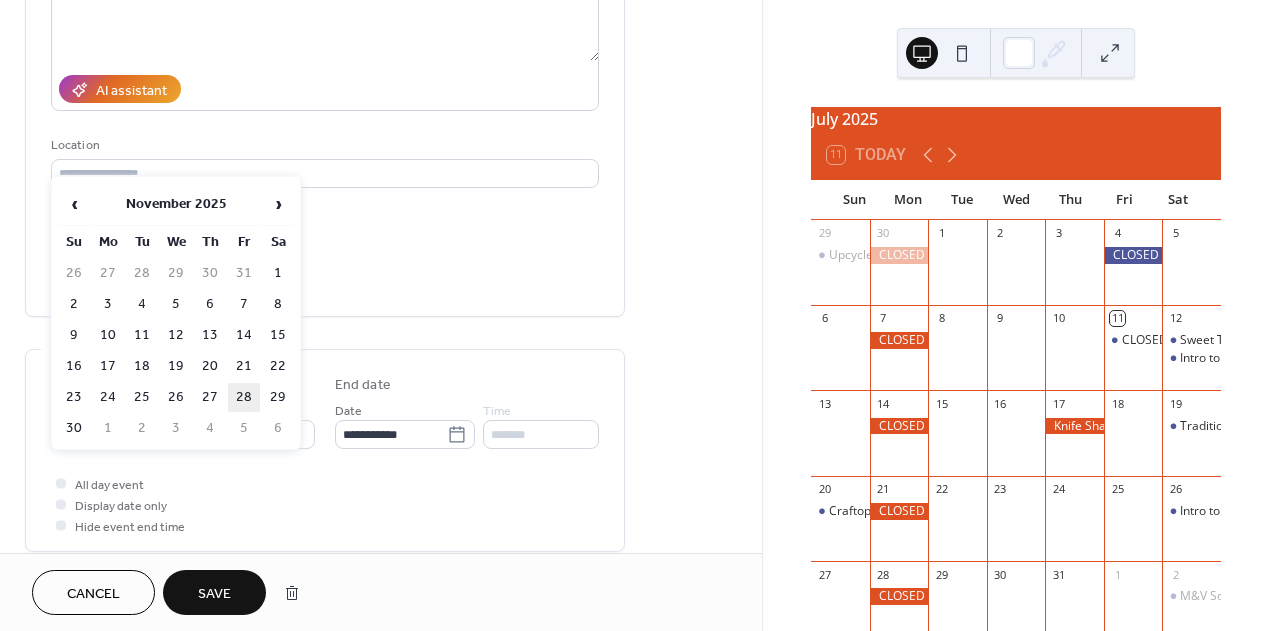 click on "28" at bounding box center [244, 397] 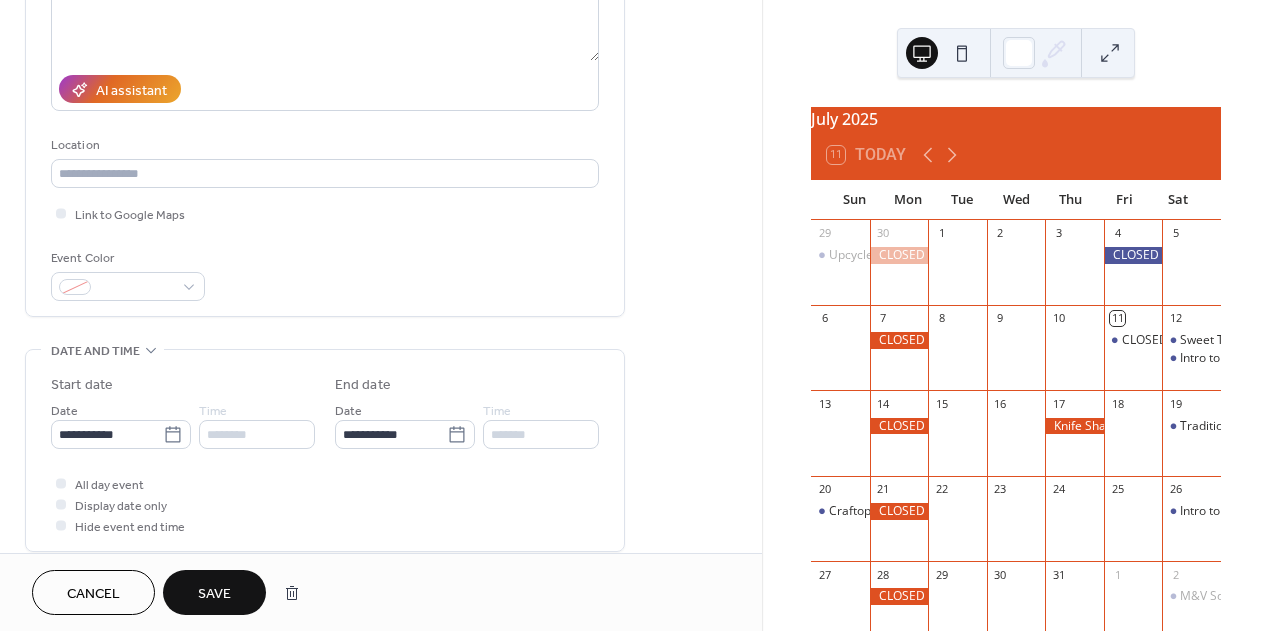 type on "**********" 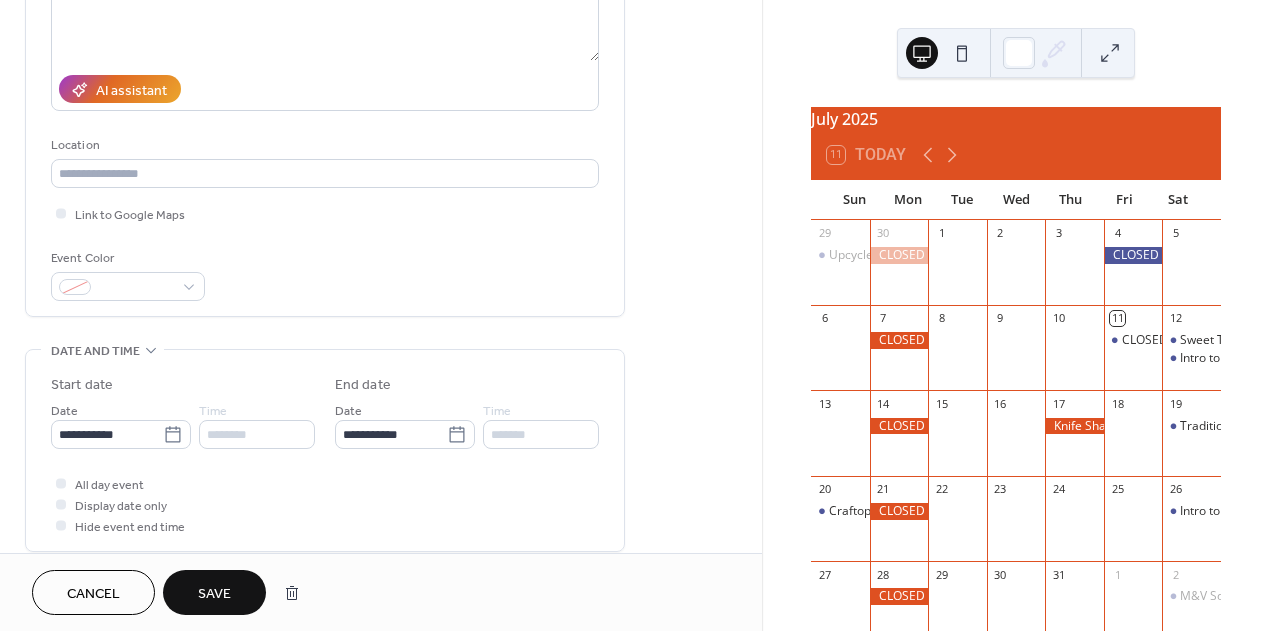scroll, scrollTop: 403, scrollLeft: 0, axis: vertical 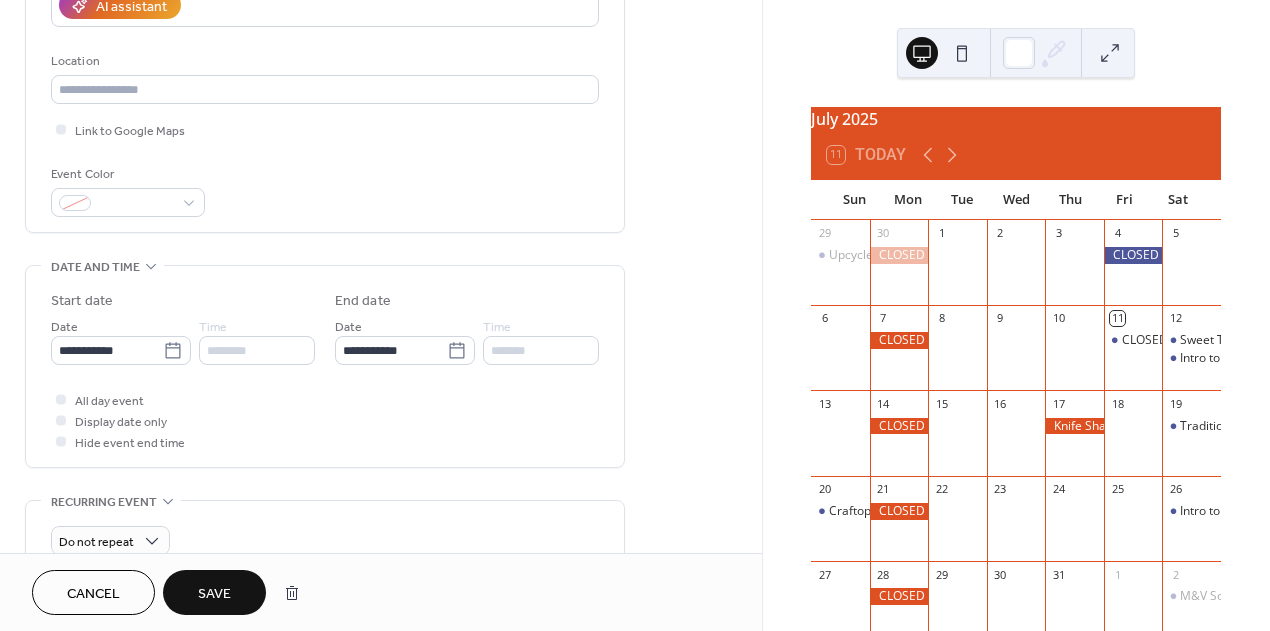 click on "Save" at bounding box center [214, 594] 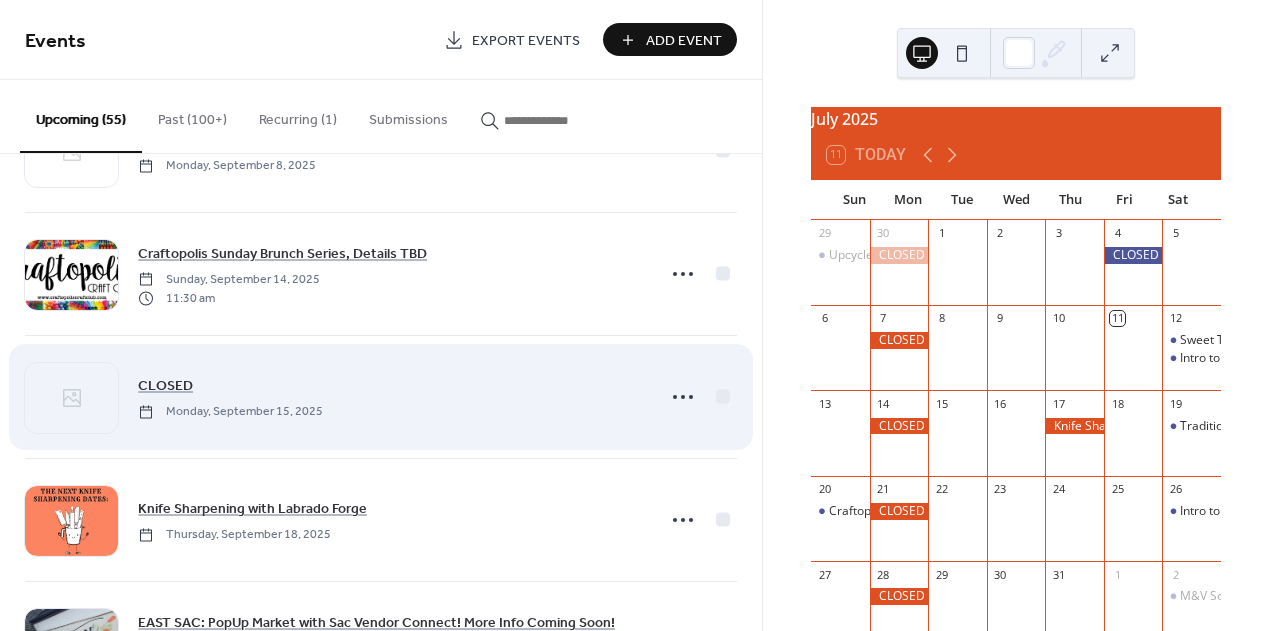 scroll, scrollTop: 2427, scrollLeft: 0, axis: vertical 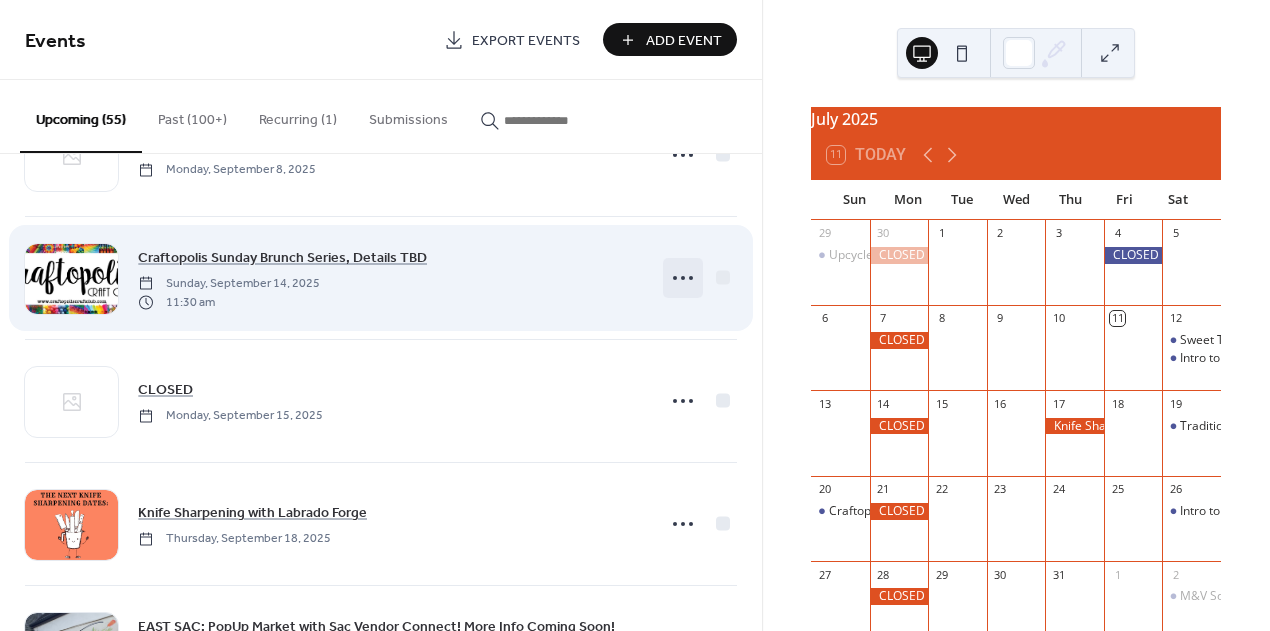 click 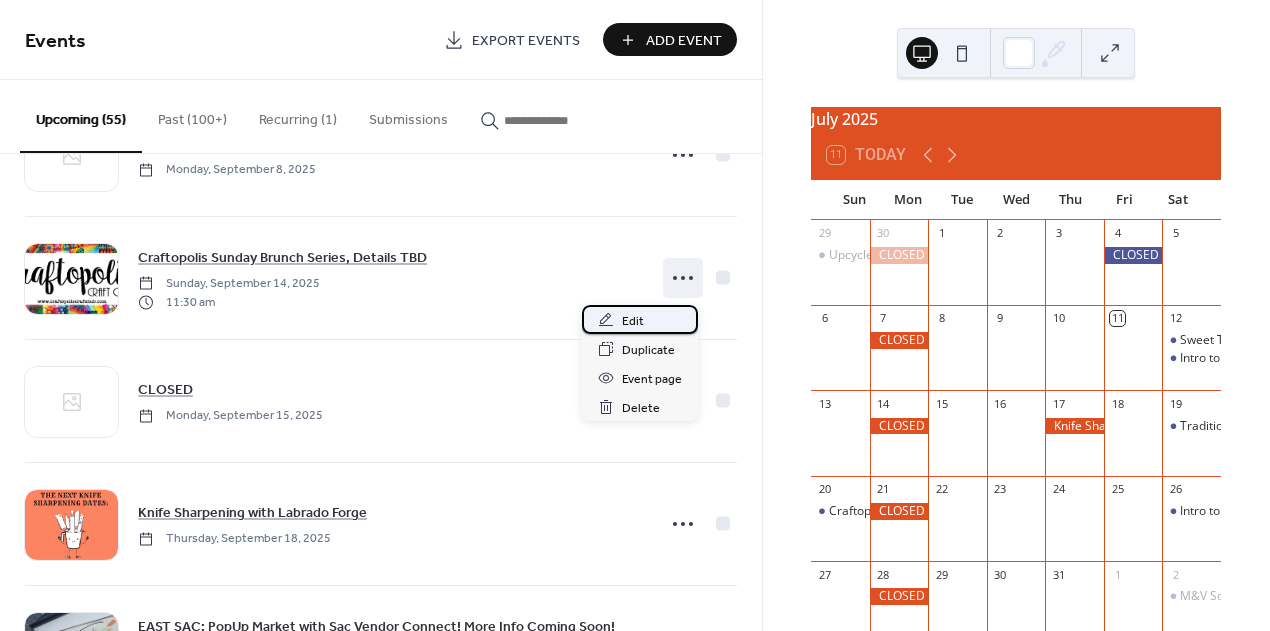 click on "Edit" at bounding box center (633, 321) 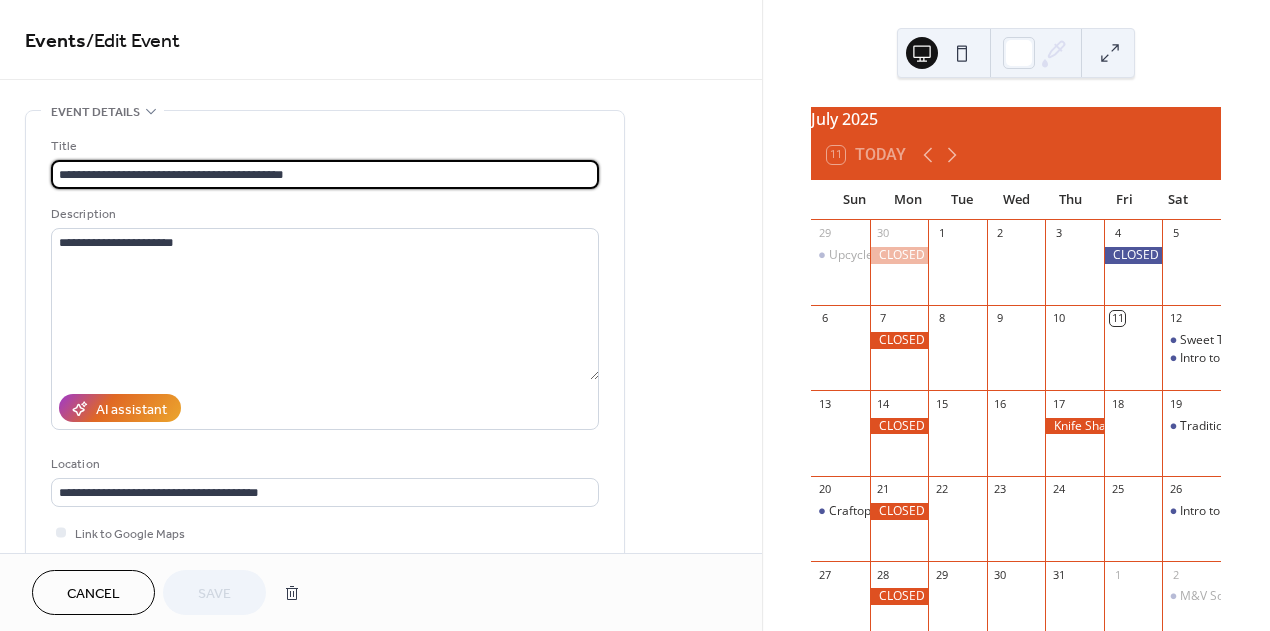 click on "**********" at bounding box center [325, 174] 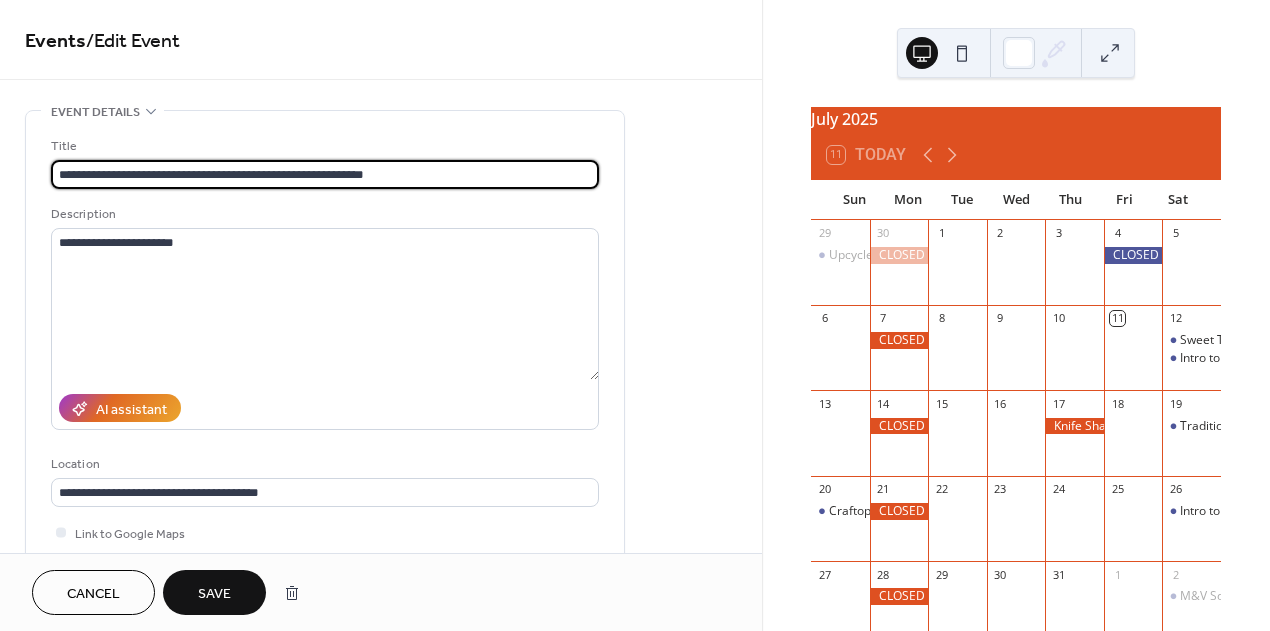 click on "**********" at bounding box center (325, 174) 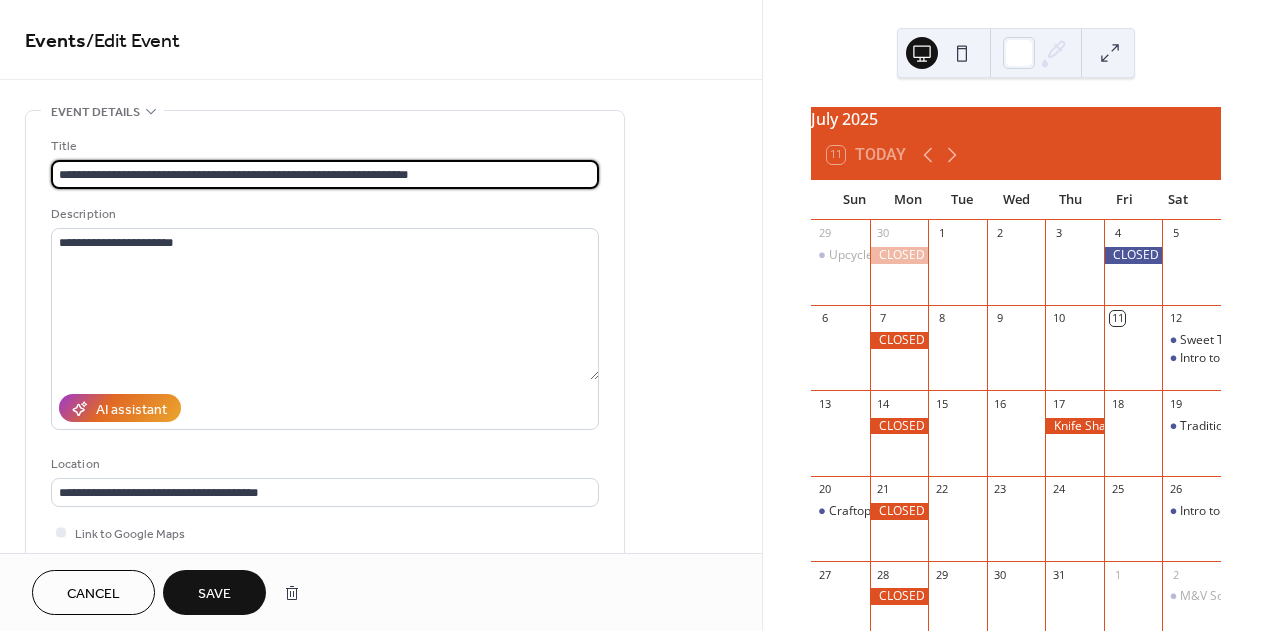 drag, startPoint x: 365, startPoint y: 181, endPoint x: 494, endPoint y: 182, distance: 129.00388 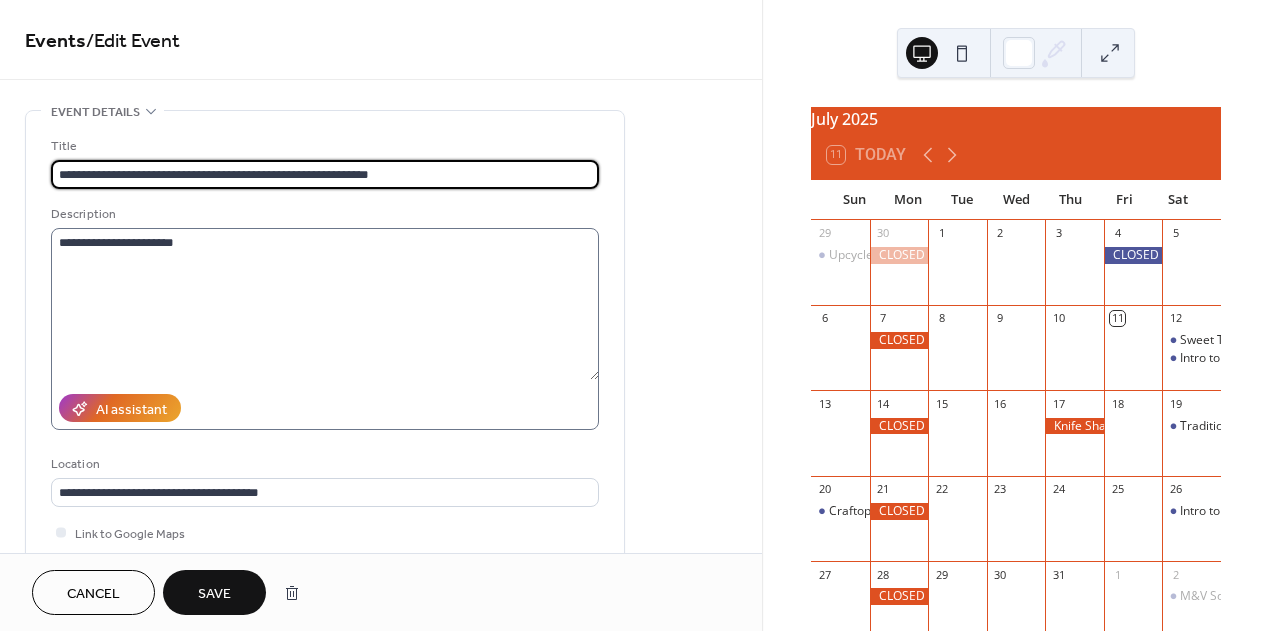 type on "**********" 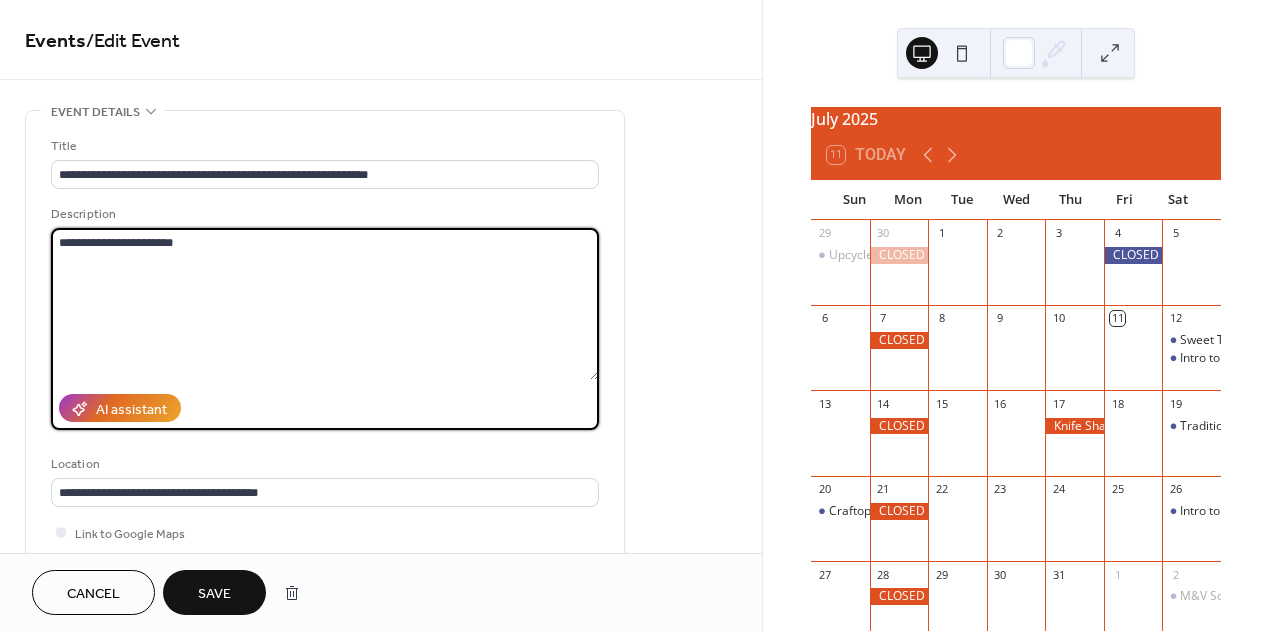 drag, startPoint x: 58, startPoint y: 249, endPoint x: 248, endPoint y: 260, distance: 190.31816 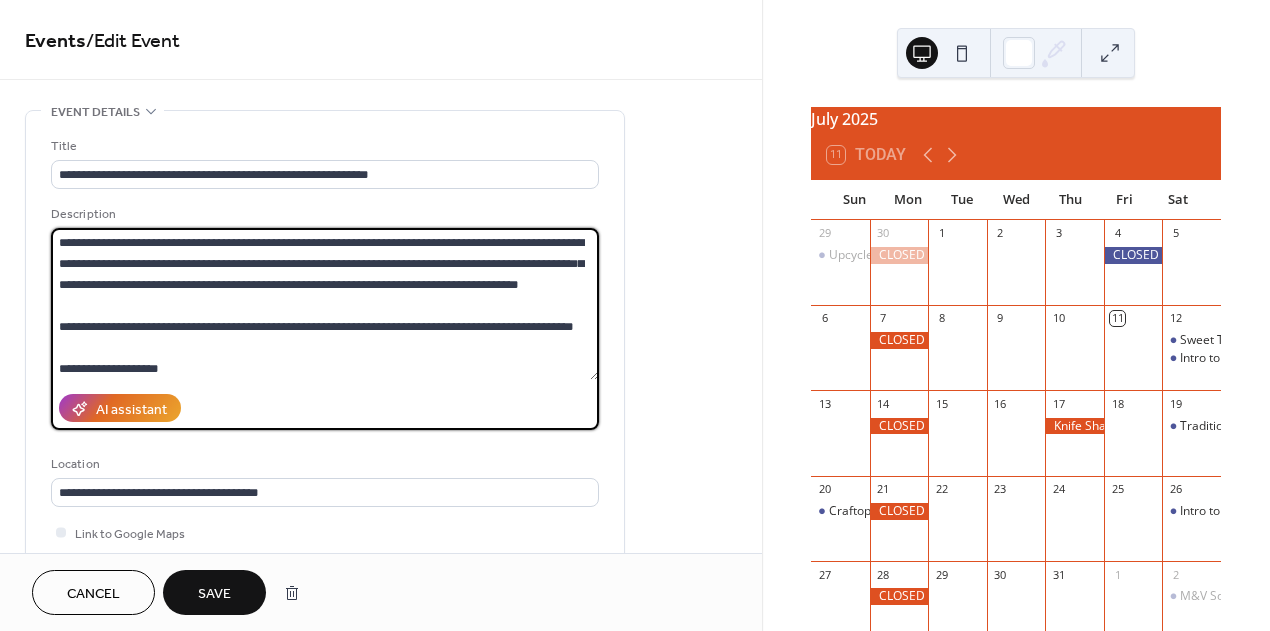 scroll, scrollTop: 48, scrollLeft: 0, axis: vertical 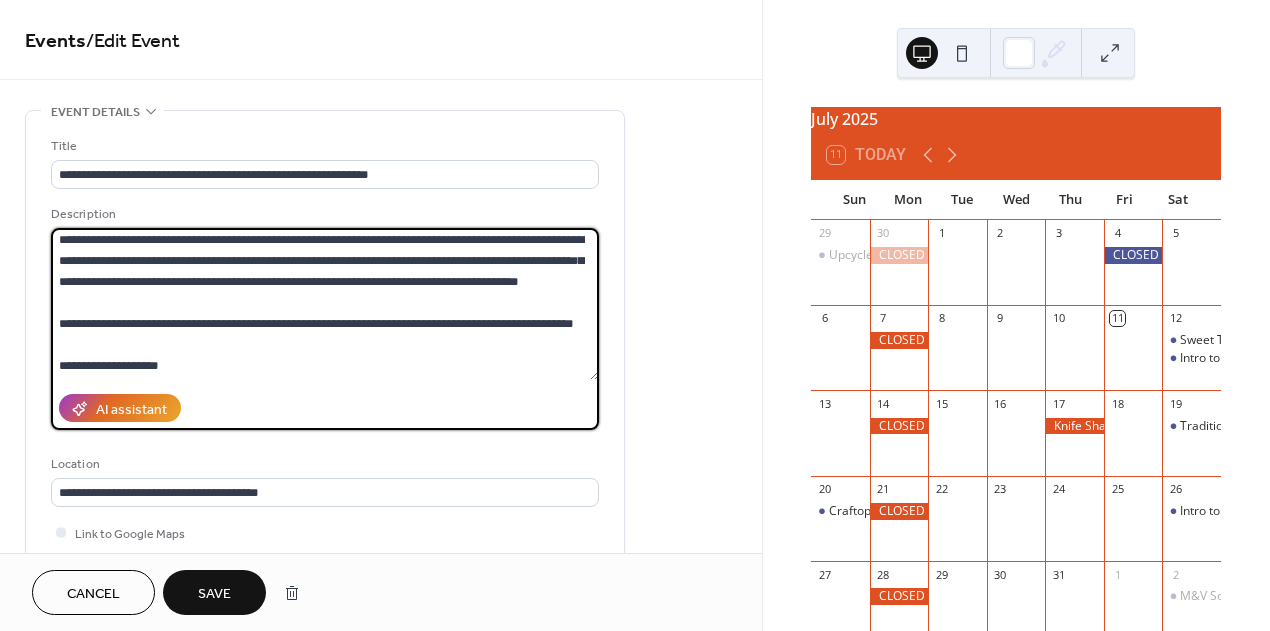 click on "**********" at bounding box center [325, 304] 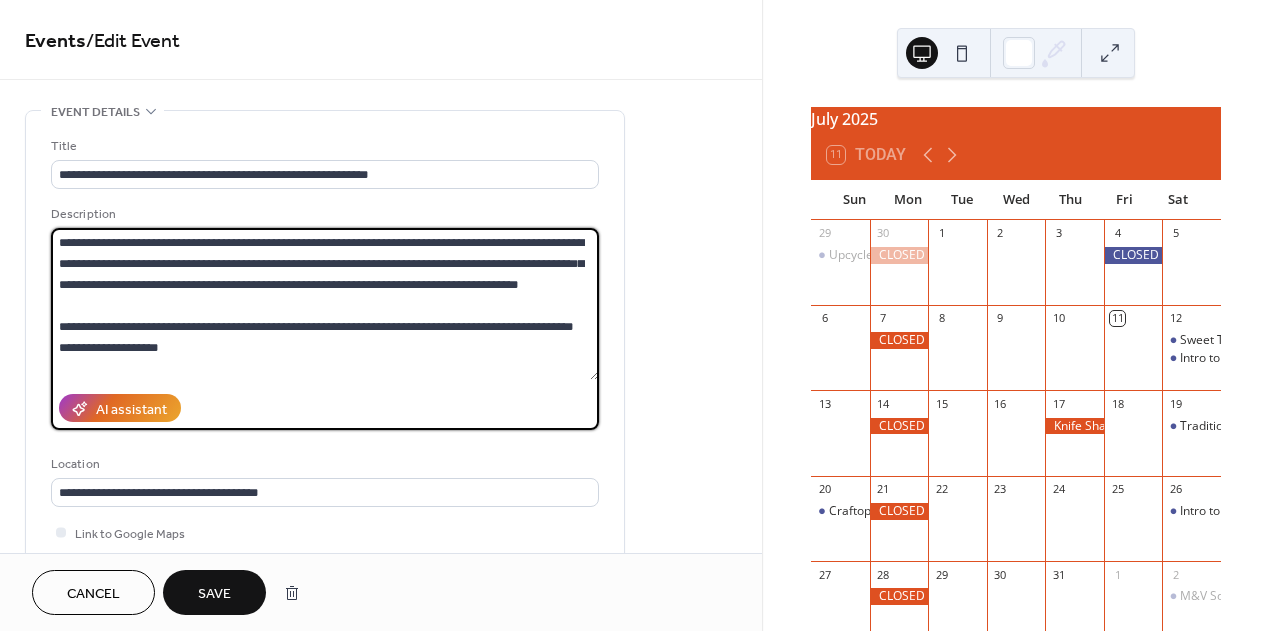 scroll, scrollTop: 24, scrollLeft: 0, axis: vertical 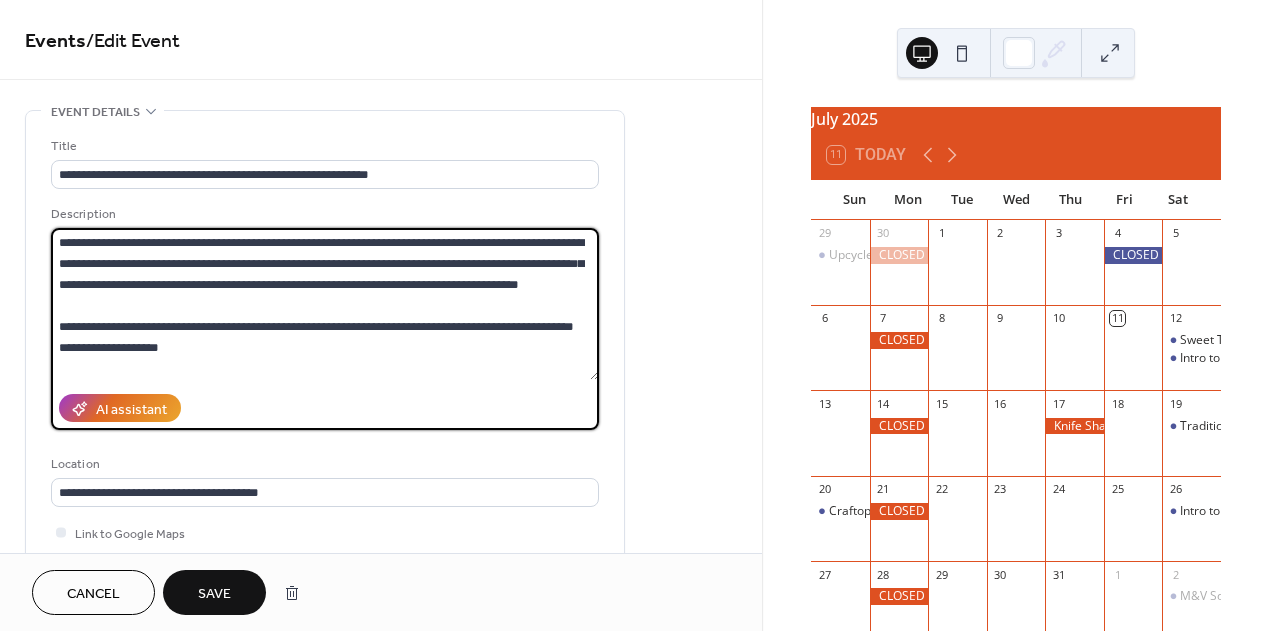 click on "**********" at bounding box center (325, 304) 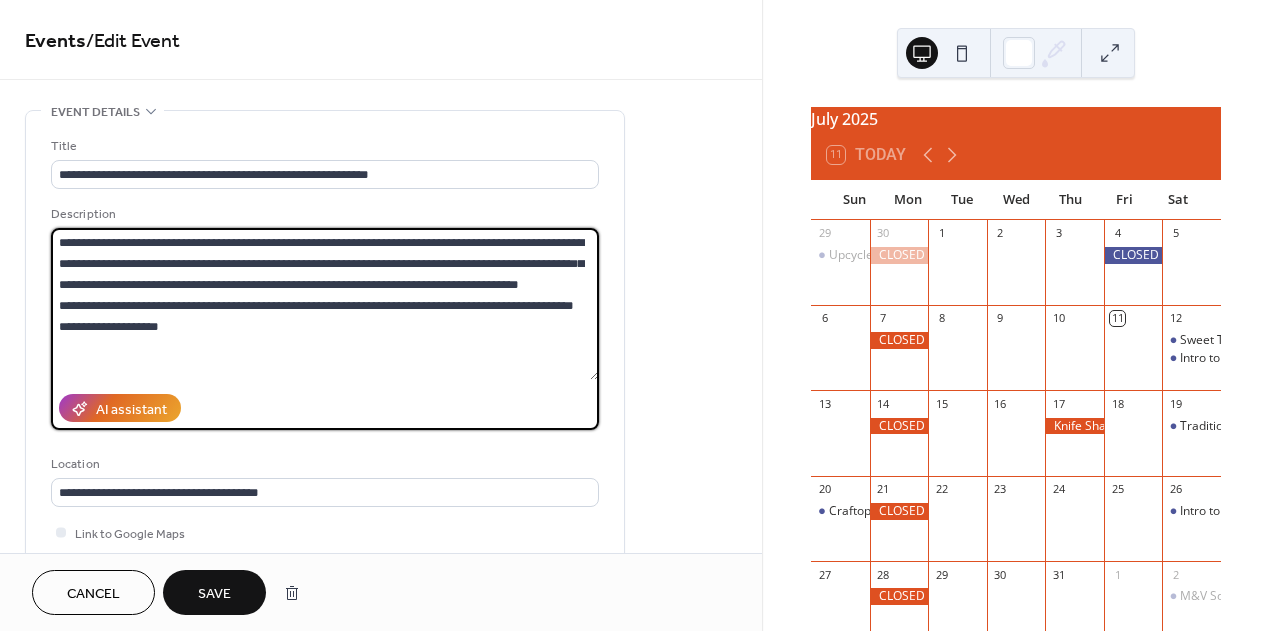 scroll, scrollTop: 0, scrollLeft: 0, axis: both 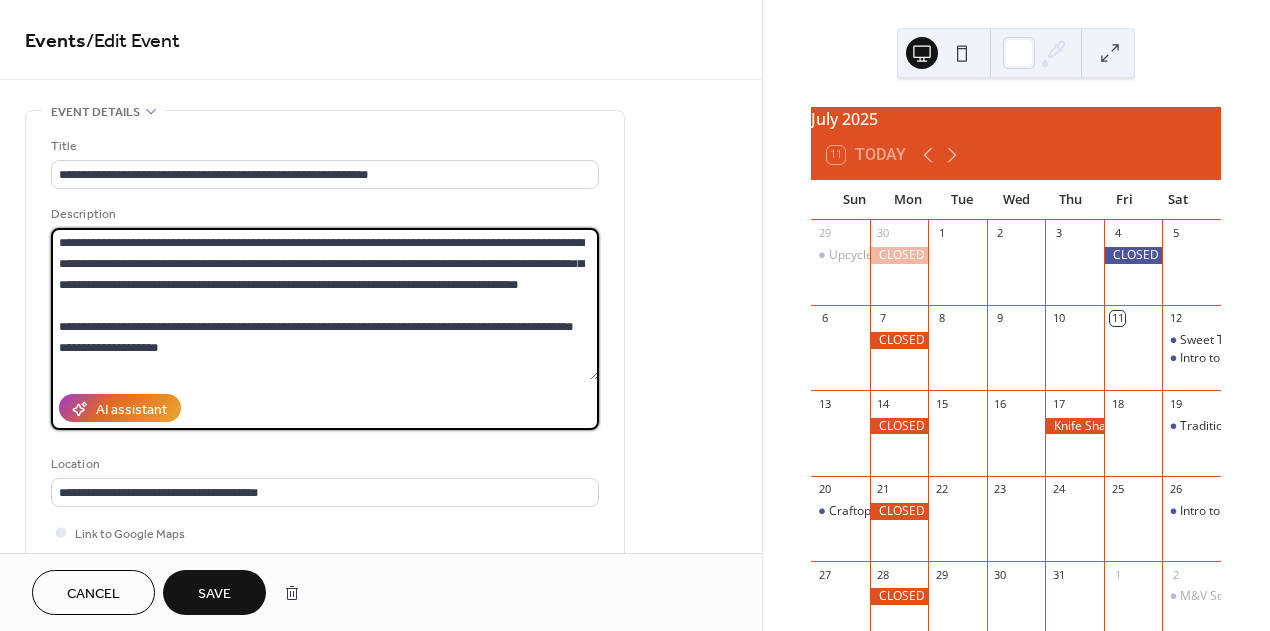 click on "**********" at bounding box center (325, 304) 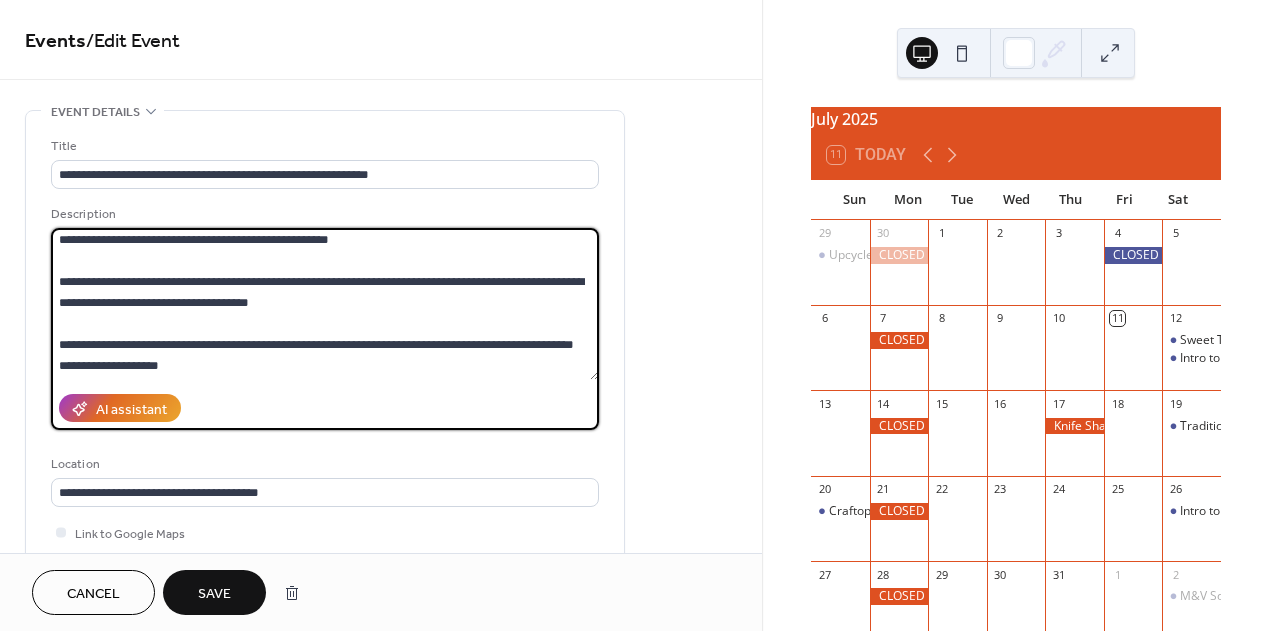 scroll, scrollTop: 48, scrollLeft: 0, axis: vertical 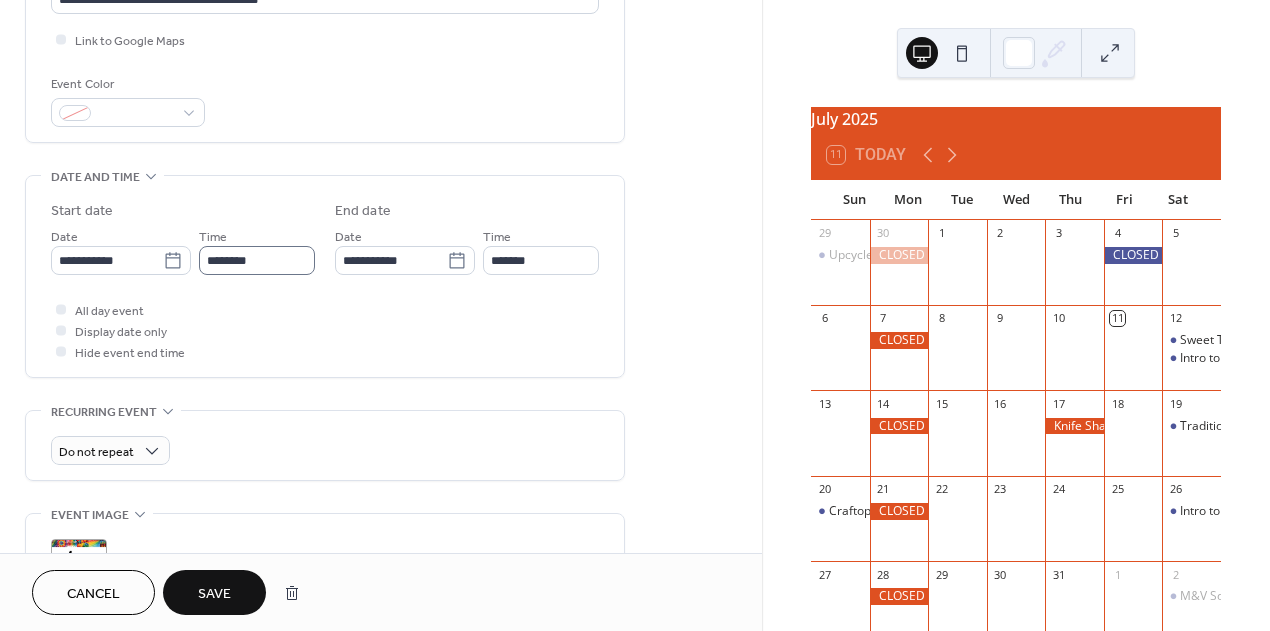 type on "**********" 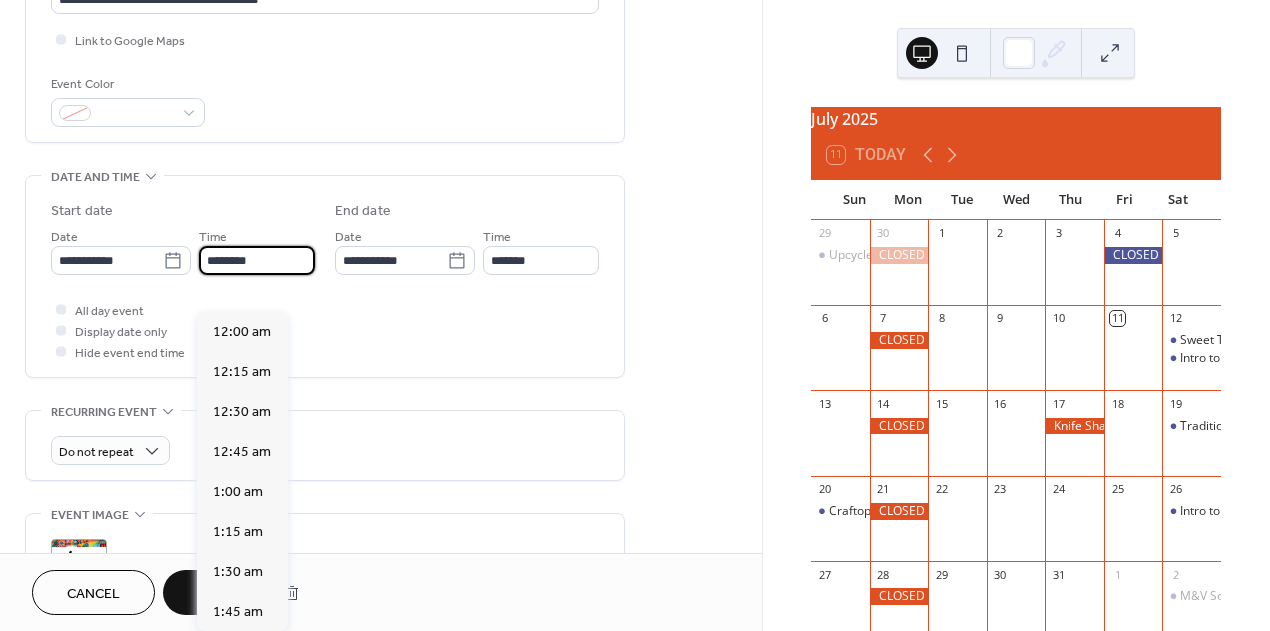 click on "********" at bounding box center (257, 260) 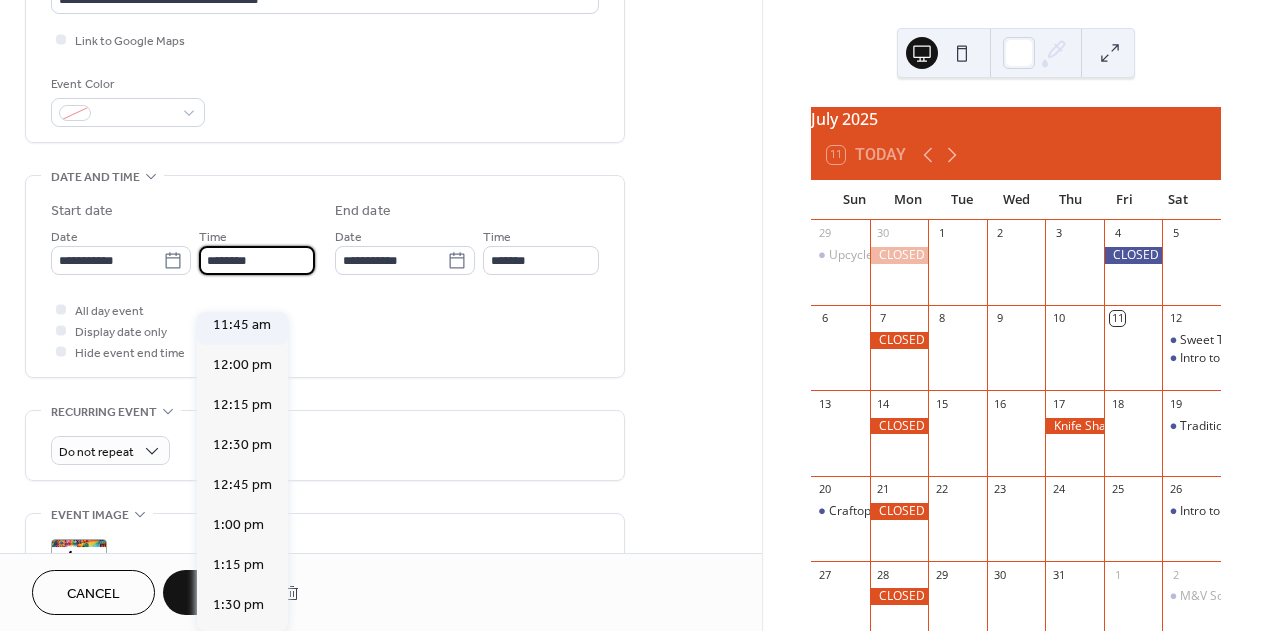scroll, scrollTop: 1857, scrollLeft: 0, axis: vertical 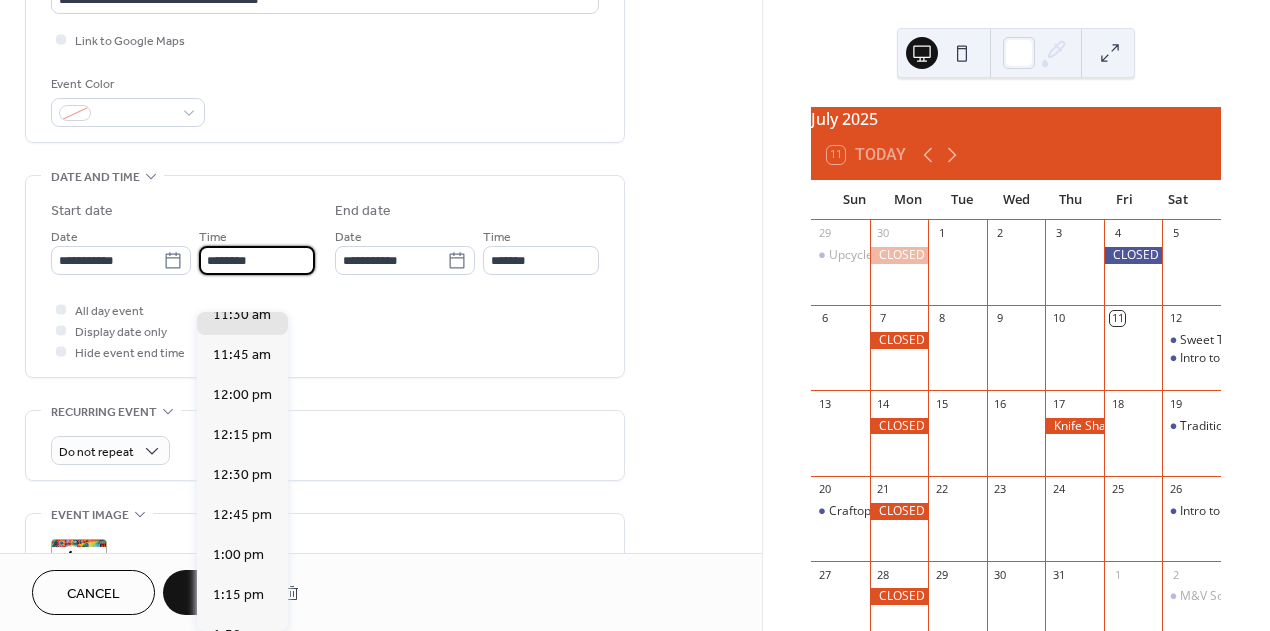 click on "11:00 am" at bounding box center [242, 235] 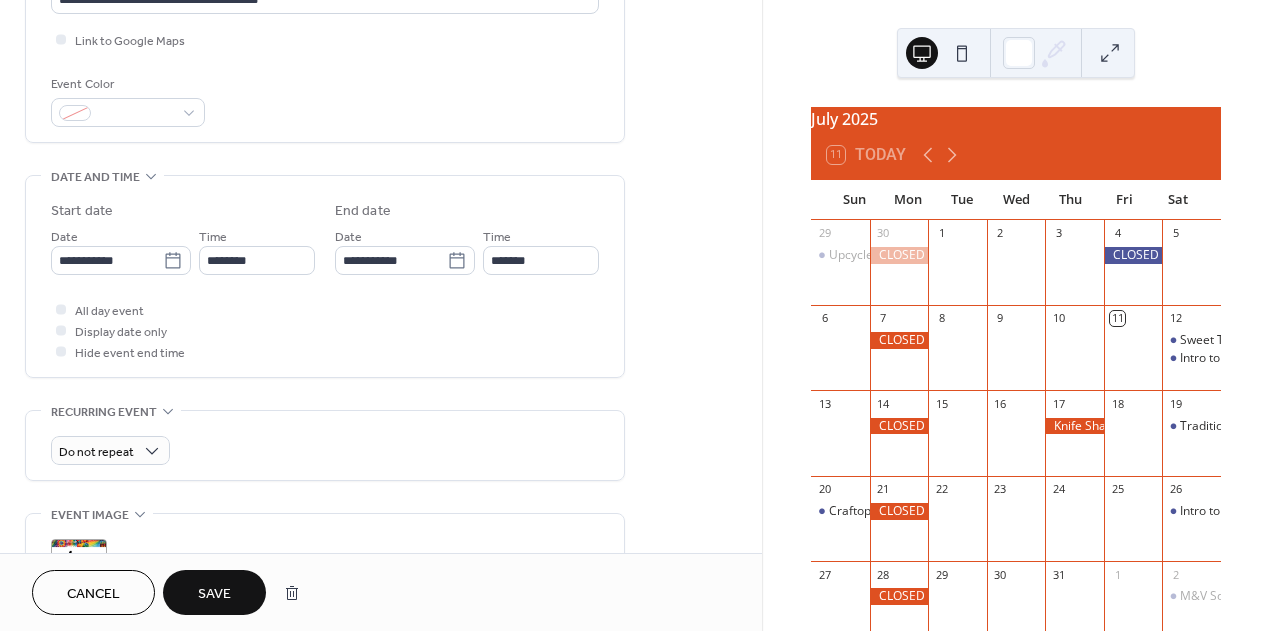 type on "********" 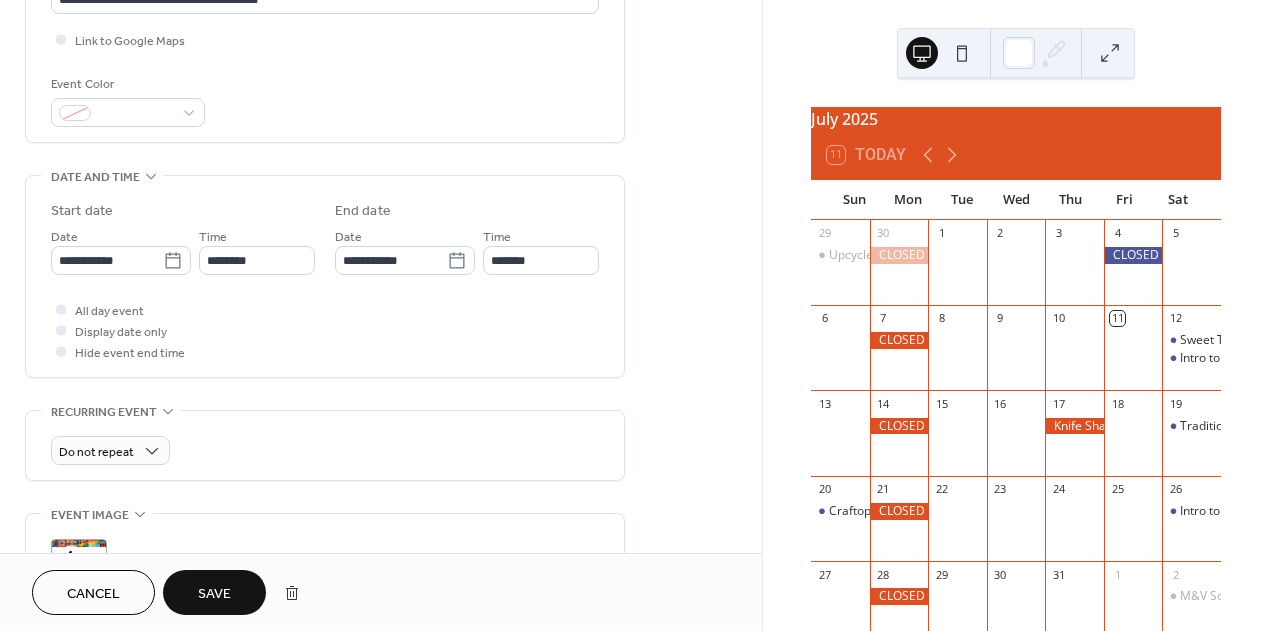 type on "*******" 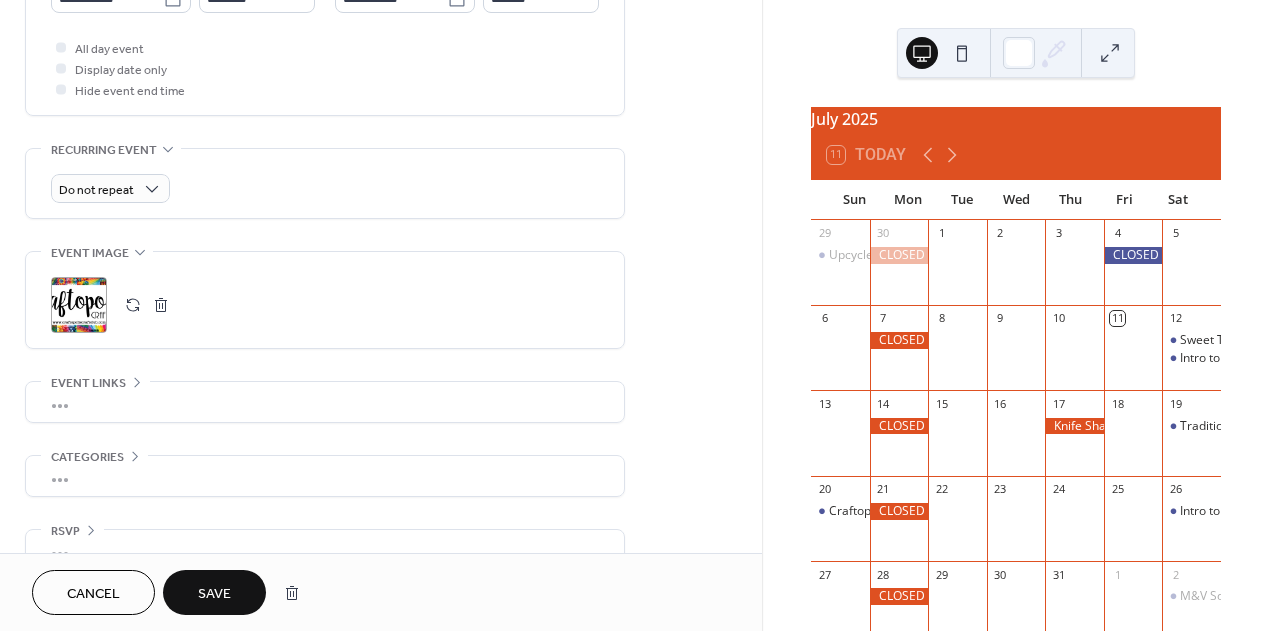 scroll, scrollTop: 762, scrollLeft: 0, axis: vertical 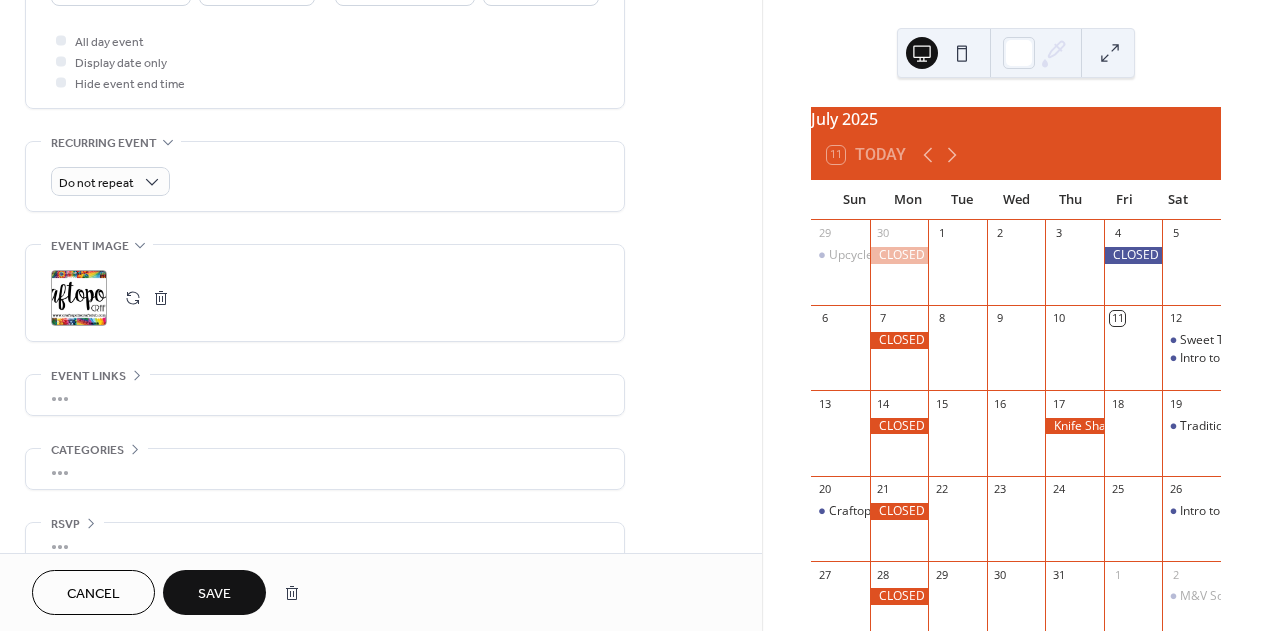 click at bounding box center [133, 298] 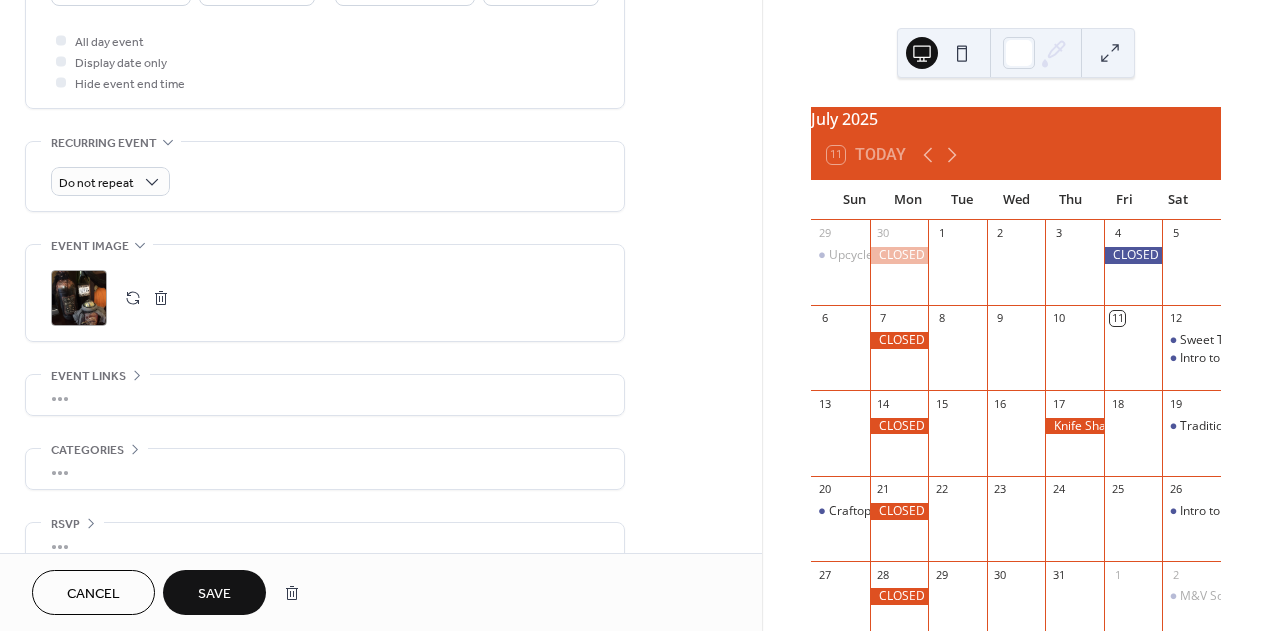 click on "•••" at bounding box center [325, 395] 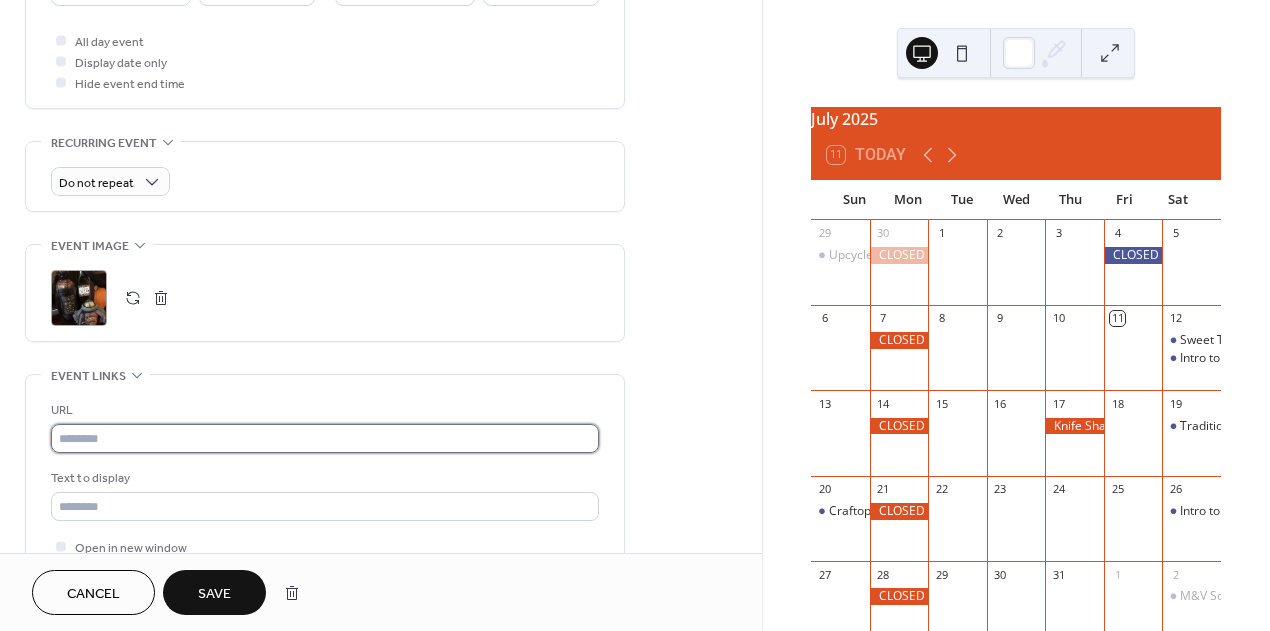 click at bounding box center [325, 438] 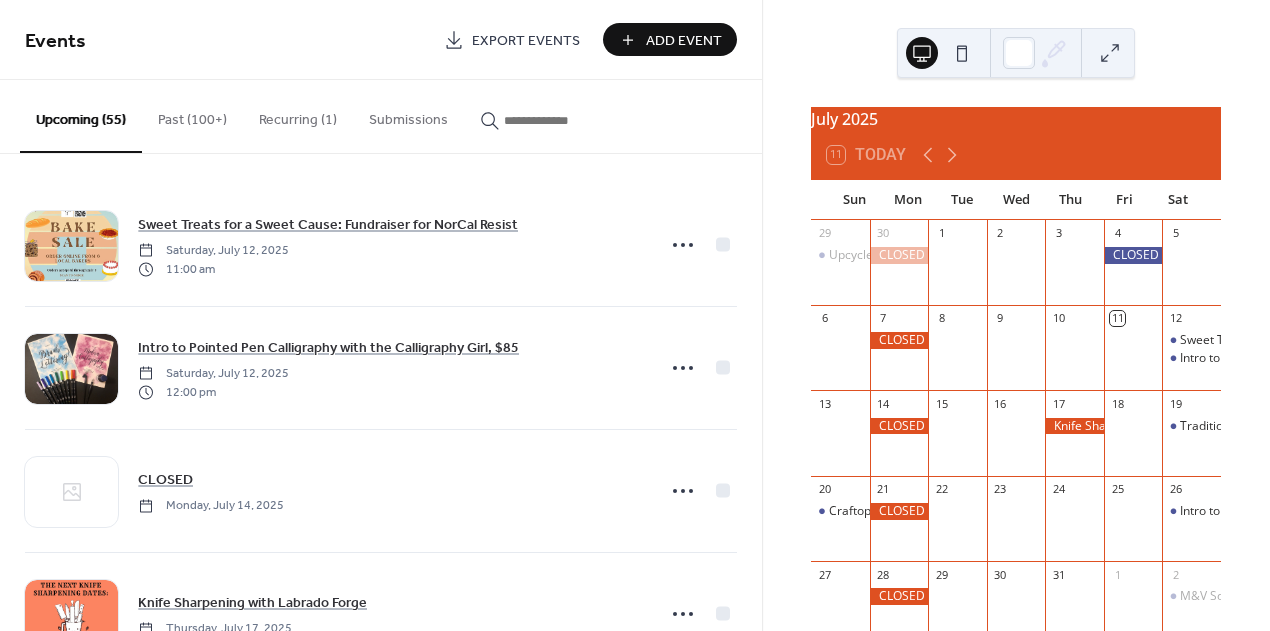scroll, scrollTop: 0, scrollLeft: 0, axis: both 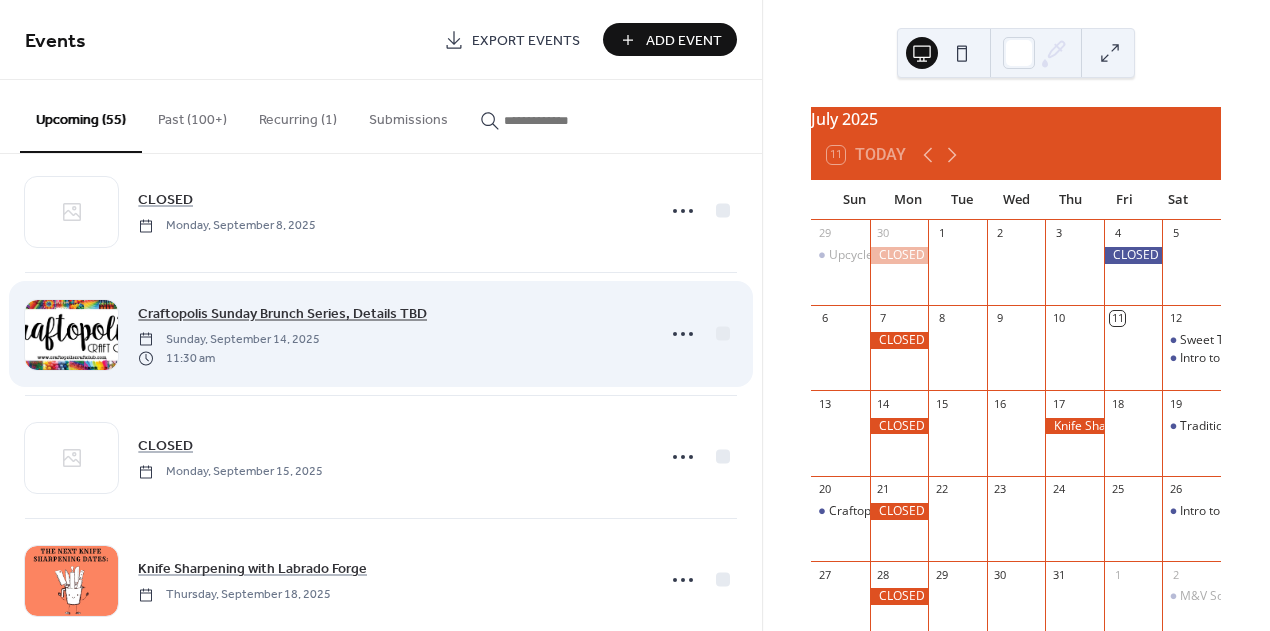 click on "Craftopolis Sunday Brunch Series, Details TBD" at bounding box center (282, 314) 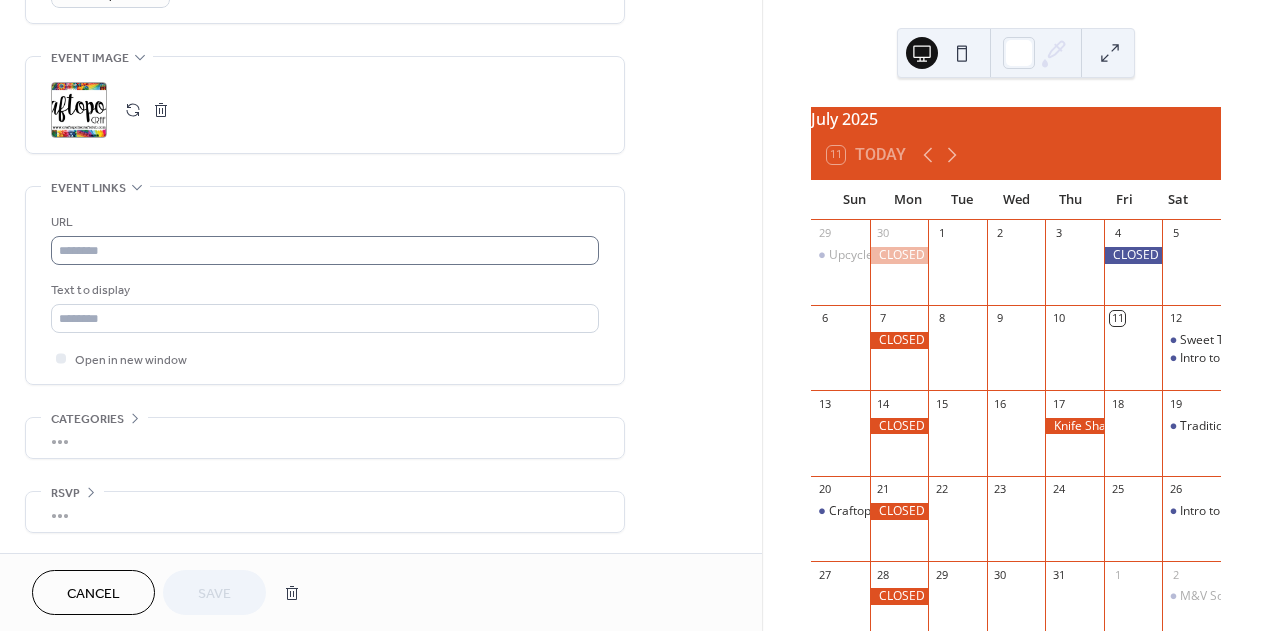 scroll, scrollTop: 1015, scrollLeft: 0, axis: vertical 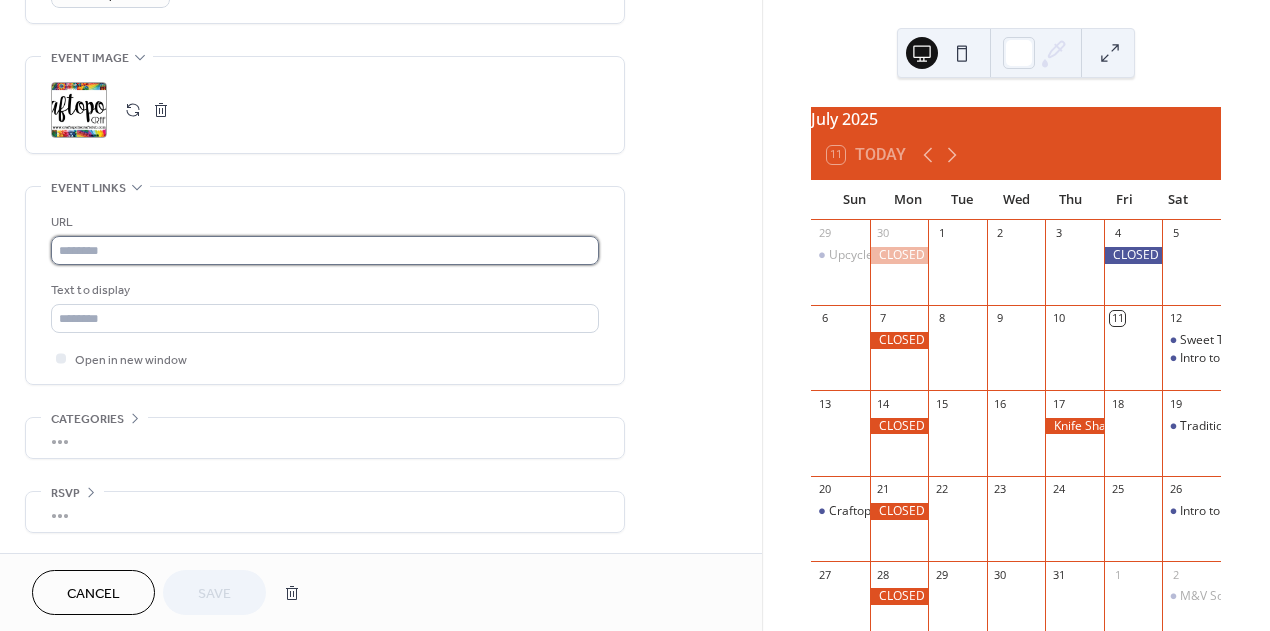 click at bounding box center [325, 250] 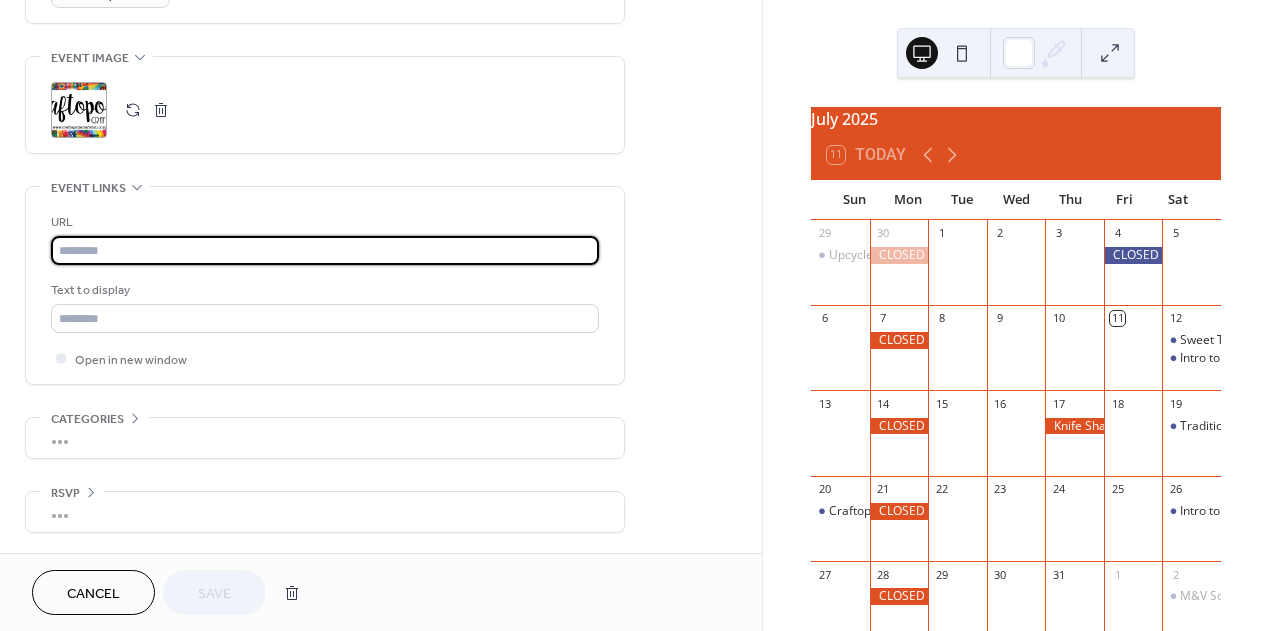 paste on "**********" 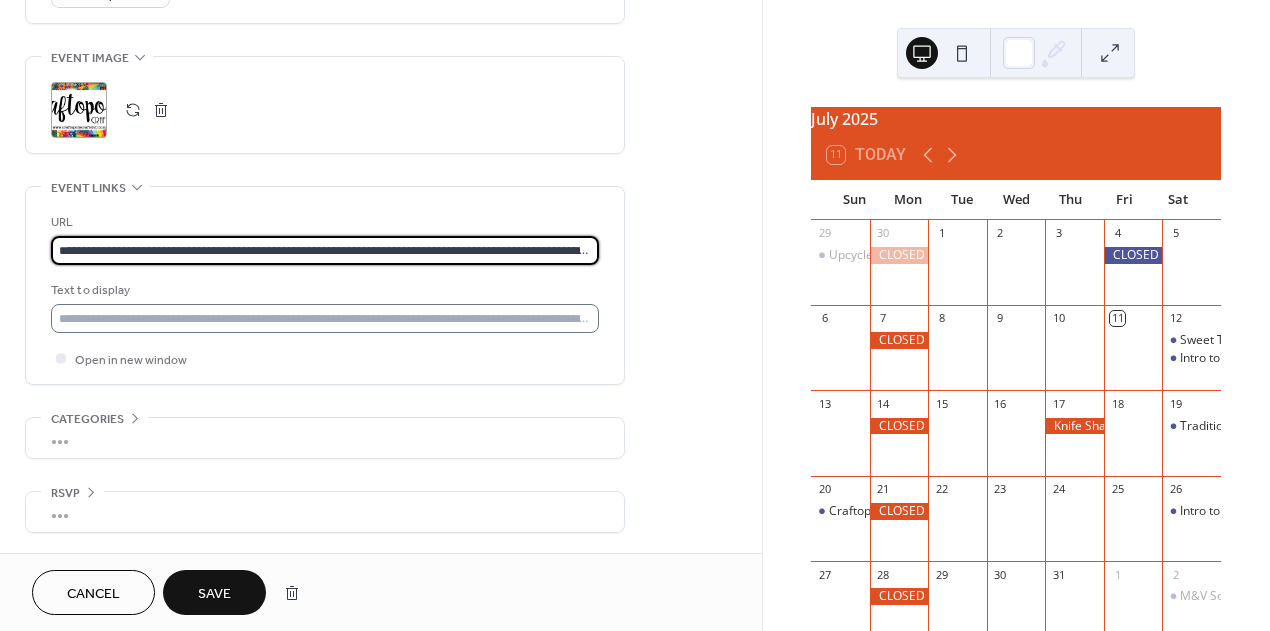 type on "**********" 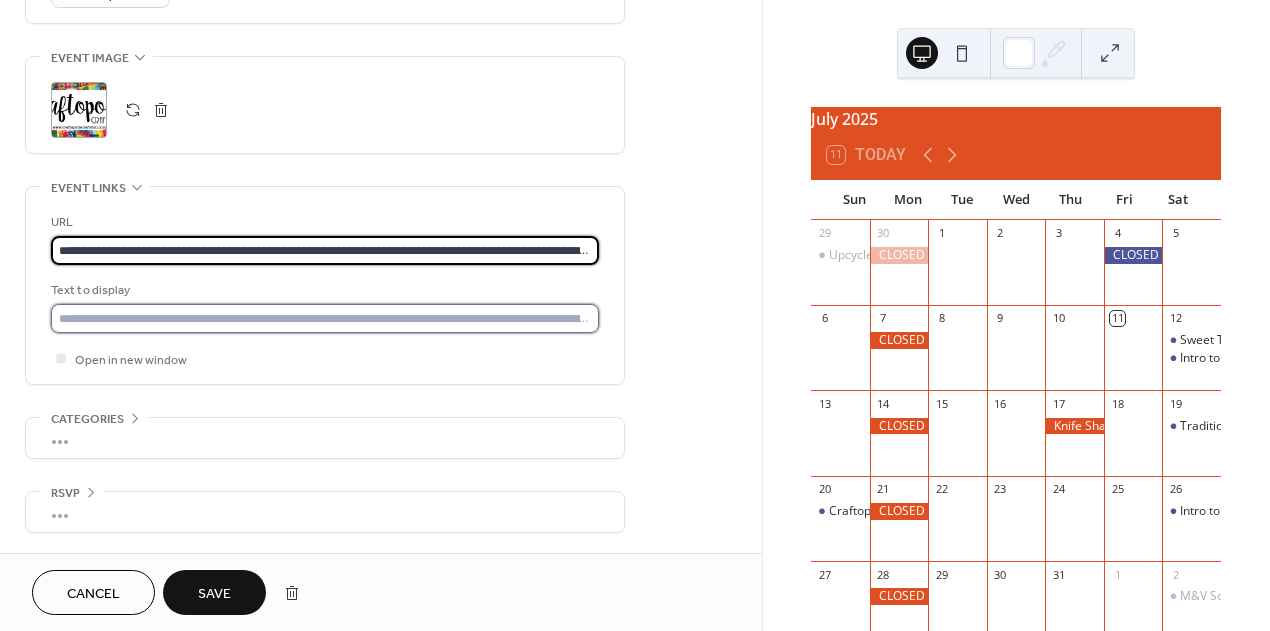 click at bounding box center [325, 318] 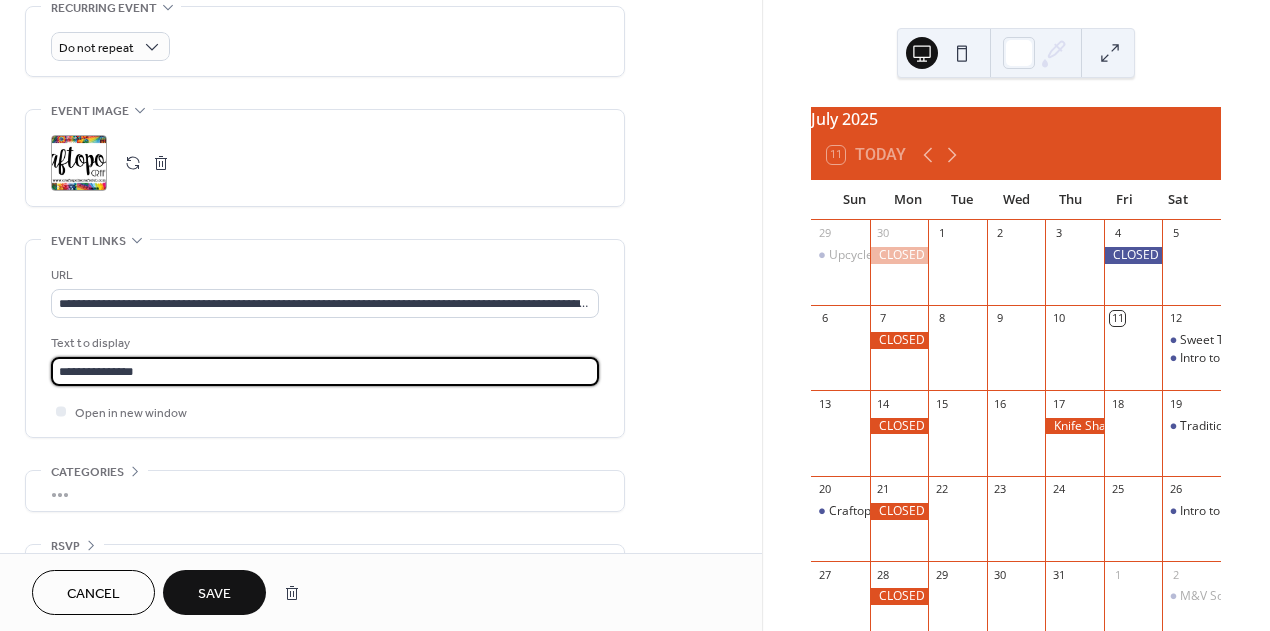 scroll, scrollTop: 845, scrollLeft: 0, axis: vertical 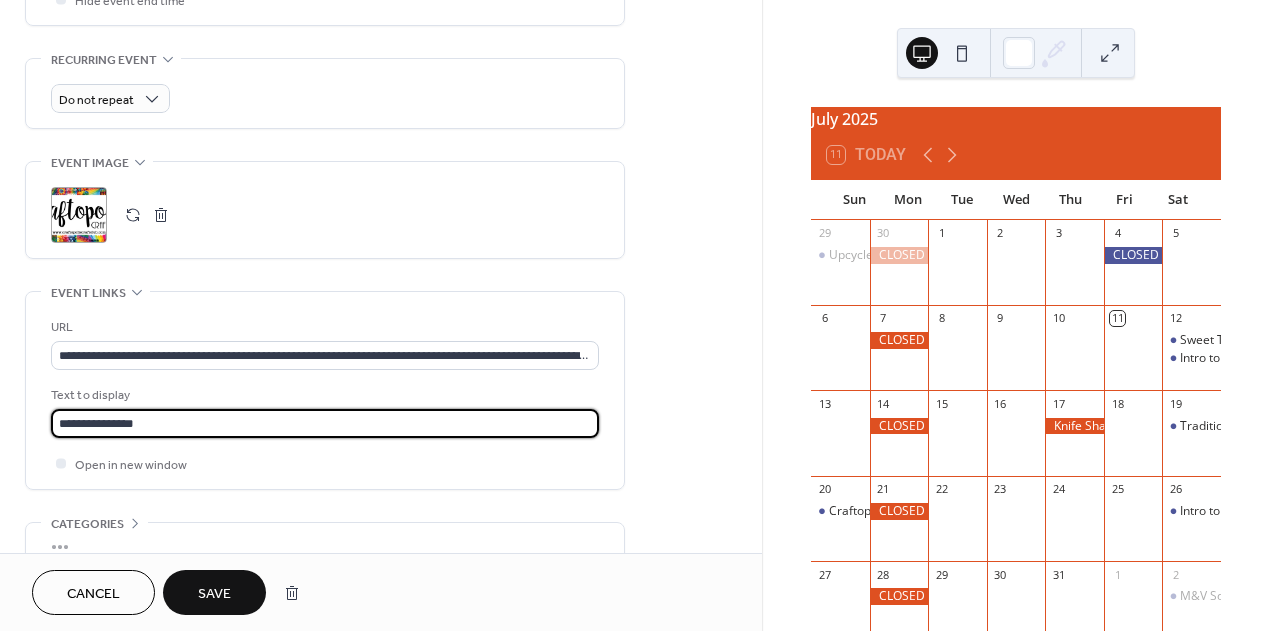type on "**********" 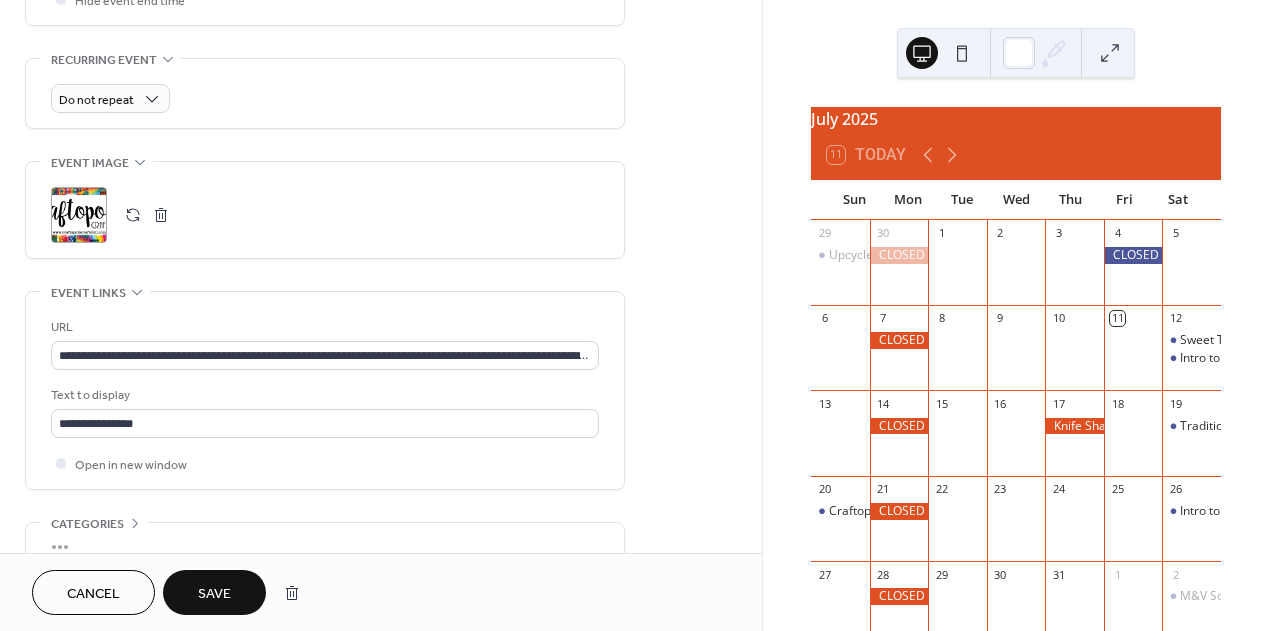 click at bounding box center [133, 215] 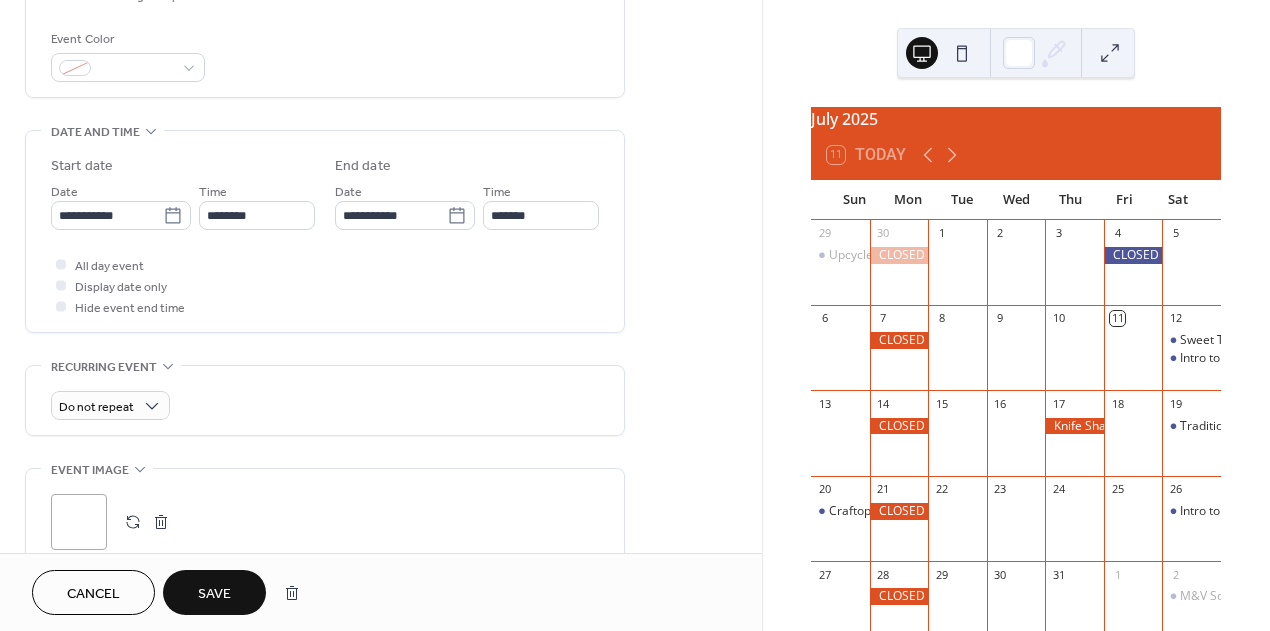 scroll, scrollTop: 533, scrollLeft: 0, axis: vertical 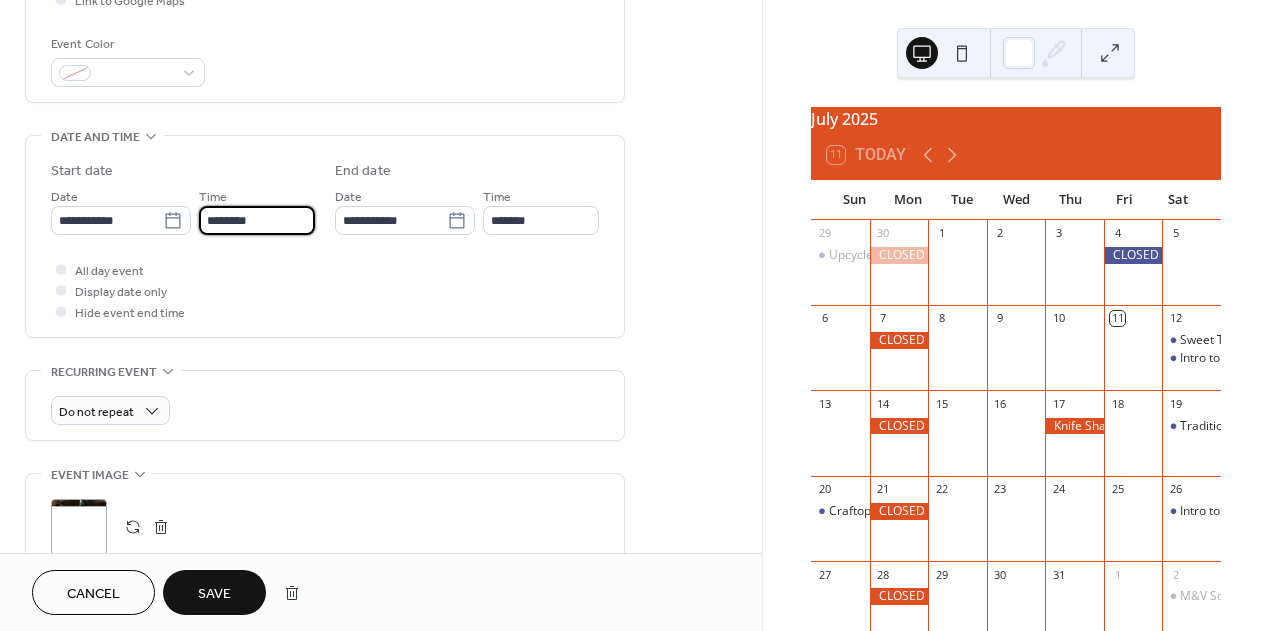click on "********" at bounding box center [257, 220] 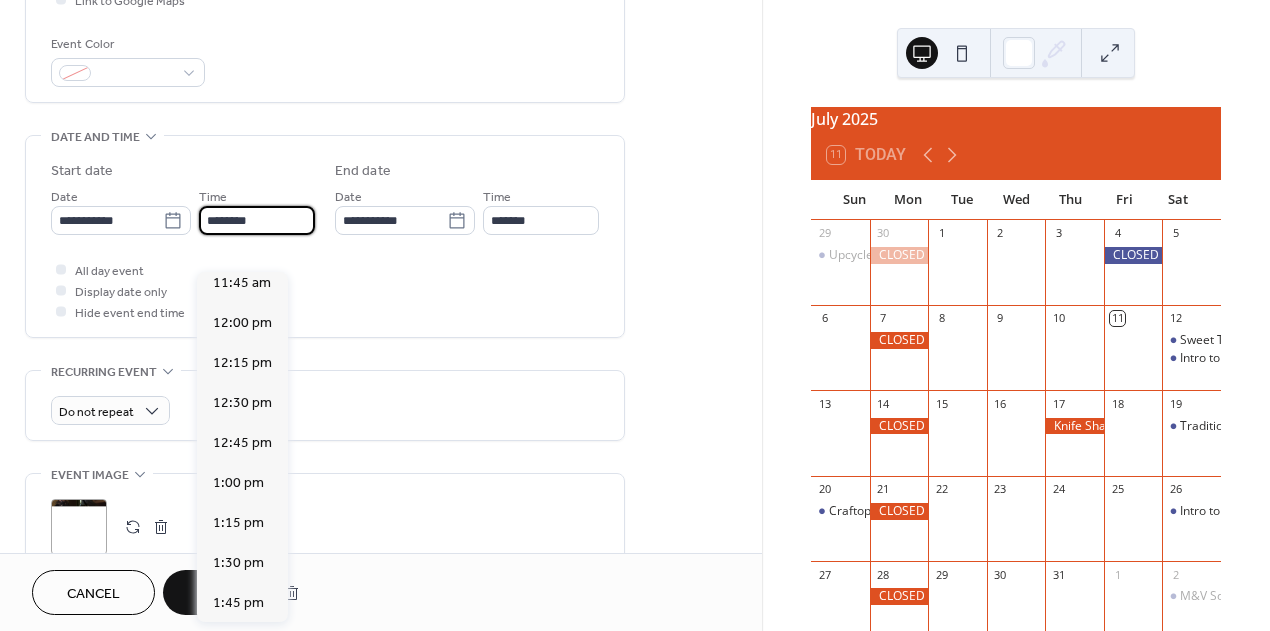 scroll, scrollTop: 1826, scrollLeft: 0, axis: vertical 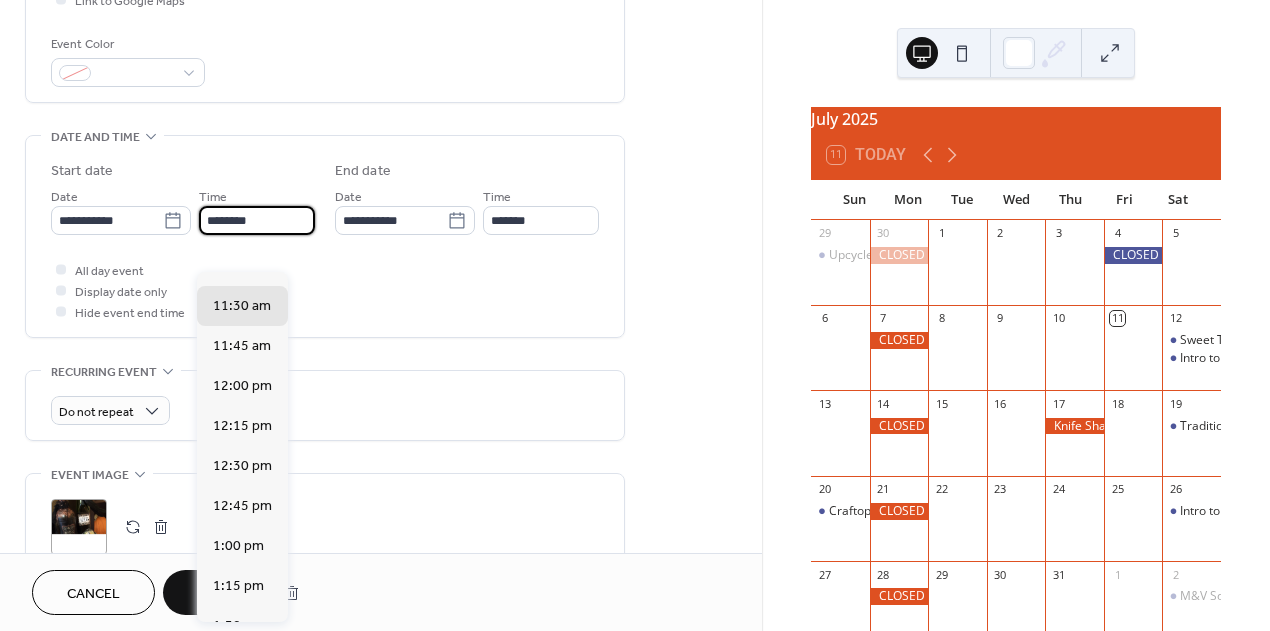 click on "11:00 am" at bounding box center [242, 226] 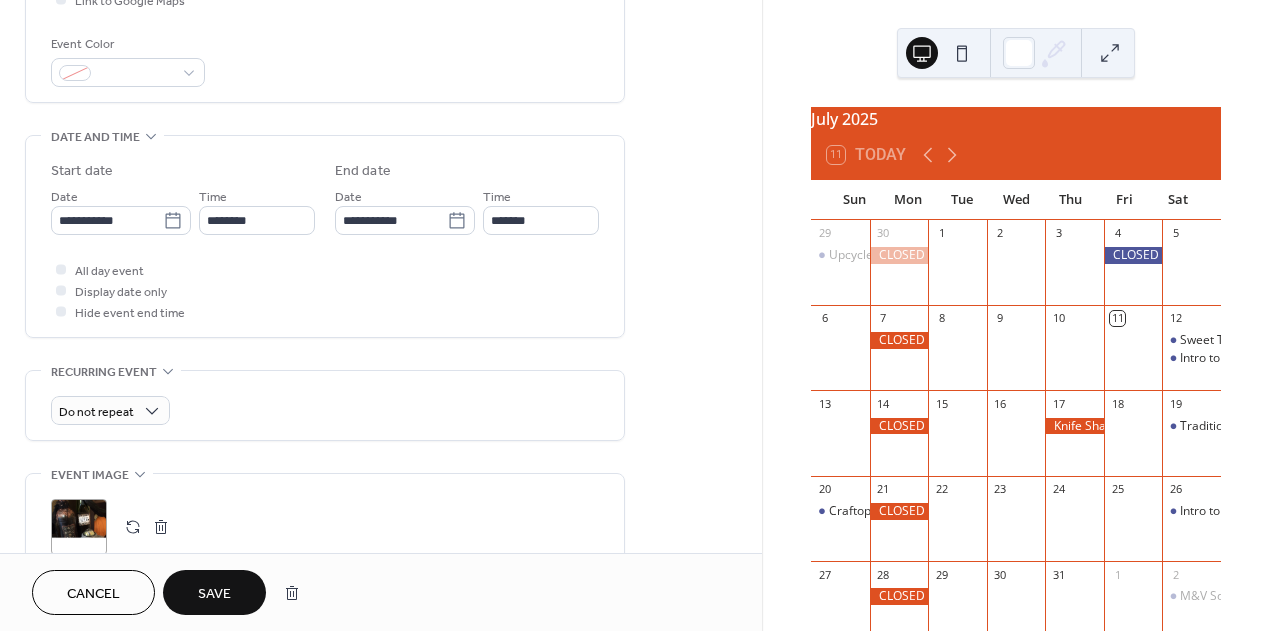 type on "********" 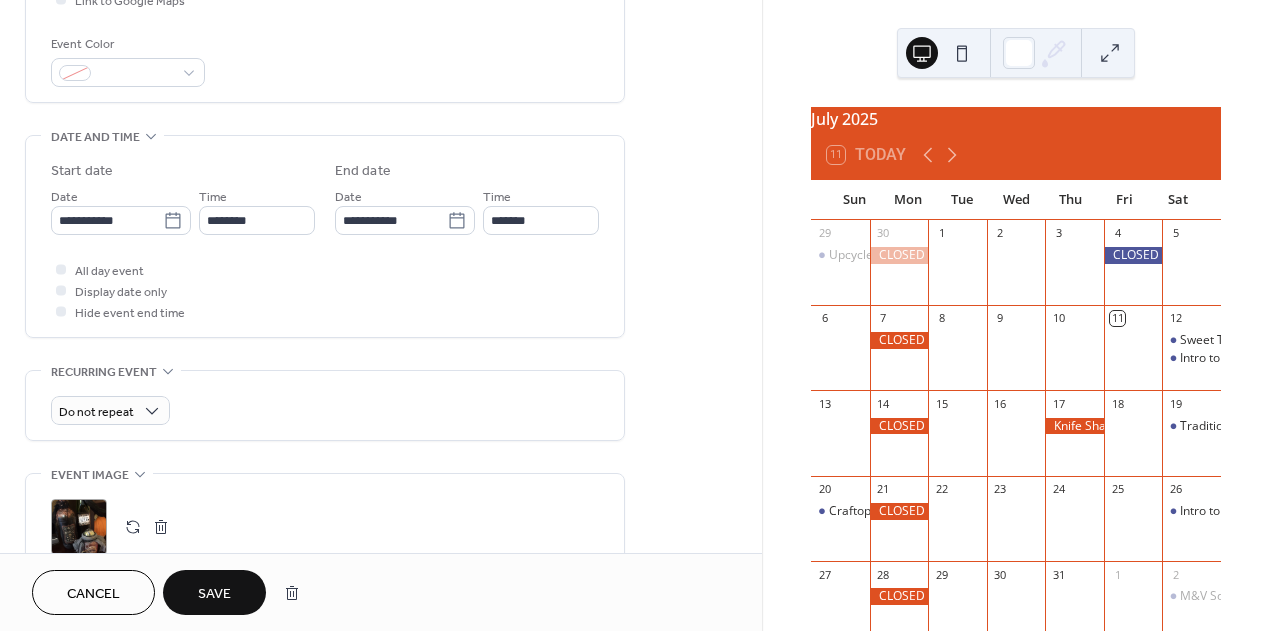 type on "*******" 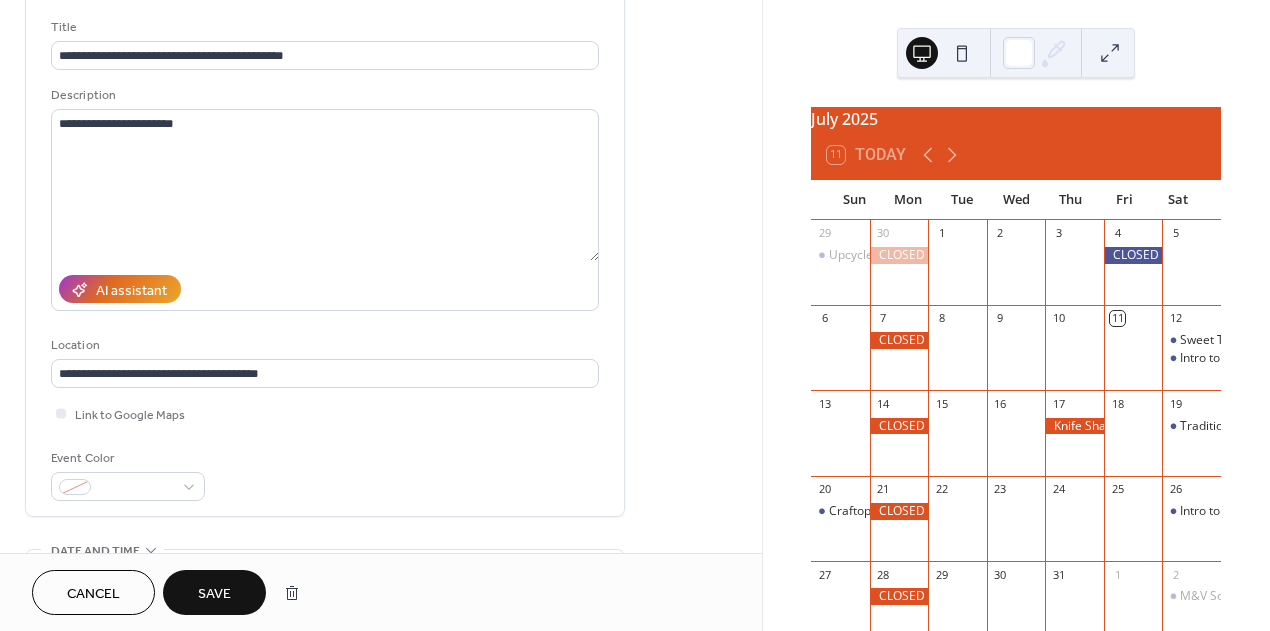 scroll, scrollTop: 94, scrollLeft: 0, axis: vertical 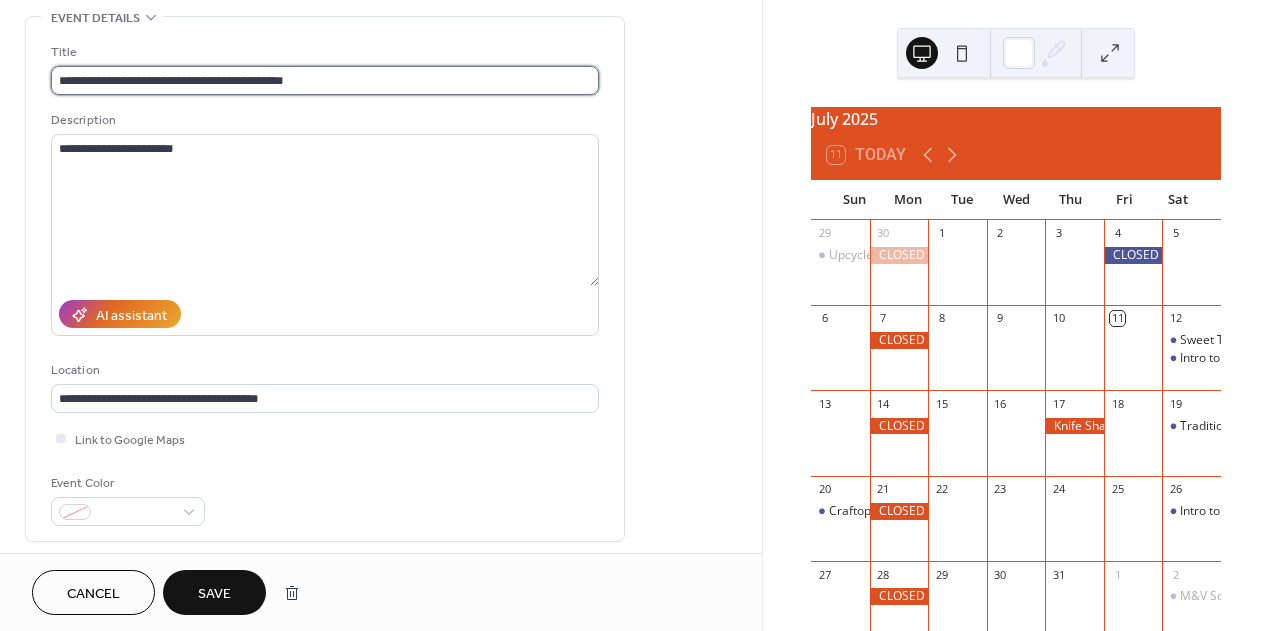 click on "**********" at bounding box center [325, 80] 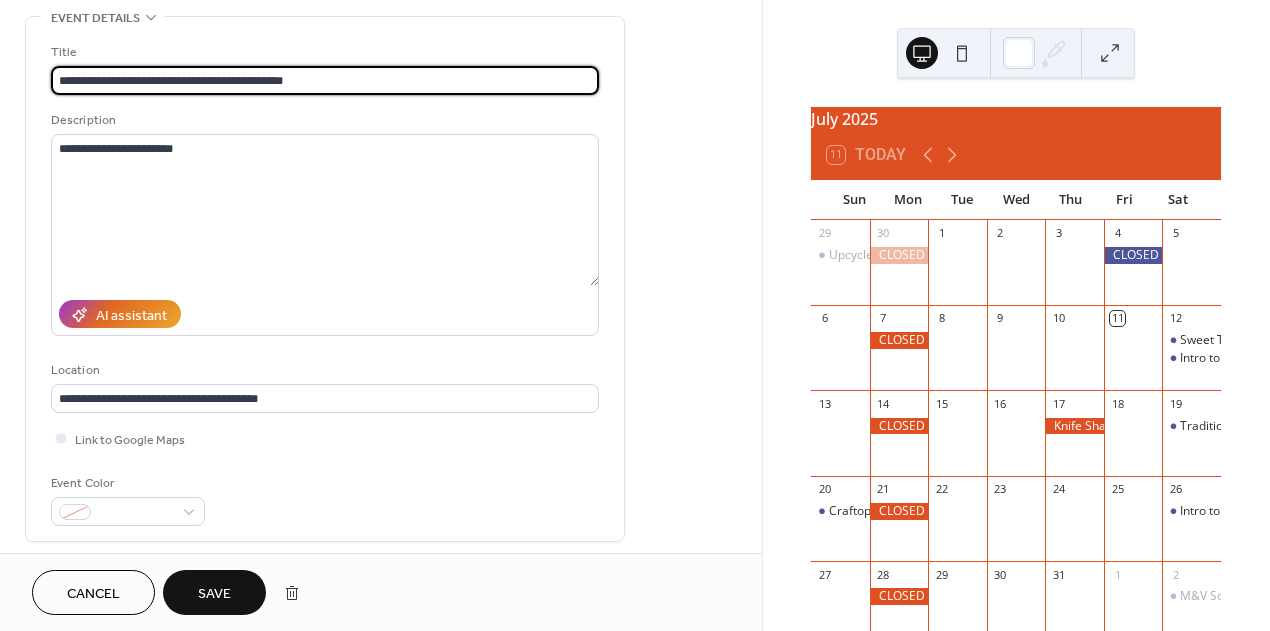 click on "**********" at bounding box center (325, 80) 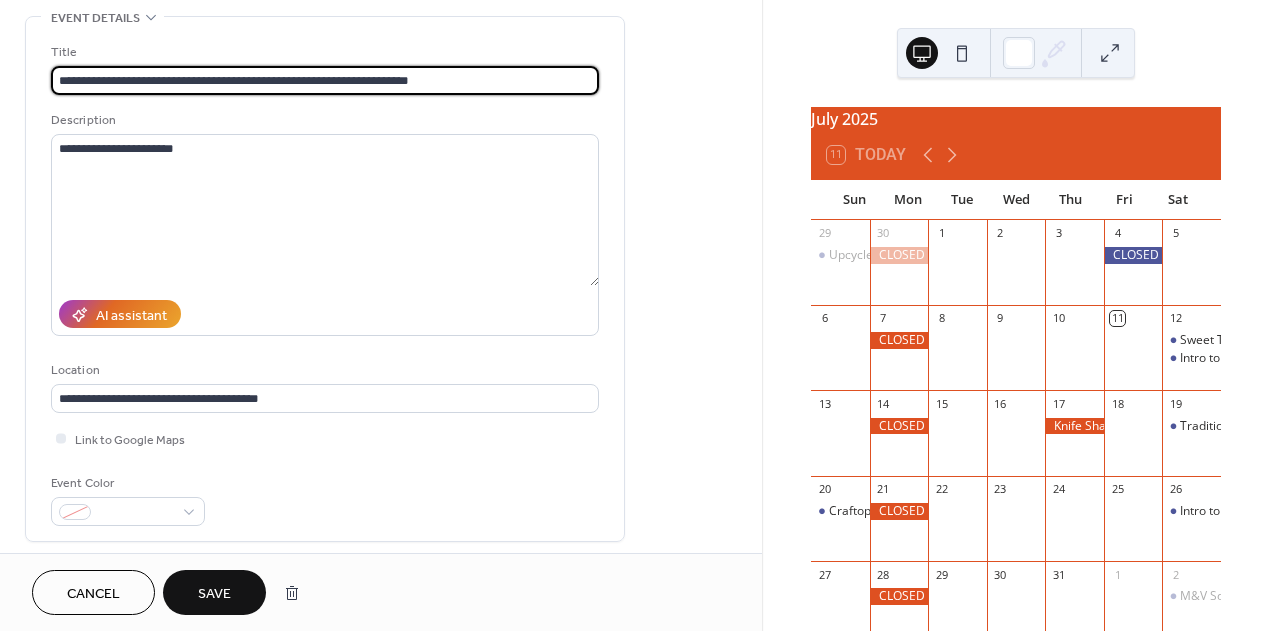 click on "**********" at bounding box center (325, 80) 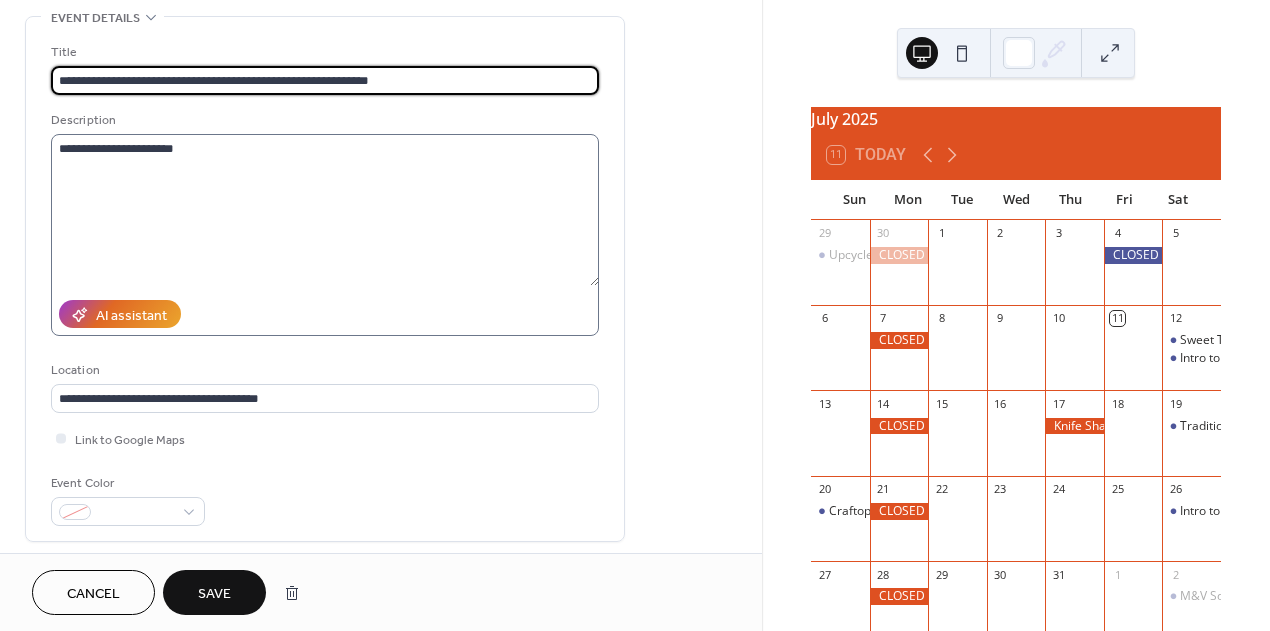 type on "**********" 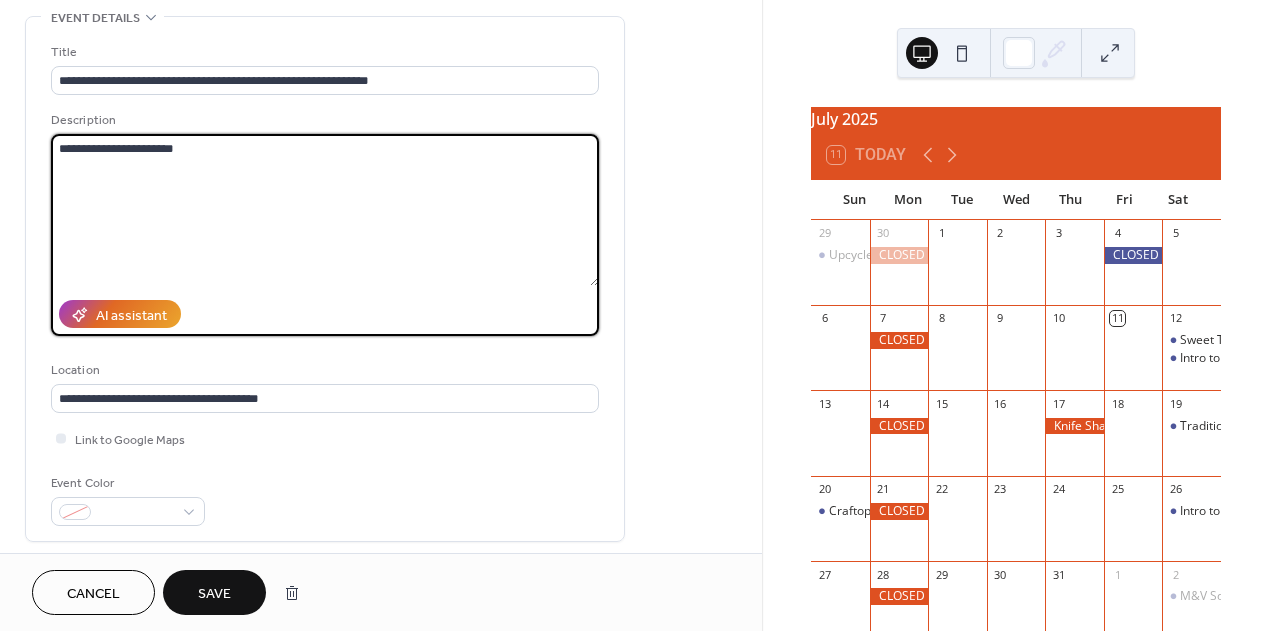drag, startPoint x: 59, startPoint y: 160, endPoint x: 272, endPoint y: 163, distance: 213.02112 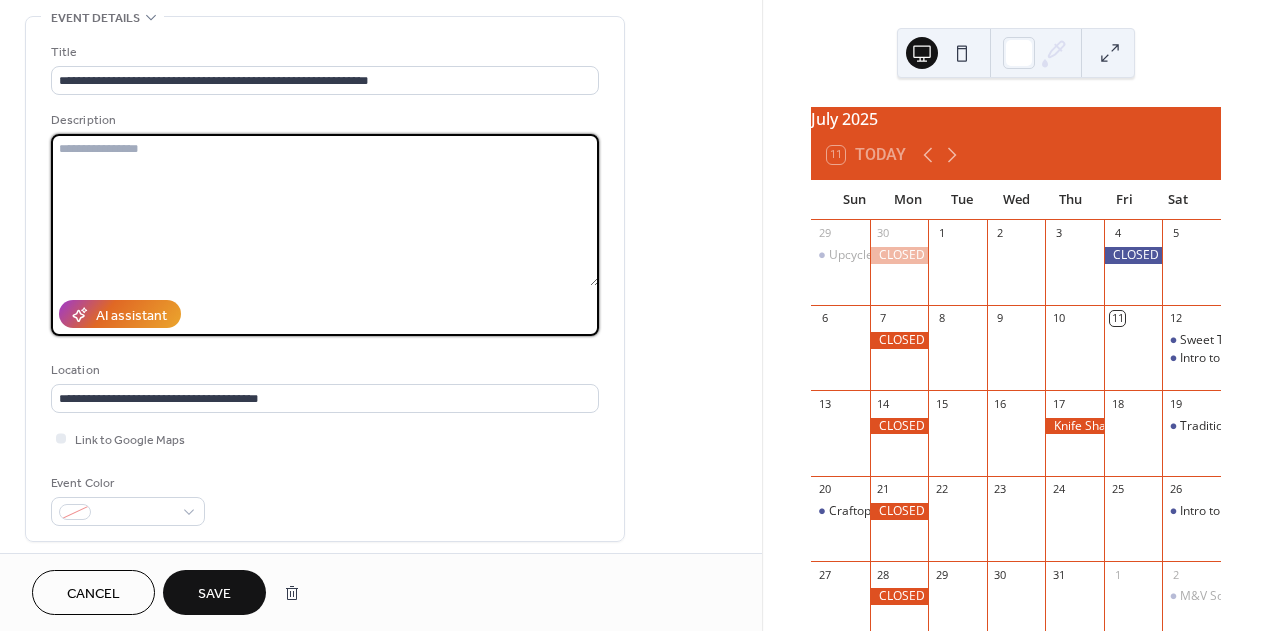 paste on "**********" 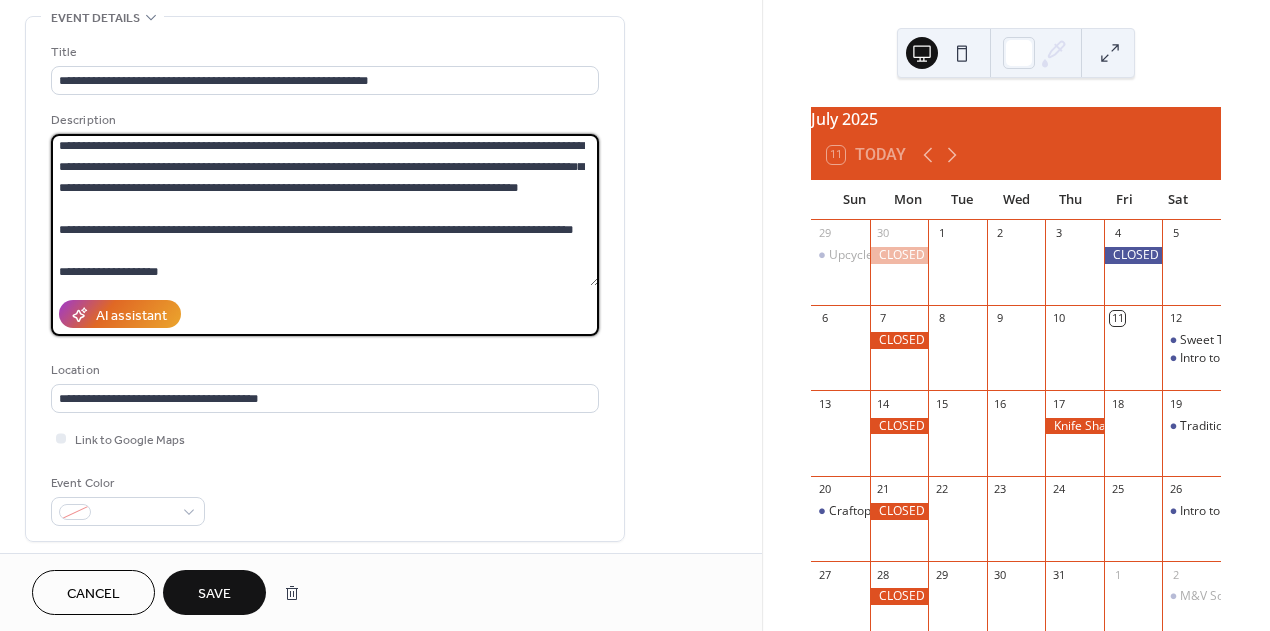 scroll, scrollTop: 0, scrollLeft: 0, axis: both 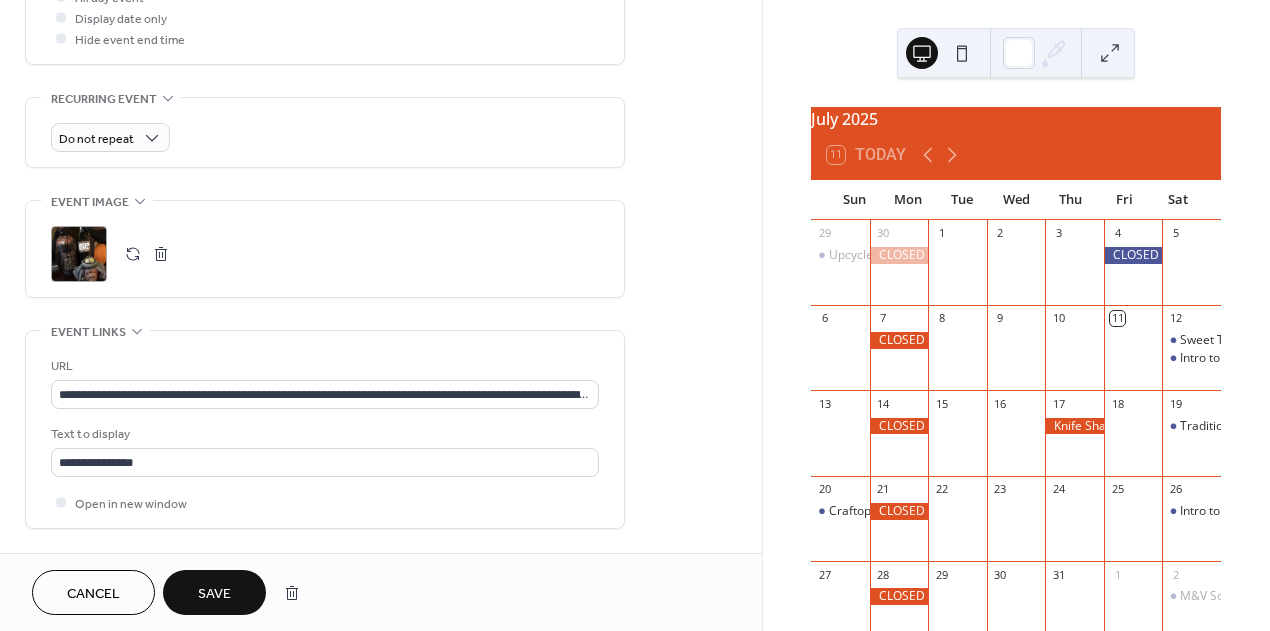 type on "**********" 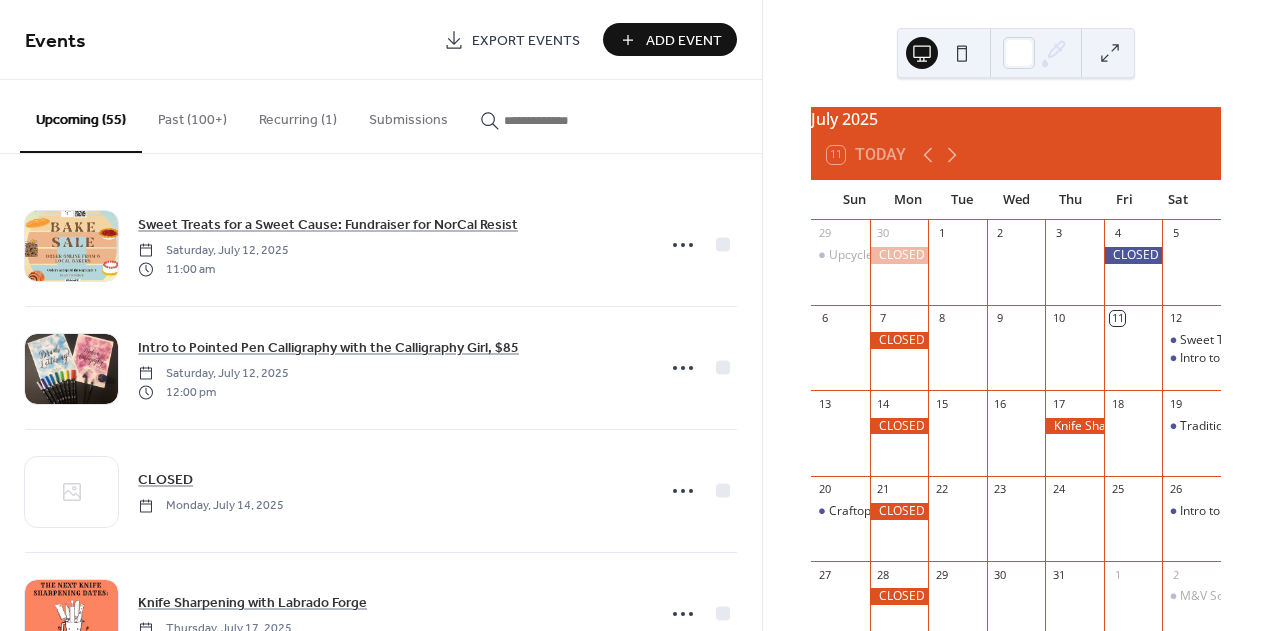 click at bounding box center (1133, 255) 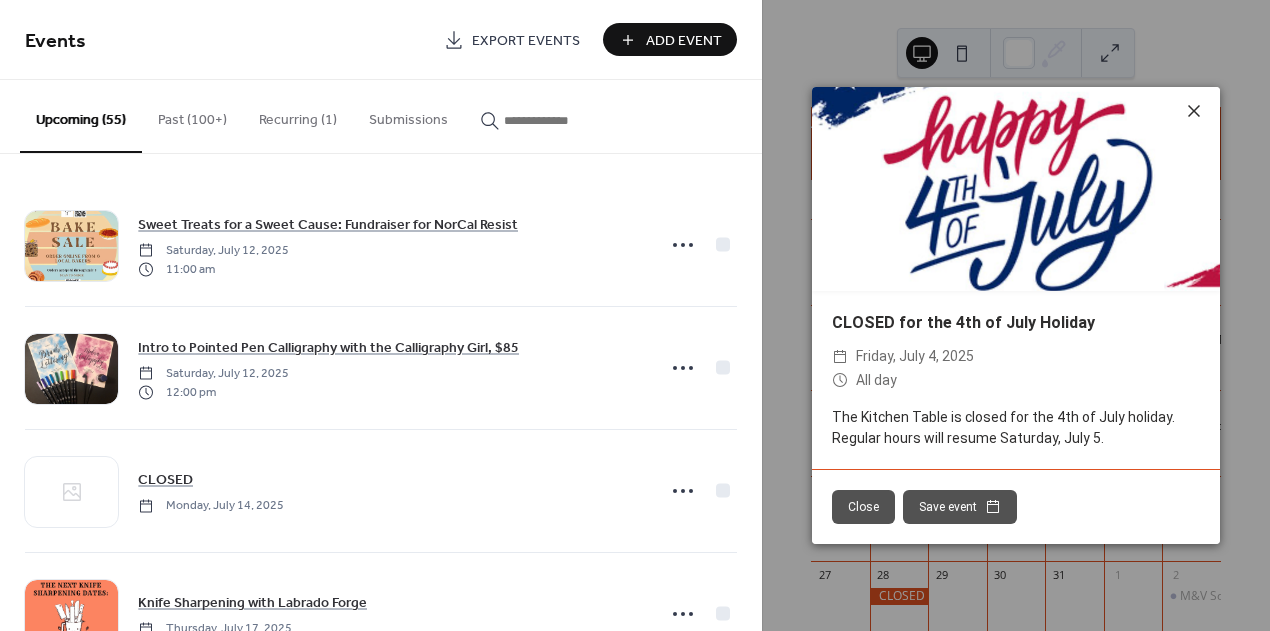 click 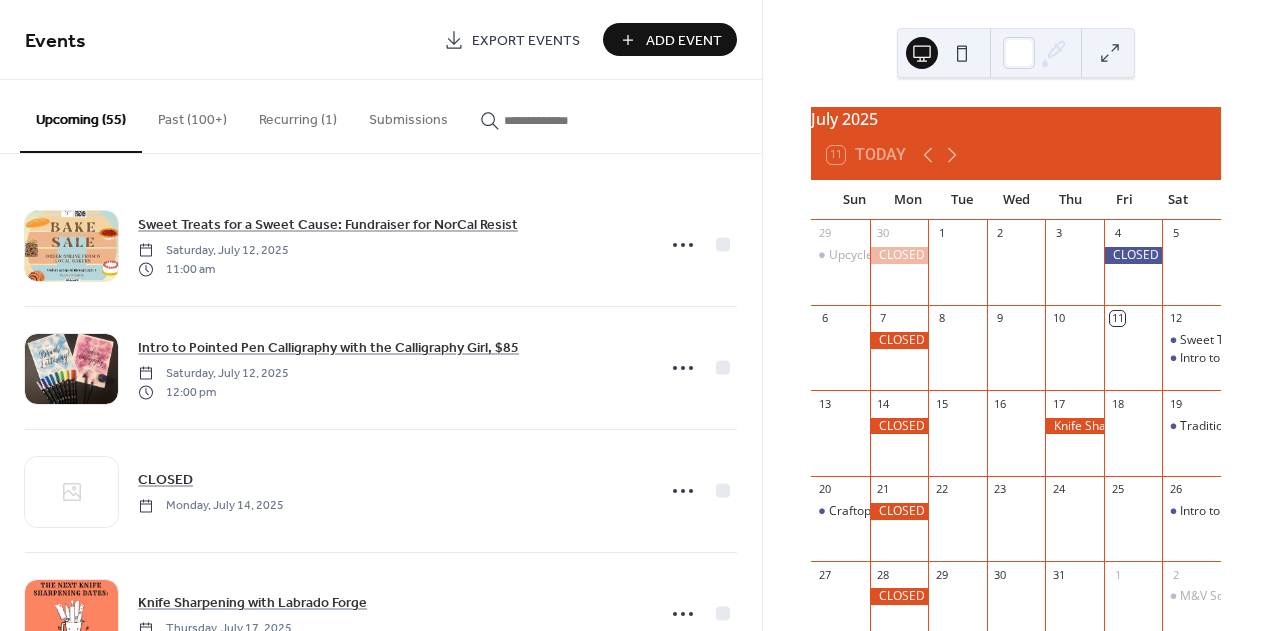 click at bounding box center (1133, 255) 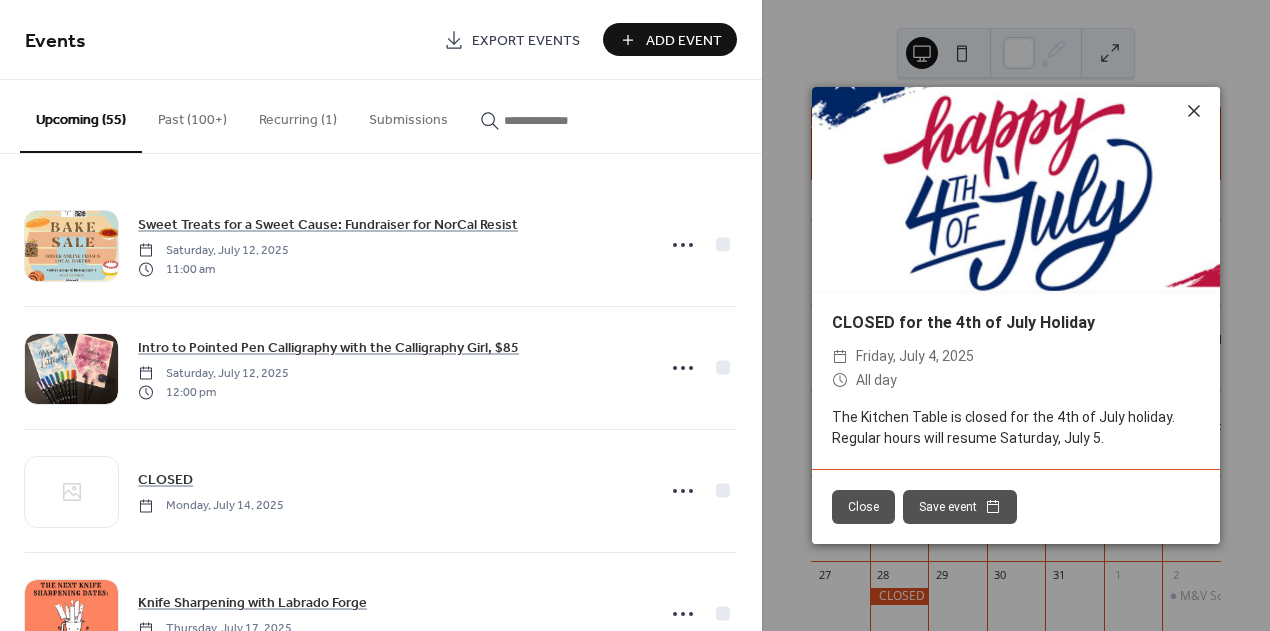 click 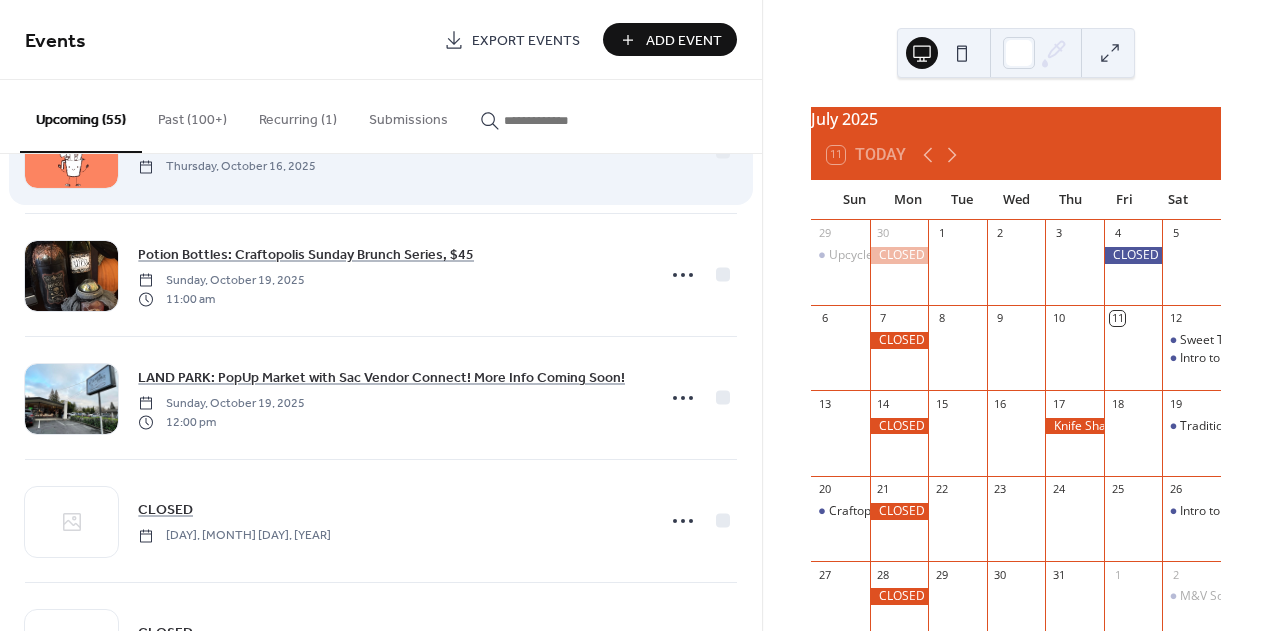 scroll, scrollTop: 3804, scrollLeft: 0, axis: vertical 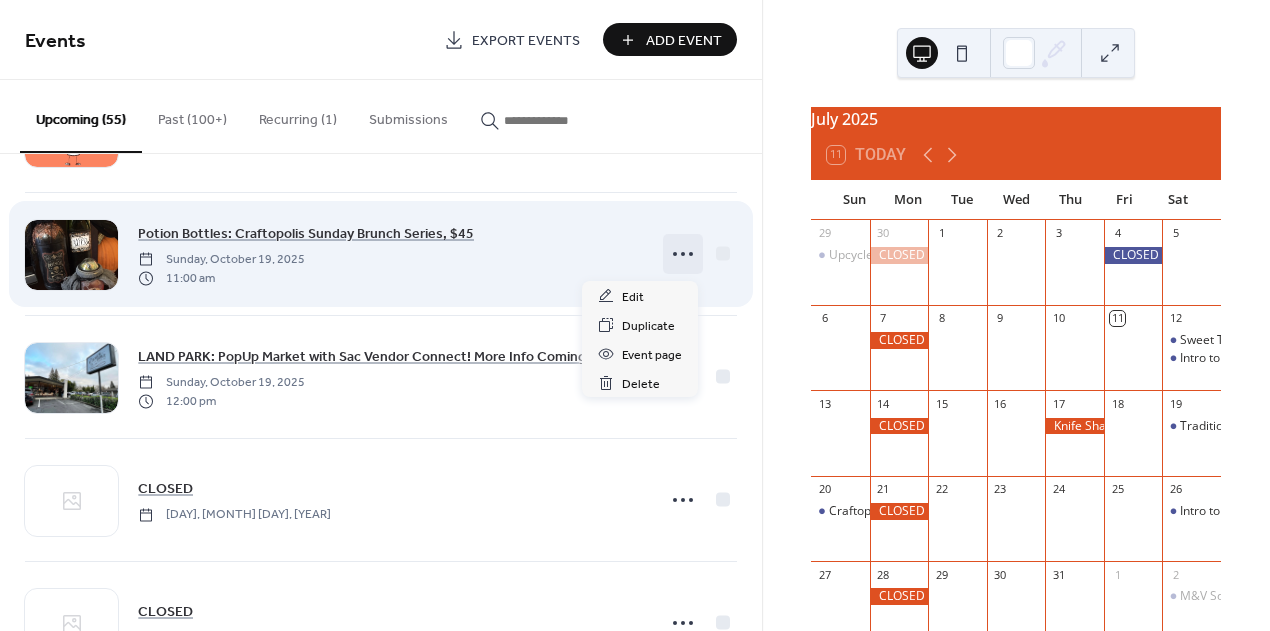click 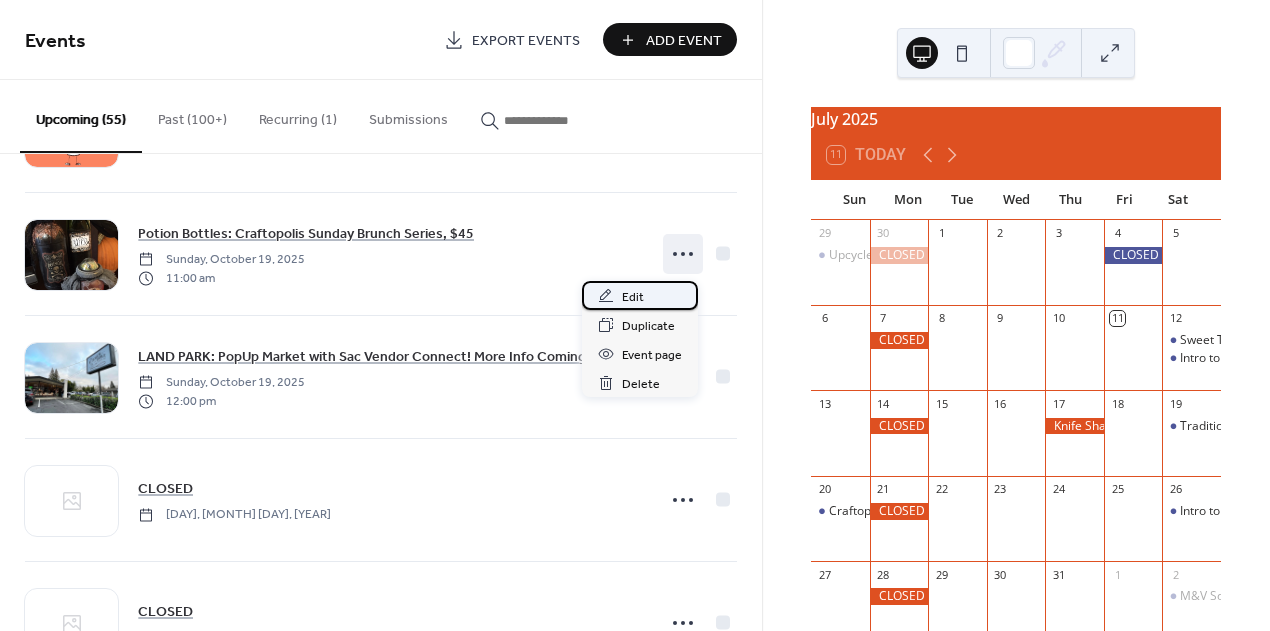 click on "Edit" at bounding box center [633, 297] 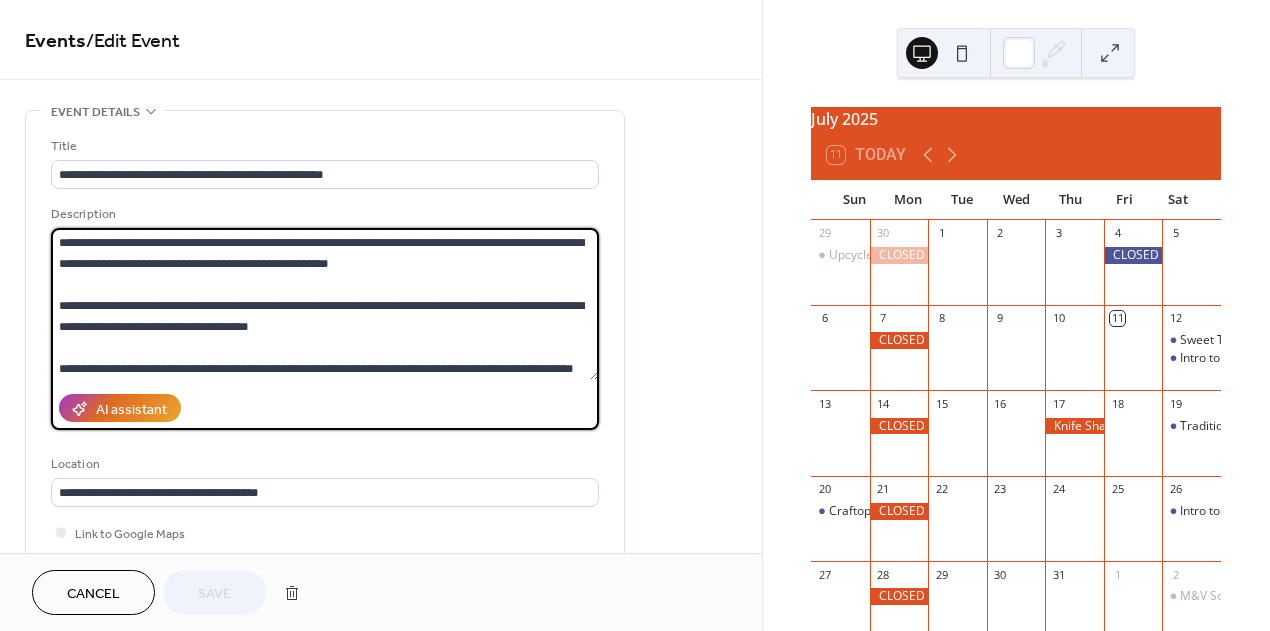 drag, startPoint x: 57, startPoint y: 254, endPoint x: 304, endPoint y: 358, distance: 268.00186 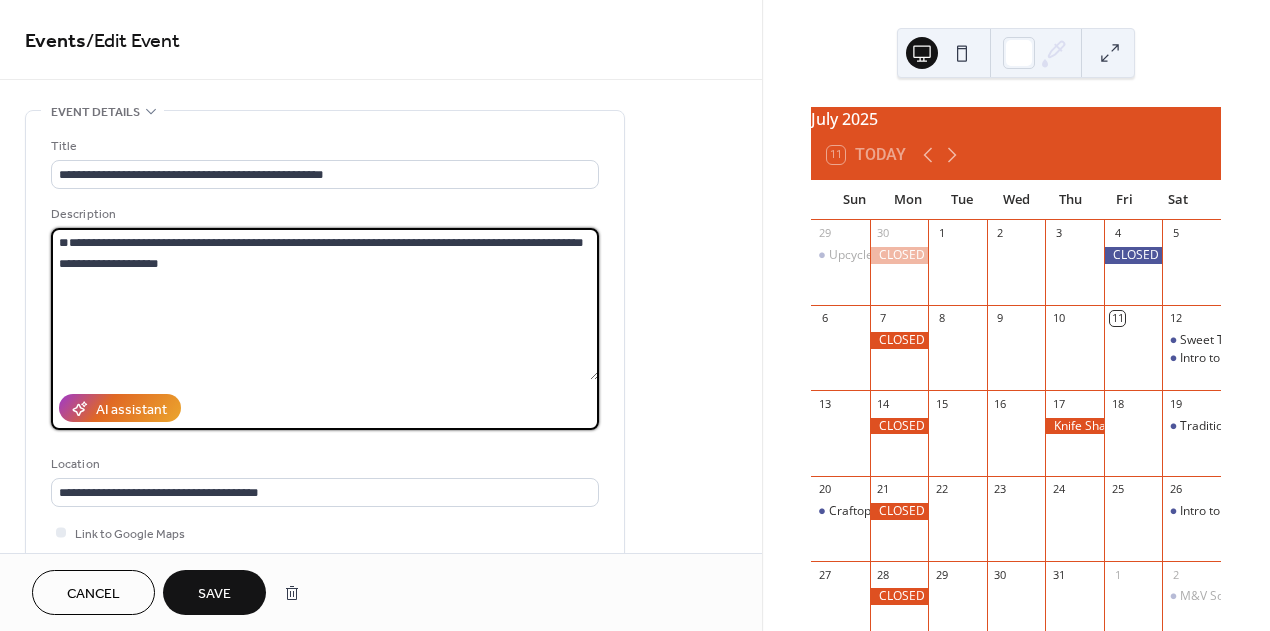 drag, startPoint x: 206, startPoint y: 332, endPoint x: 55, endPoint y: 244, distance: 174.77129 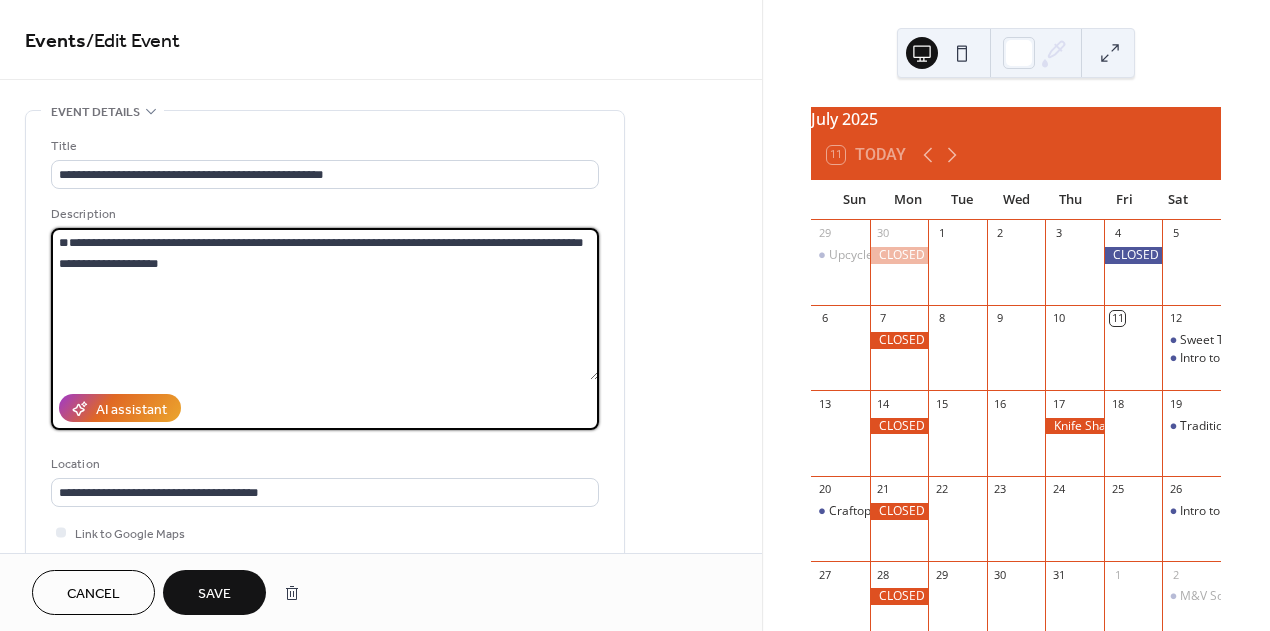 click on "**********" at bounding box center [325, 304] 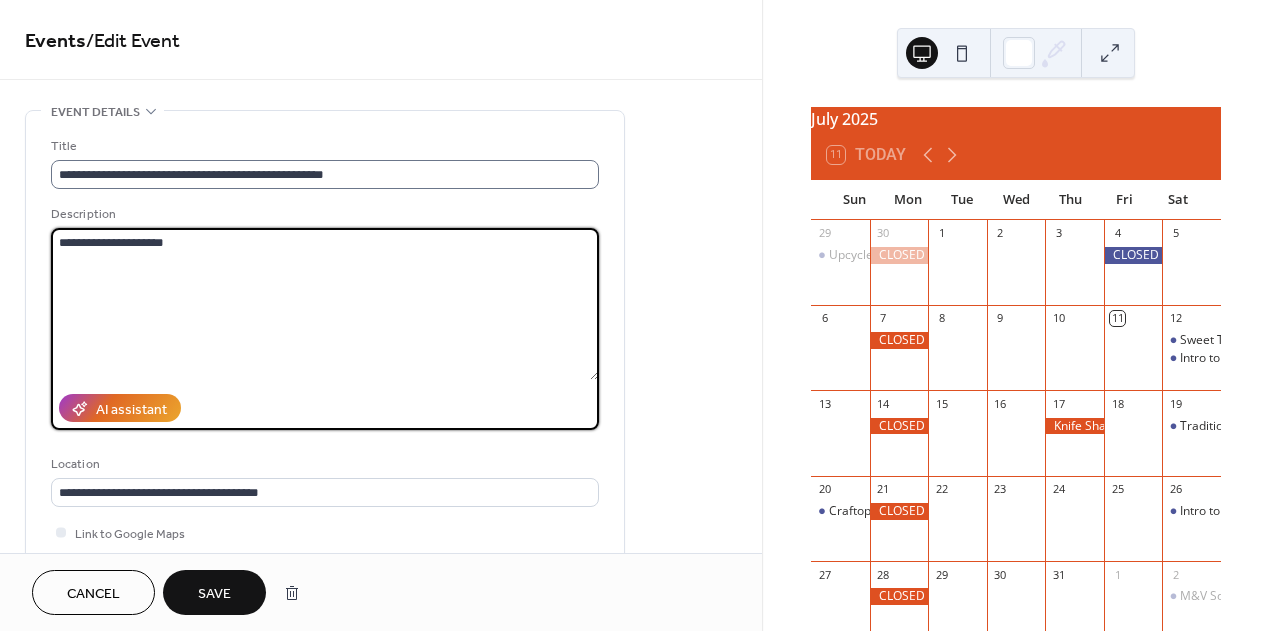 type on "**********" 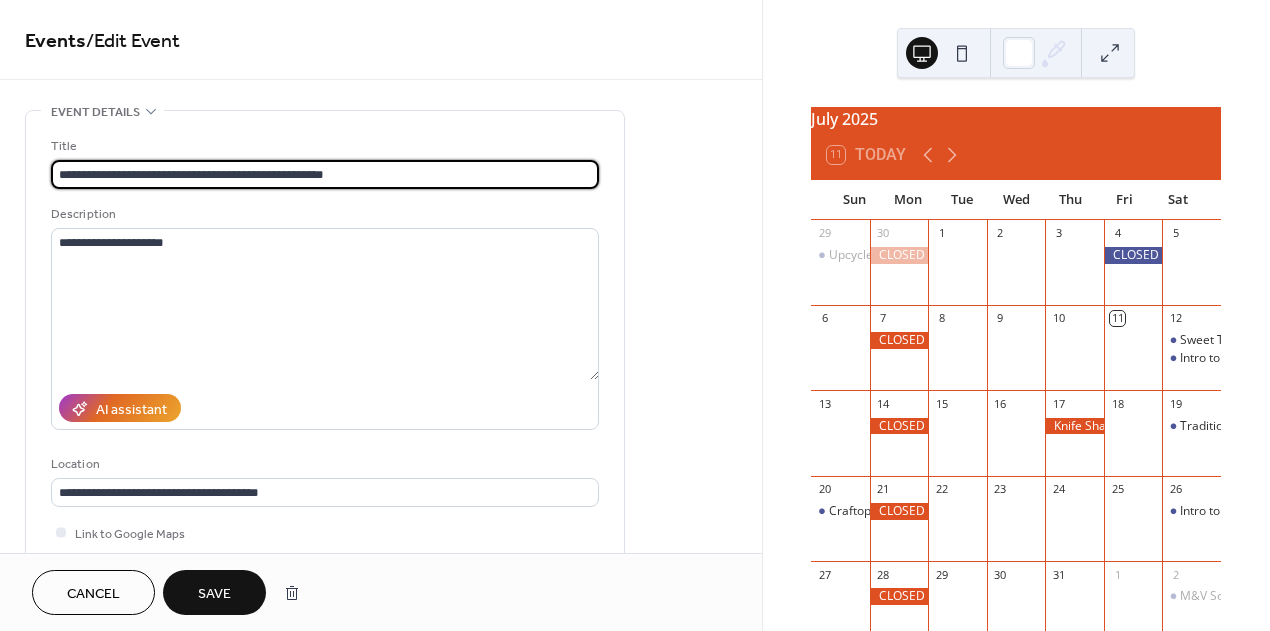 drag, startPoint x: 140, startPoint y: 184, endPoint x: 44, endPoint y: 168, distance: 97.3242 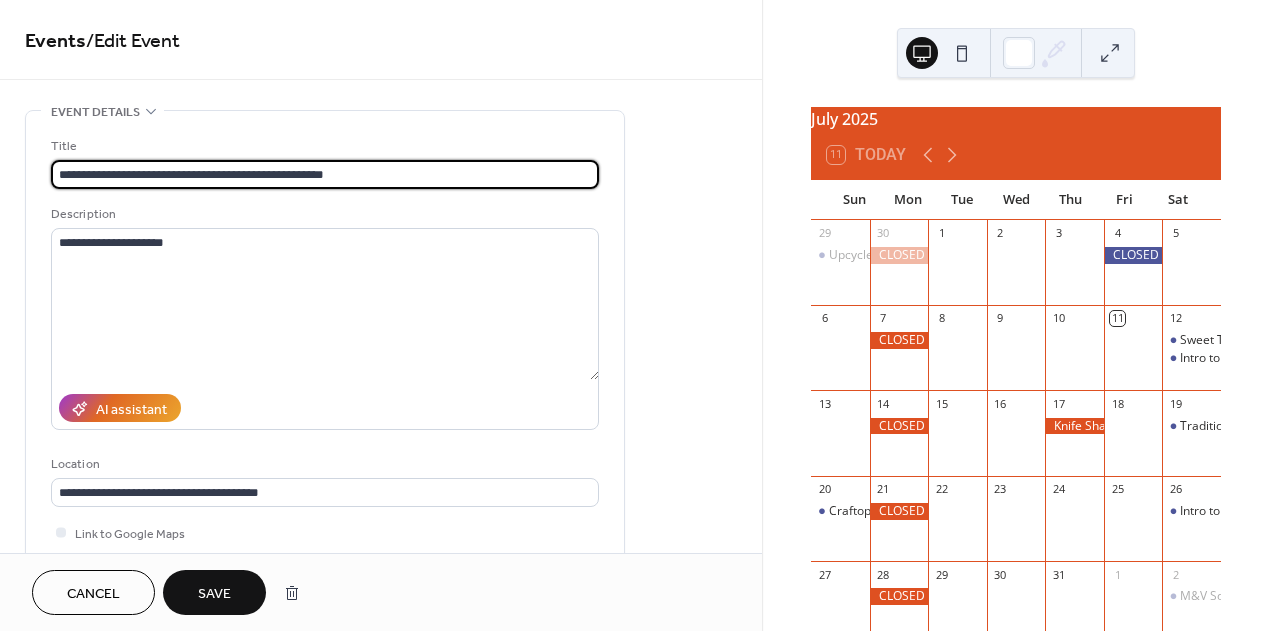 click on "**********" at bounding box center [325, 373] 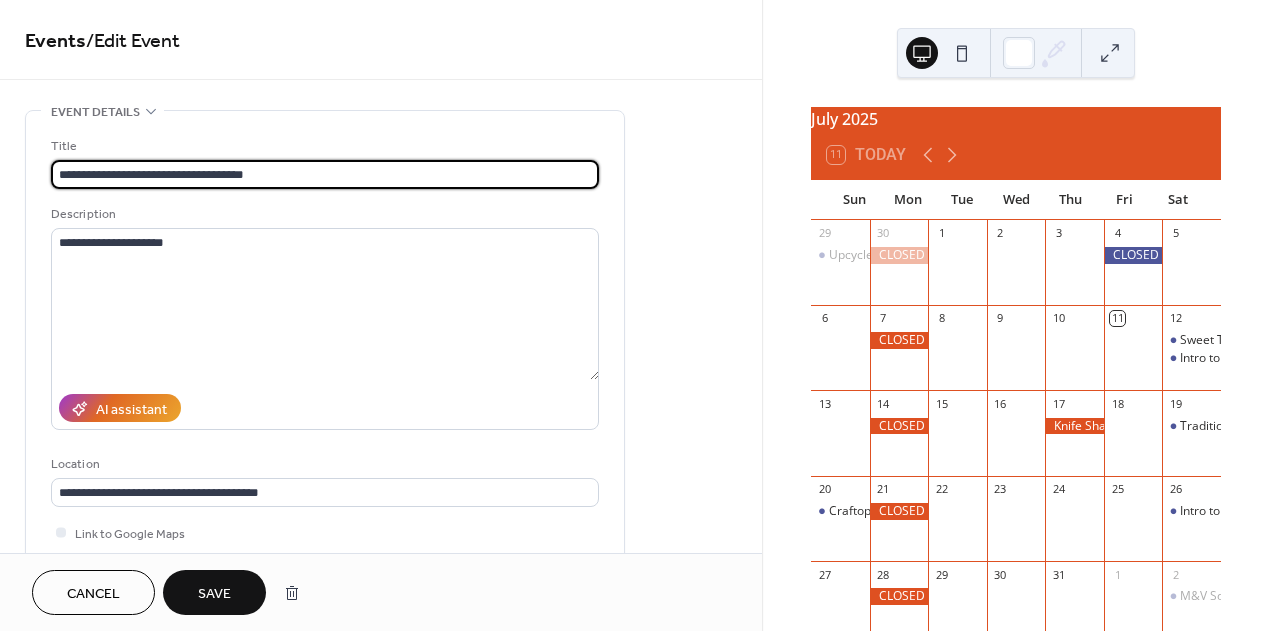 click on "**********" at bounding box center (325, 174) 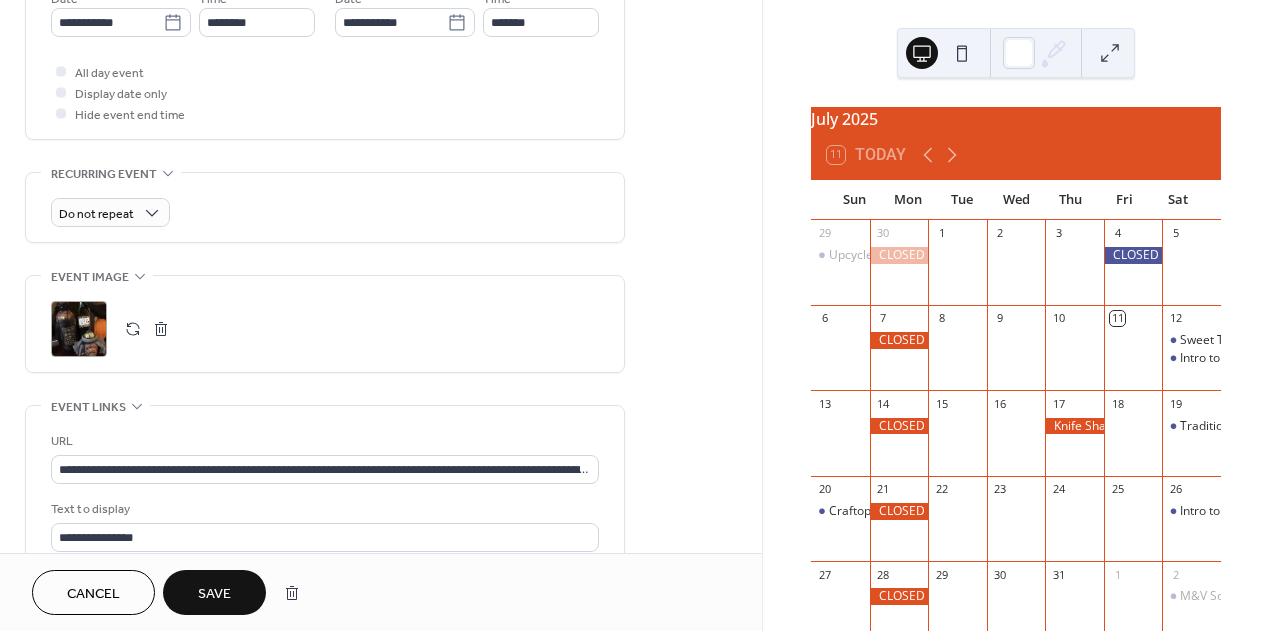 scroll, scrollTop: 764, scrollLeft: 0, axis: vertical 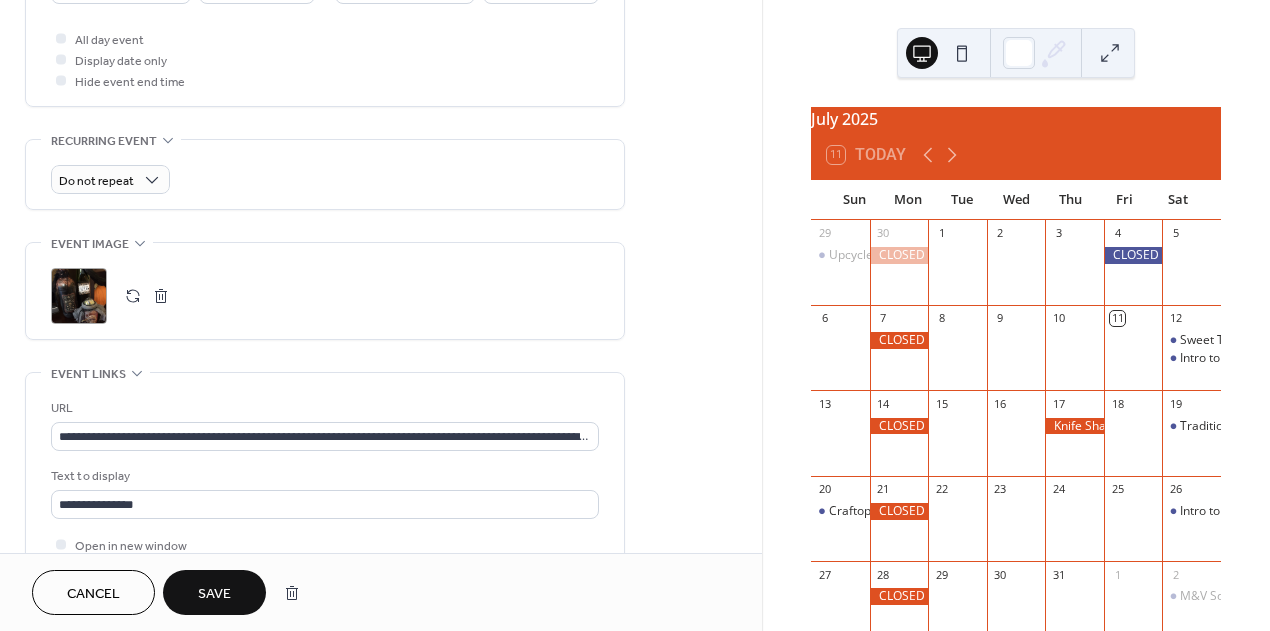type on "**********" 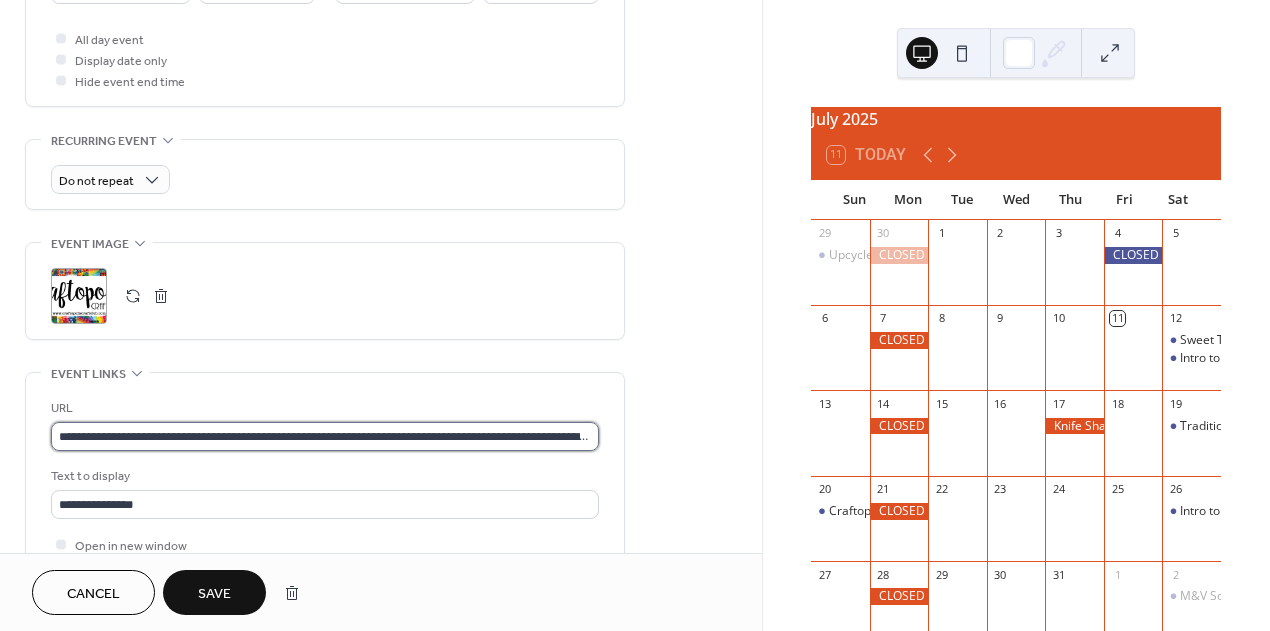 click on "**********" at bounding box center (325, 436) 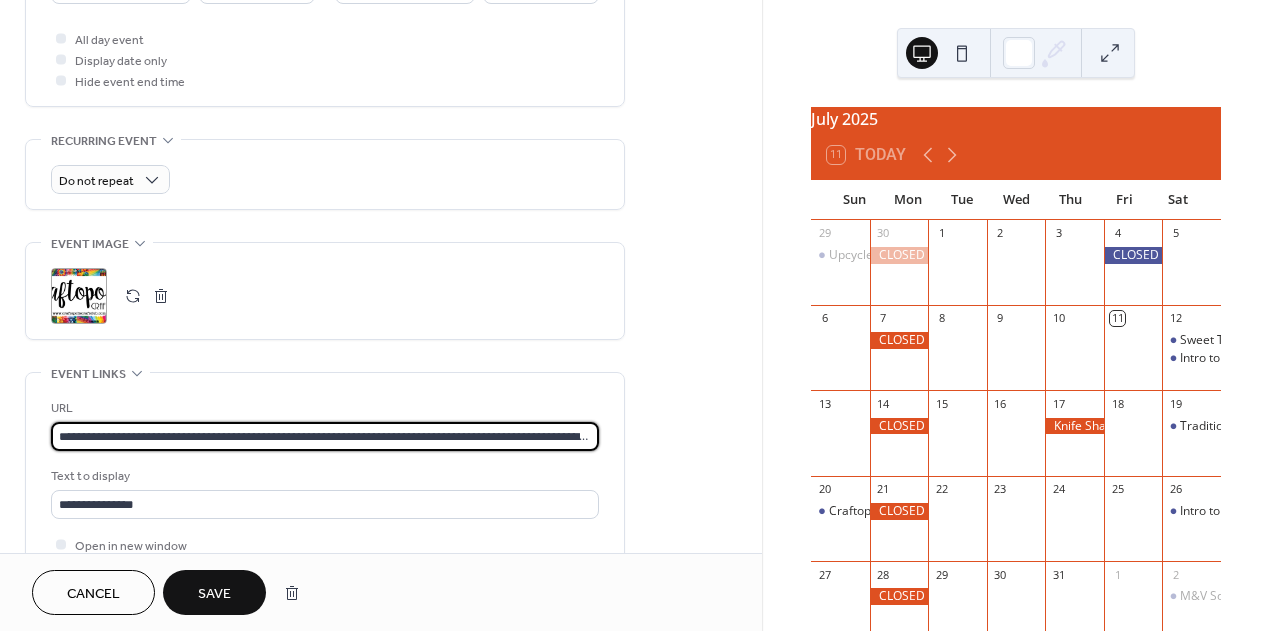 drag, startPoint x: 506, startPoint y: 486, endPoint x: 398, endPoint y: 475, distance: 108.55874 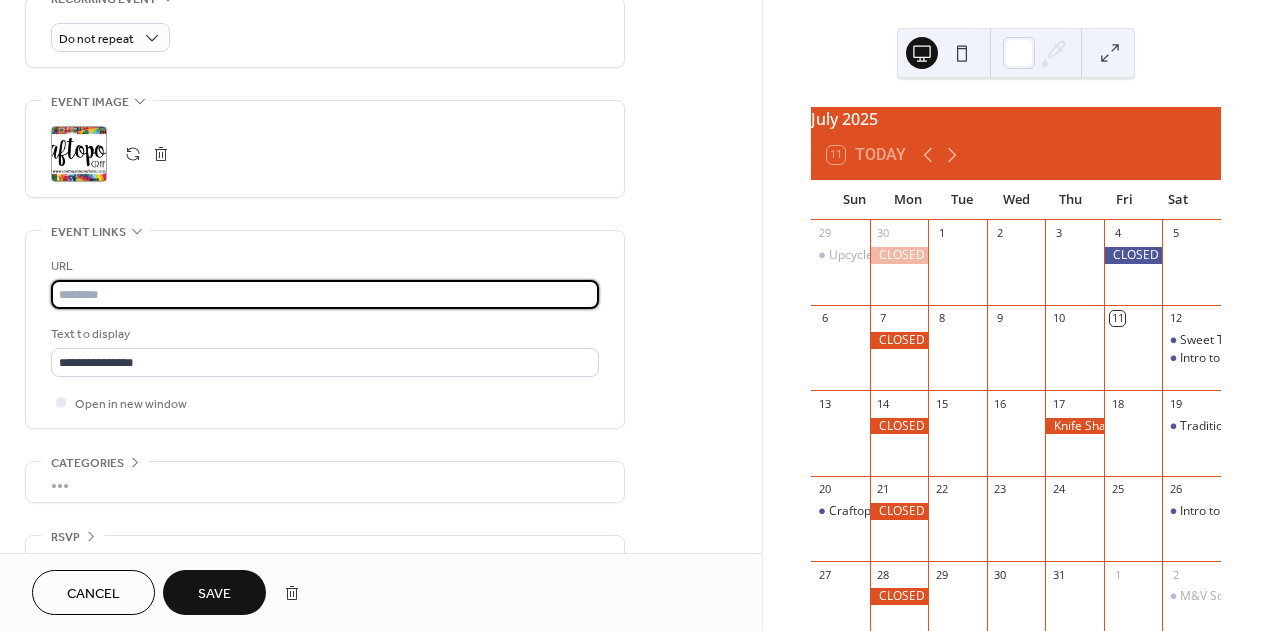 scroll, scrollTop: 911, scrollLeft: 0, axis: vertical 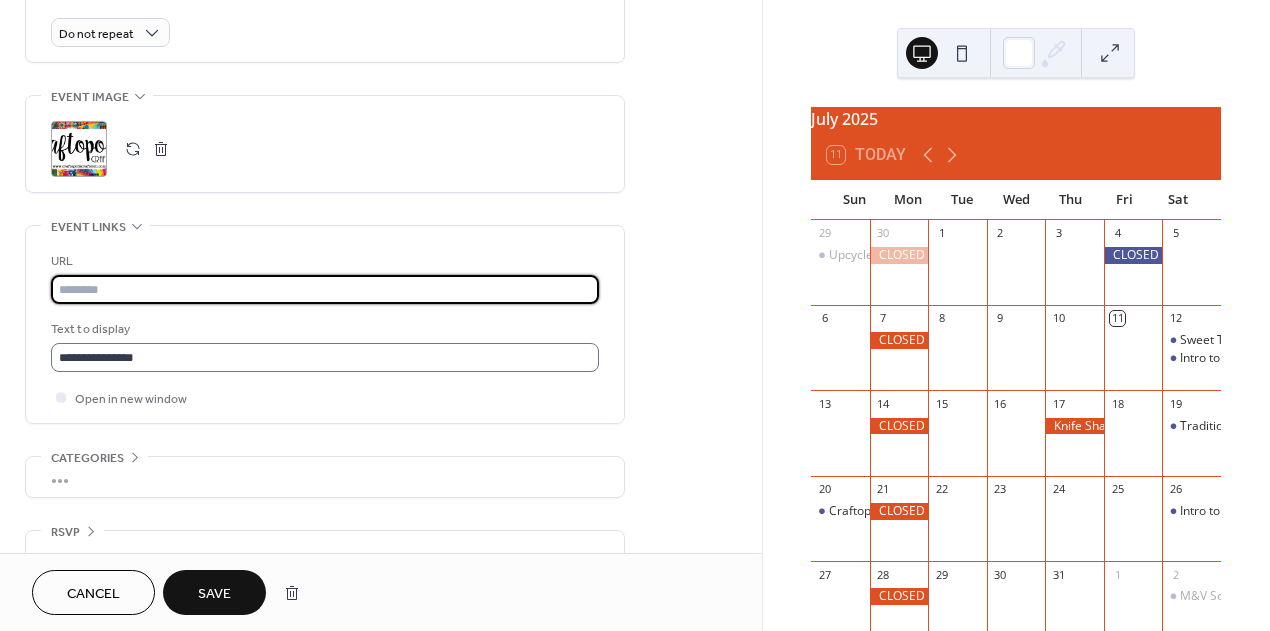 type 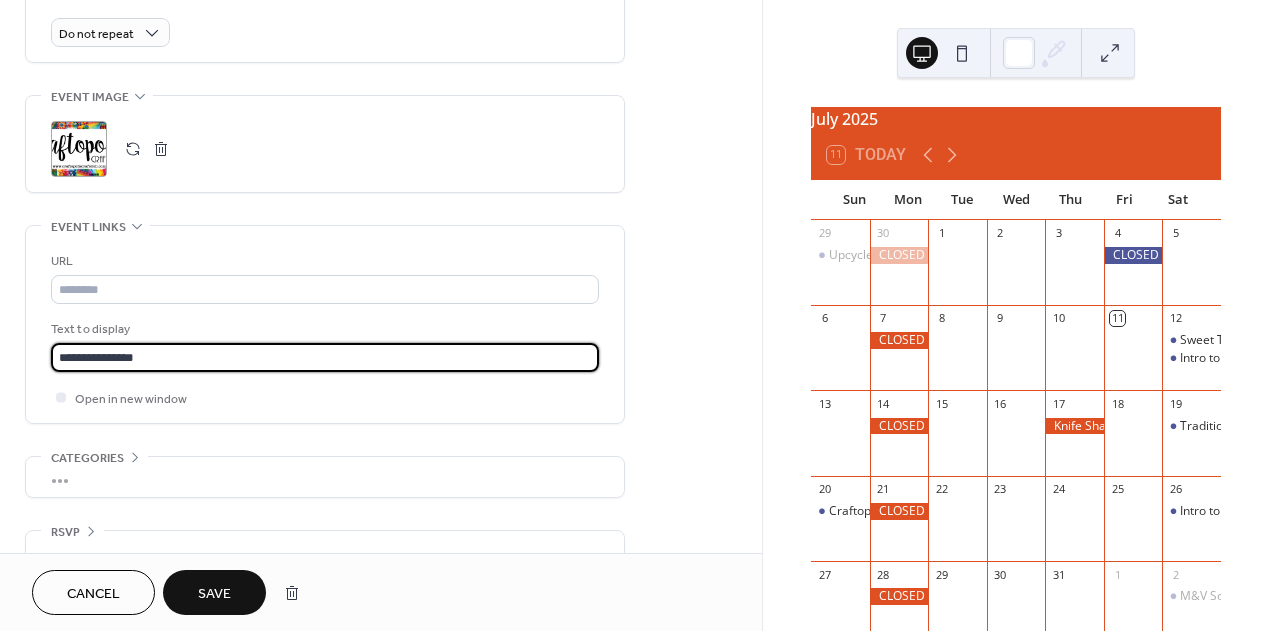drag, startPoint x: 163, startPoint y: 410, endPoint x: 60, endPoint y: 414, distance: 103.077644 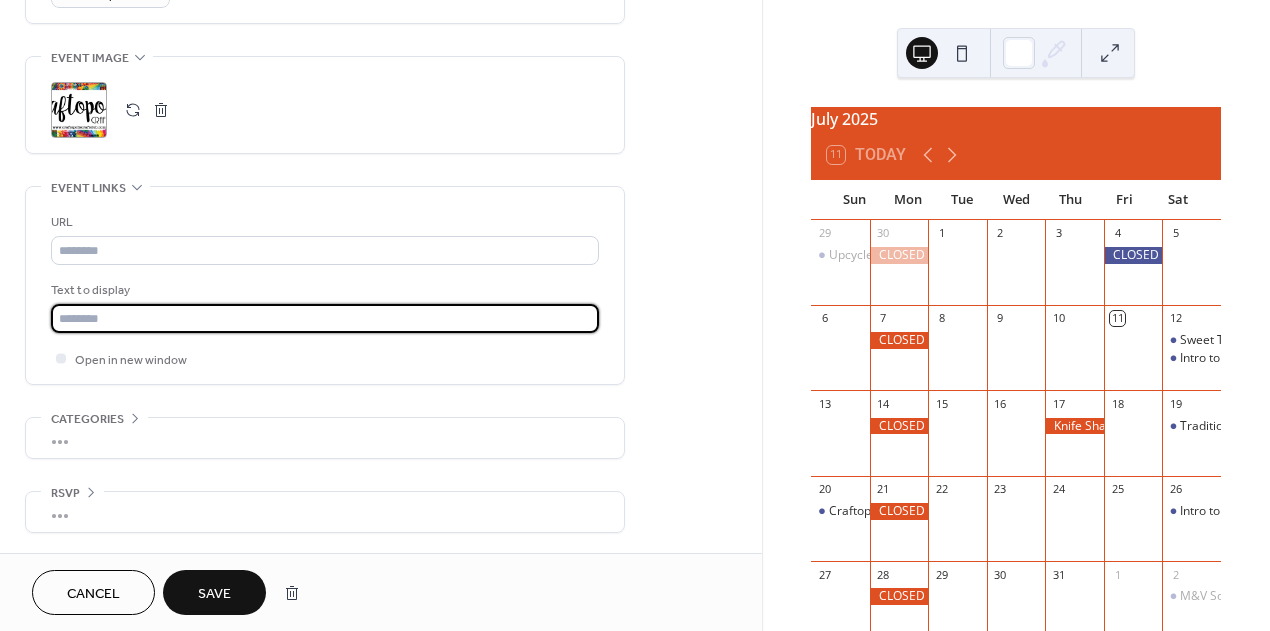scroll, scrollTop: 1015, scrollLeft: 0, axis: vertical 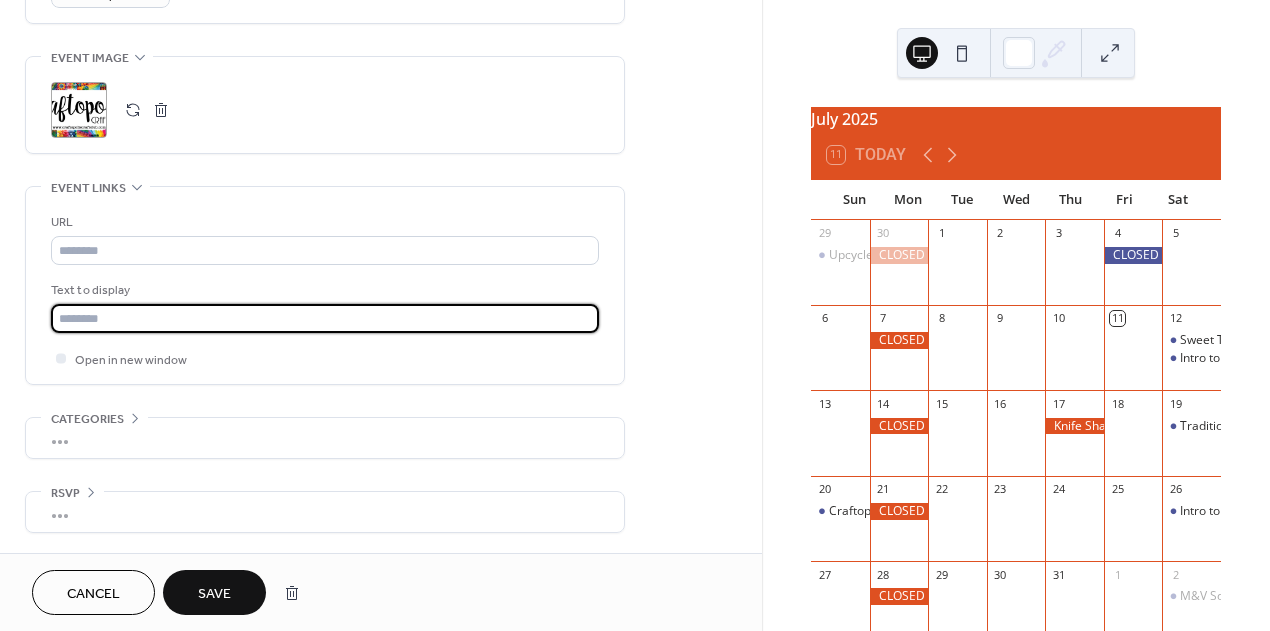 type 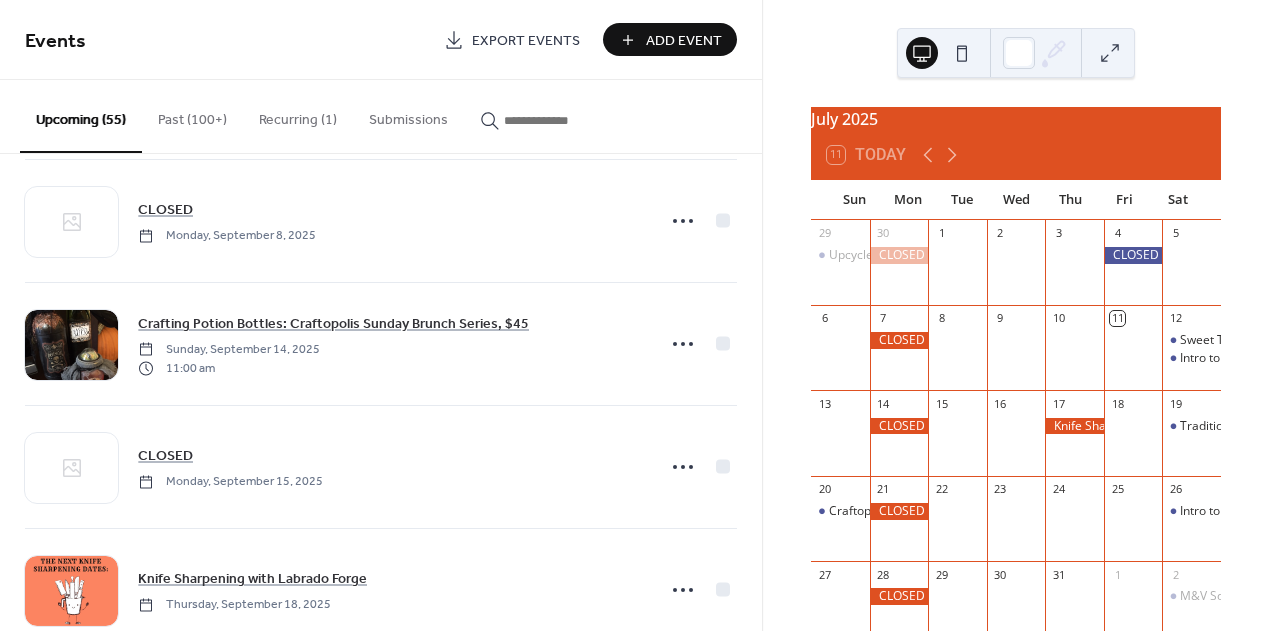 scroll, scrollTop: 2369, scrollLeft: 0, axis: vertical 